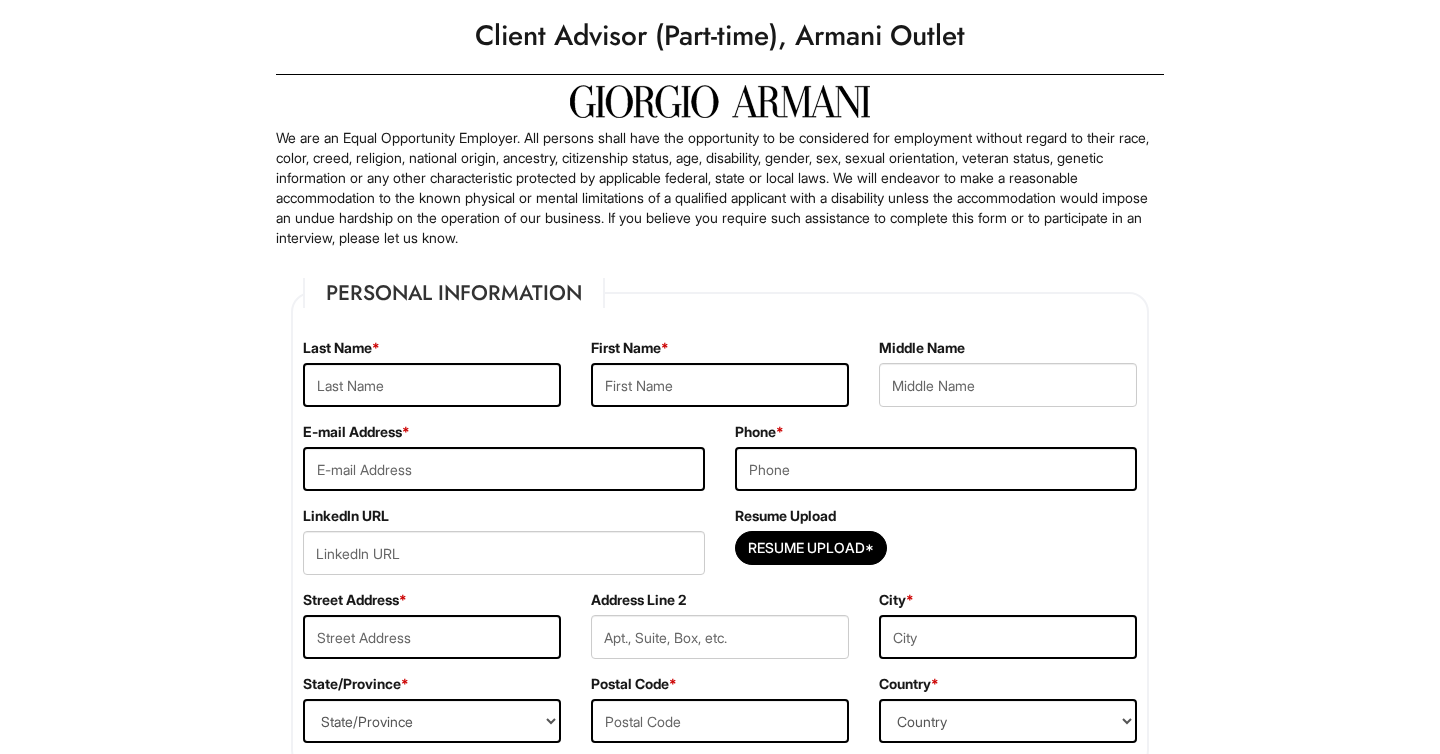 scroll, scrollTop: 70, scrollLeft: 0, axis: vertical 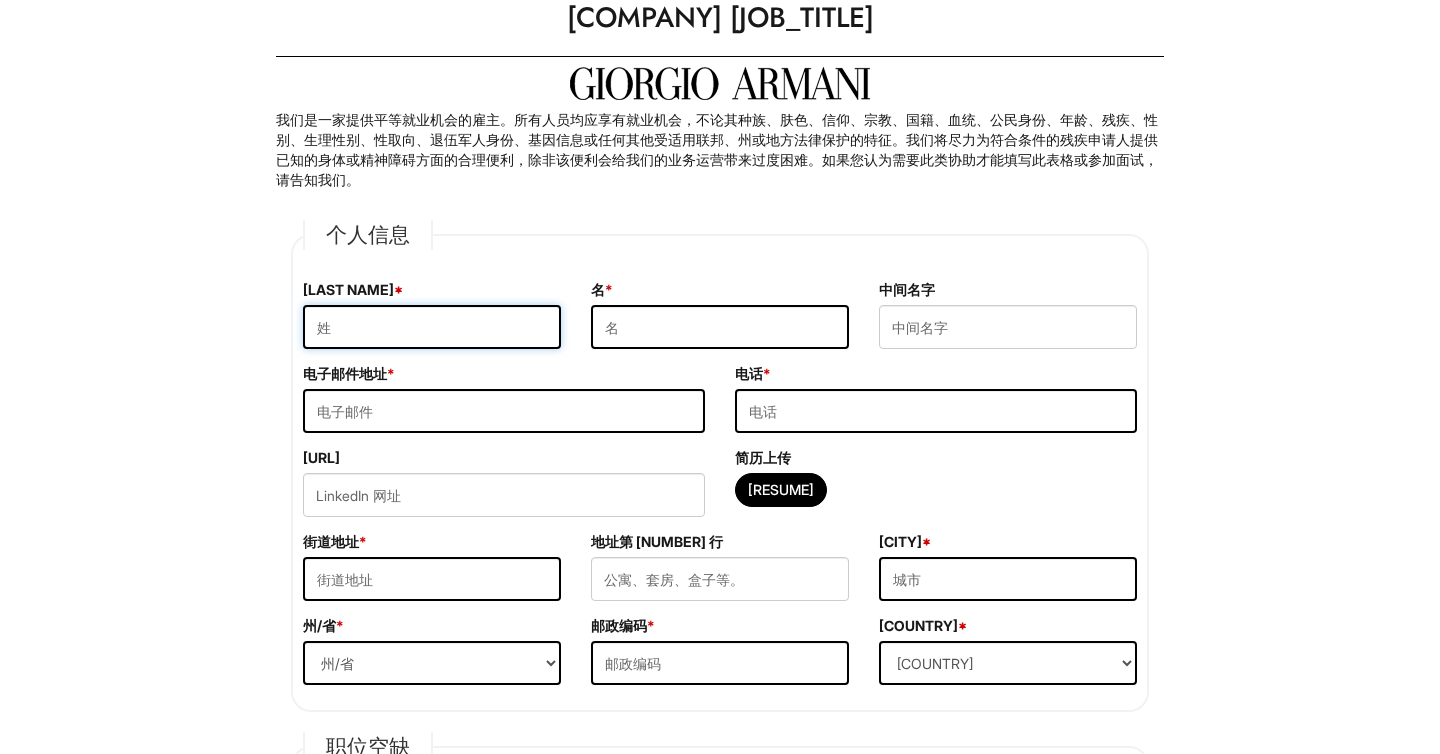 click at bounding box center (432, 327) 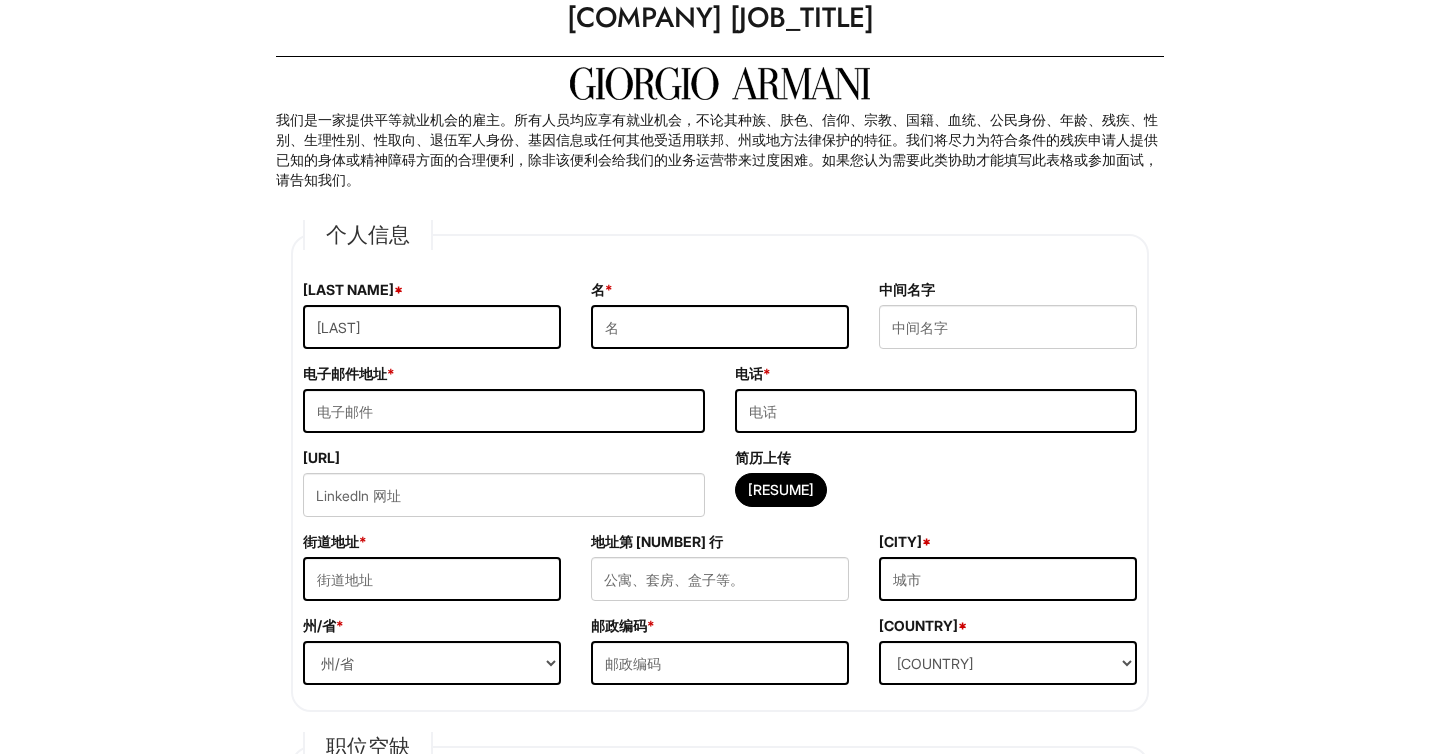 type on "[LAST]" 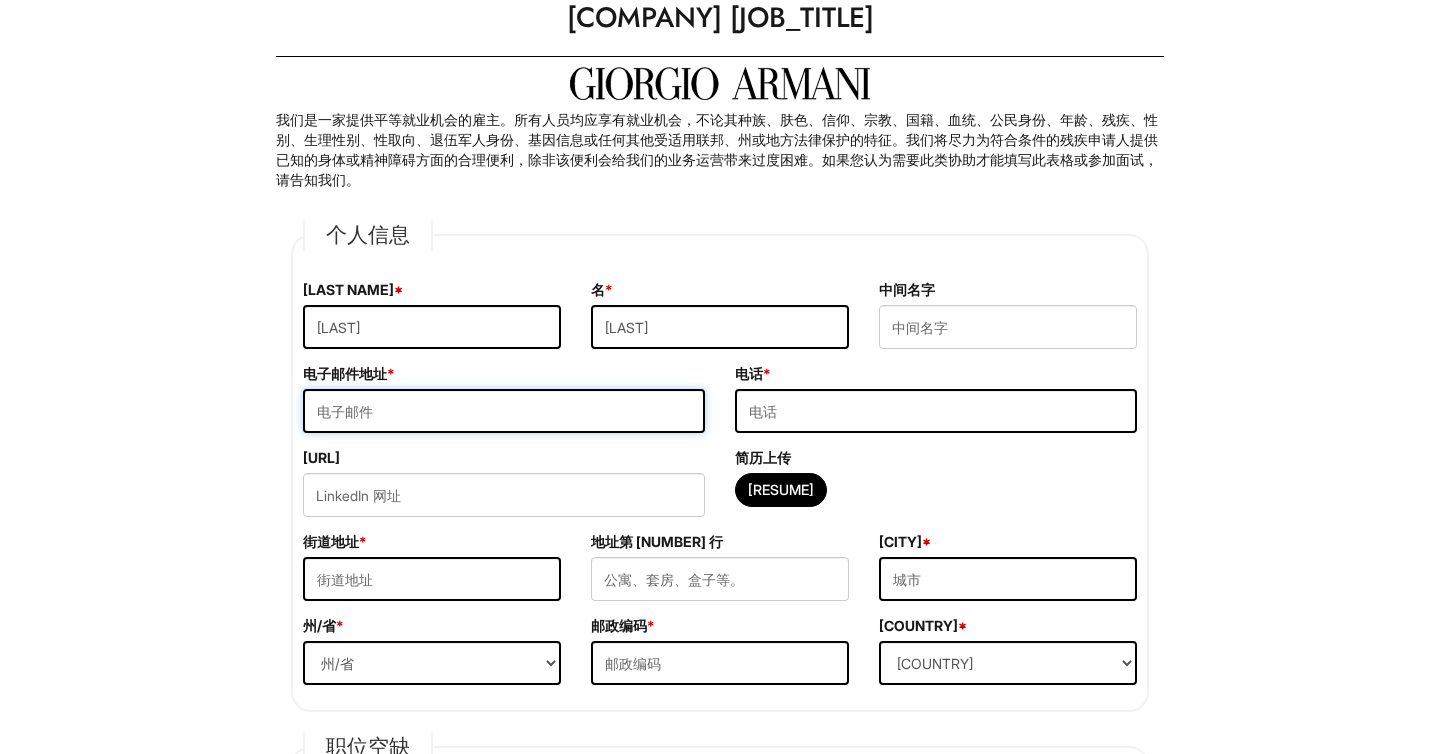 type on "[EMAIL]" 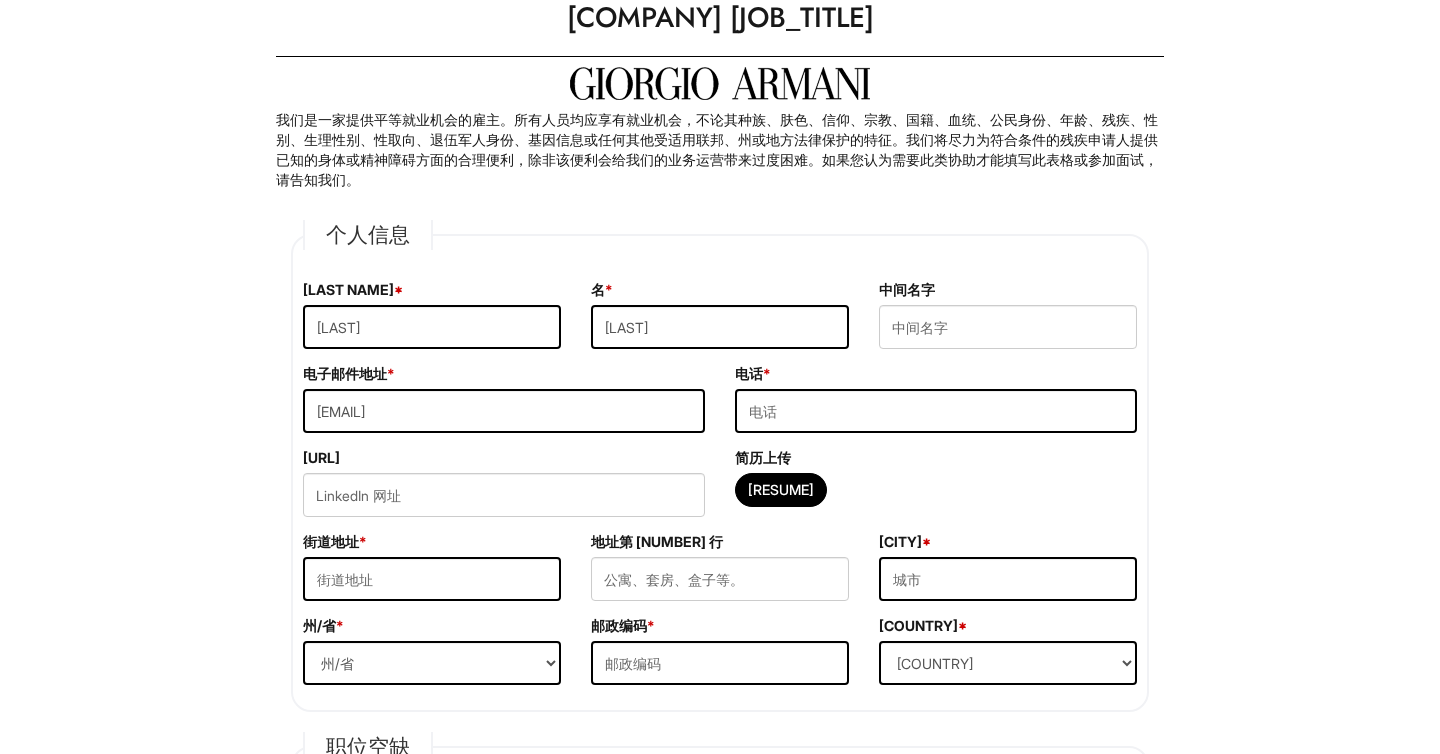 type on "[NUMBER] [STREET]" 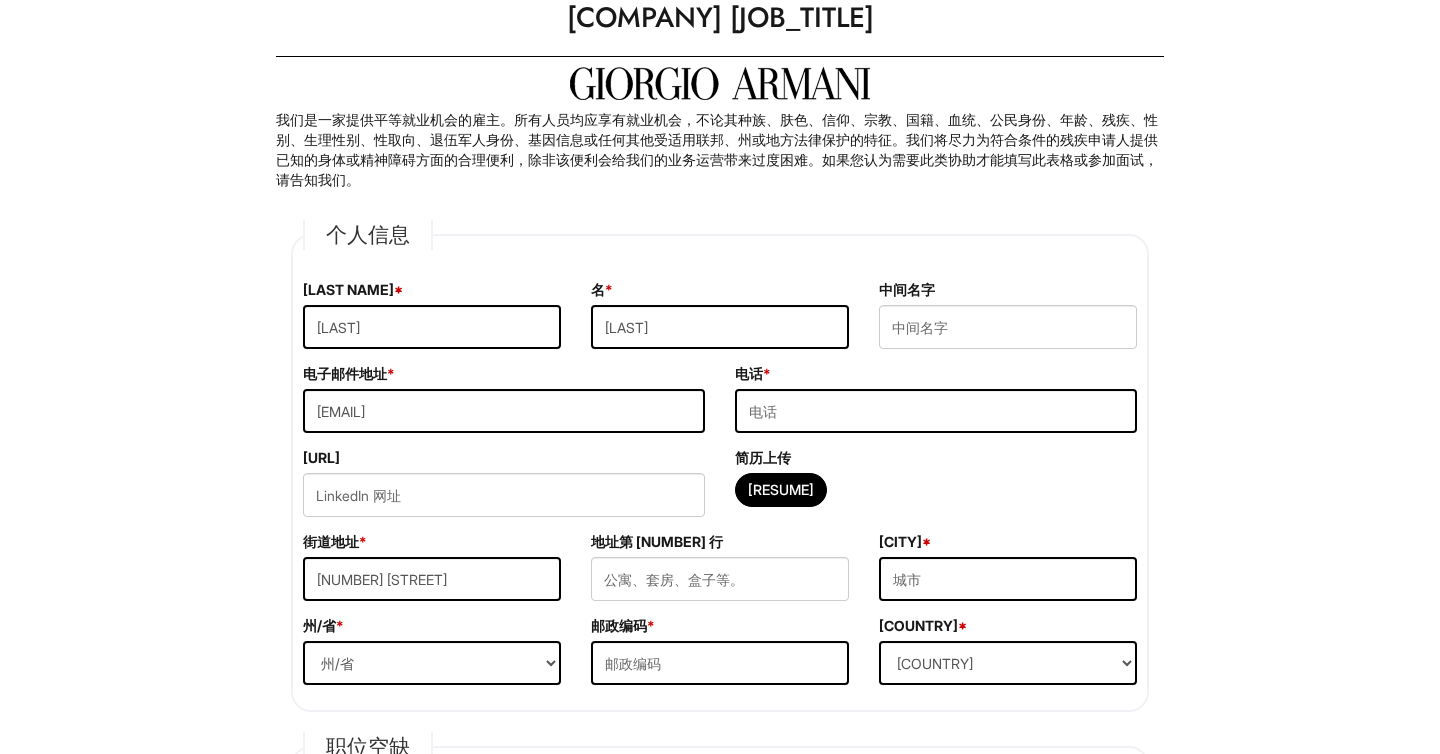 type on "[CITY]" 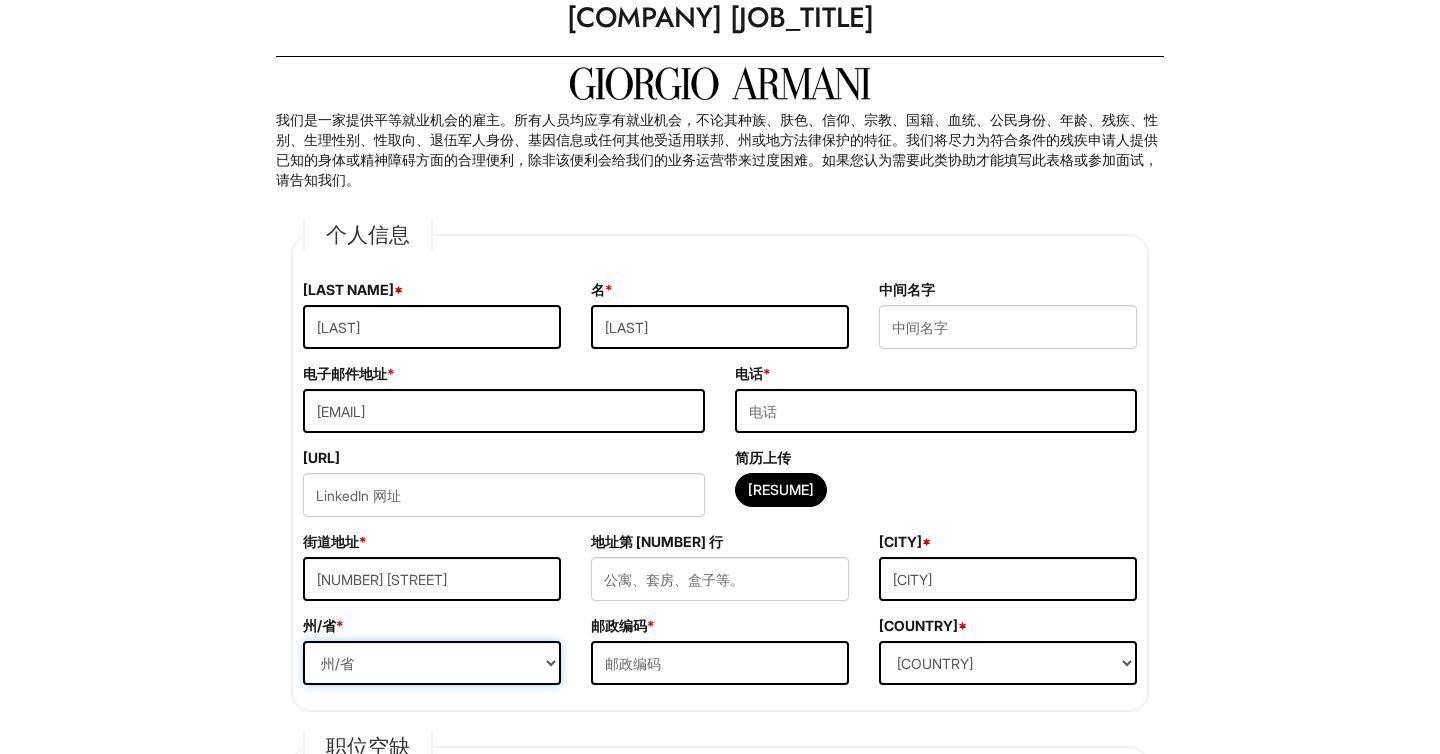 select on "FL" 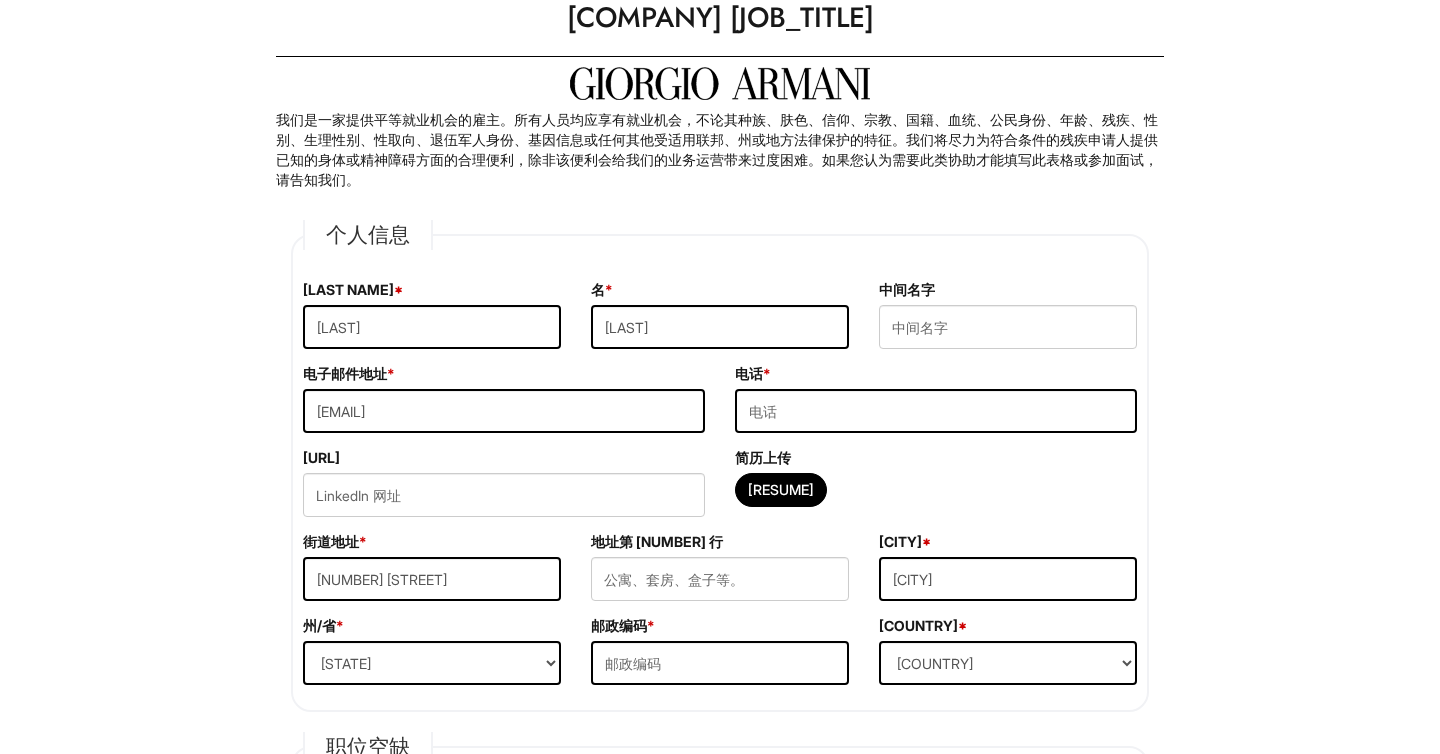 type on "[POSTAL_CODE]" 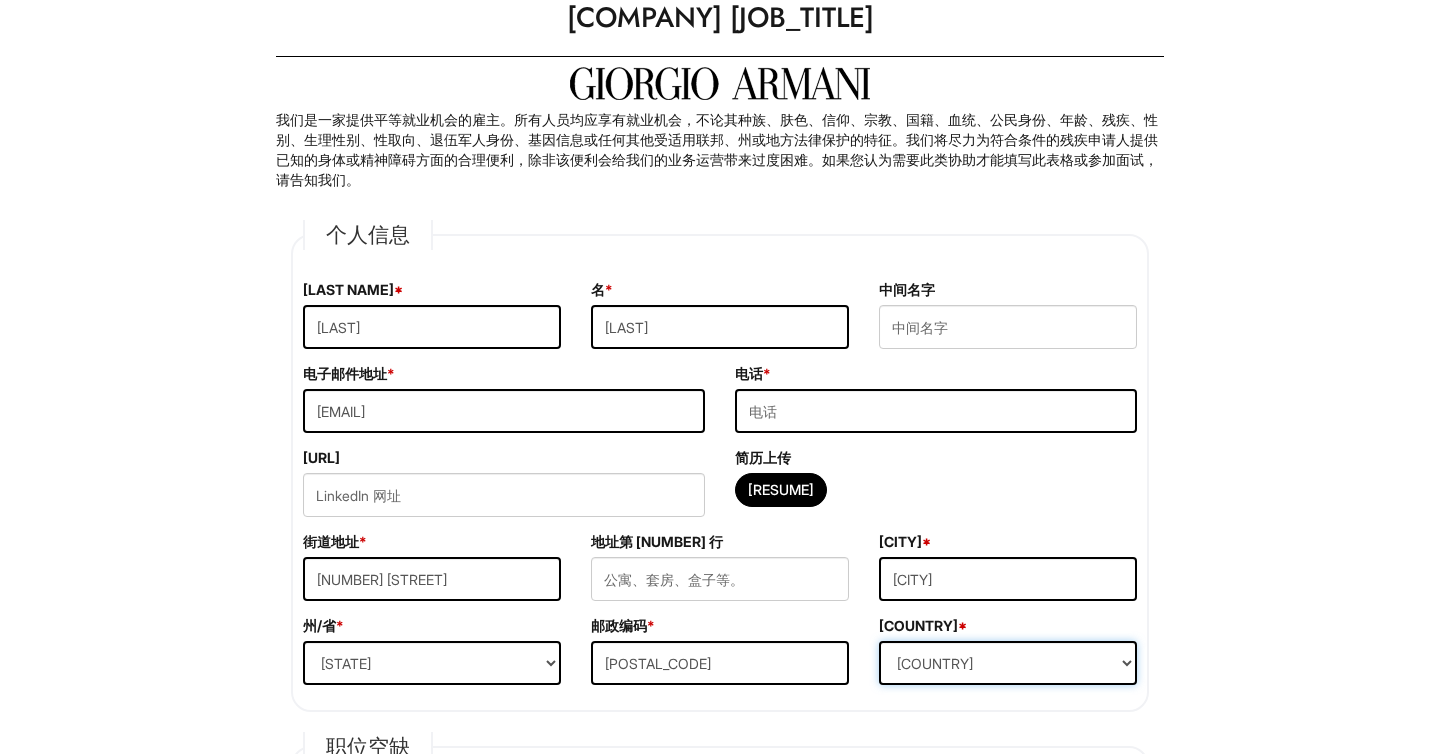 select on "United States of America" 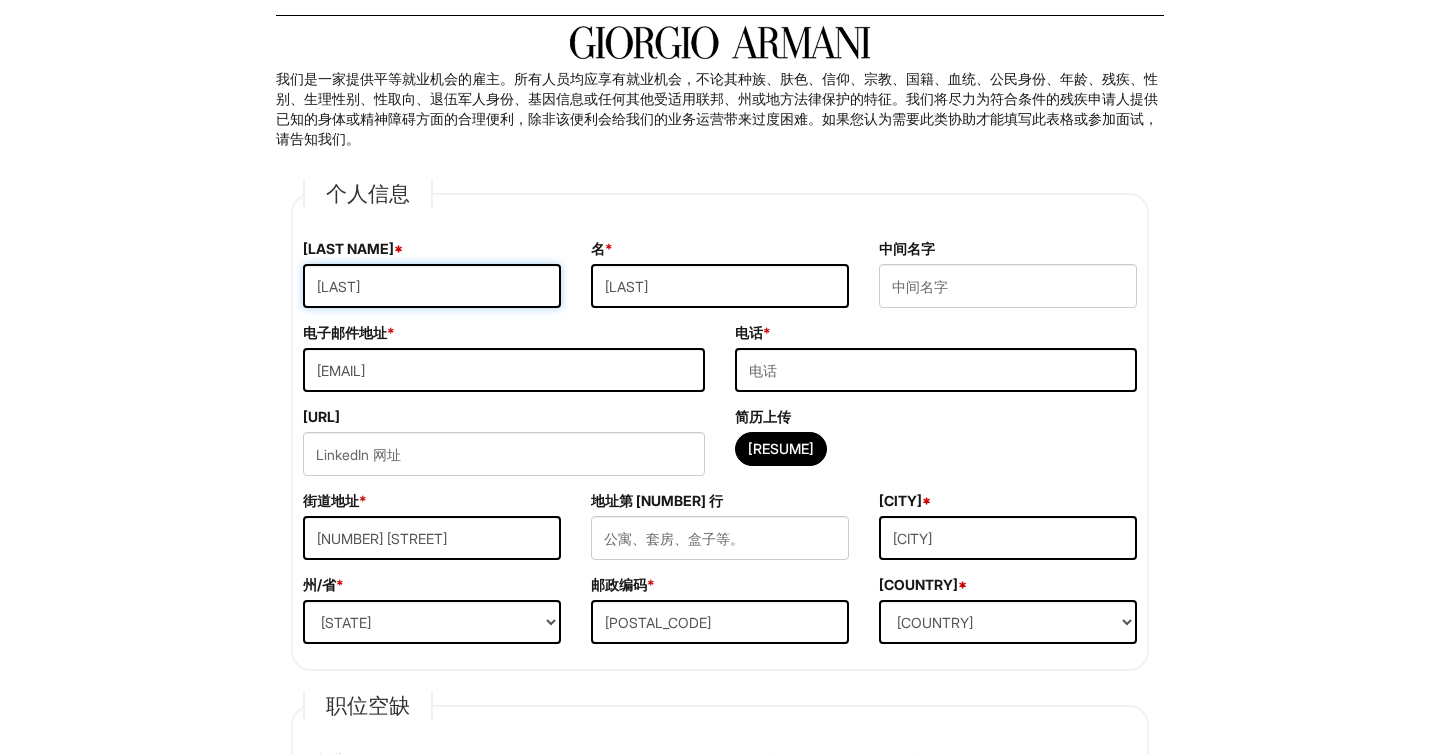 scroll, scrollTop: 115, scrollLeft: 0, axis: vertical 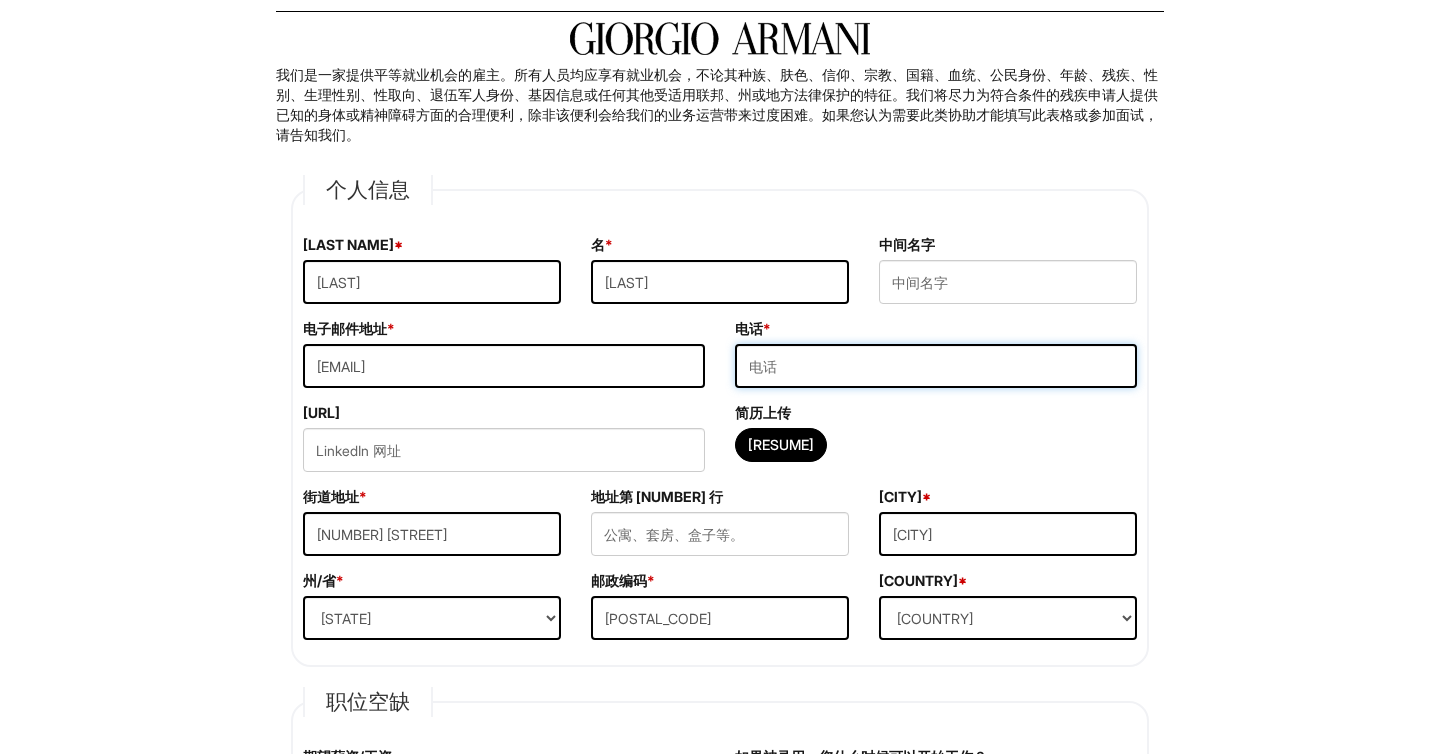 click at bounding box center [936, 366] 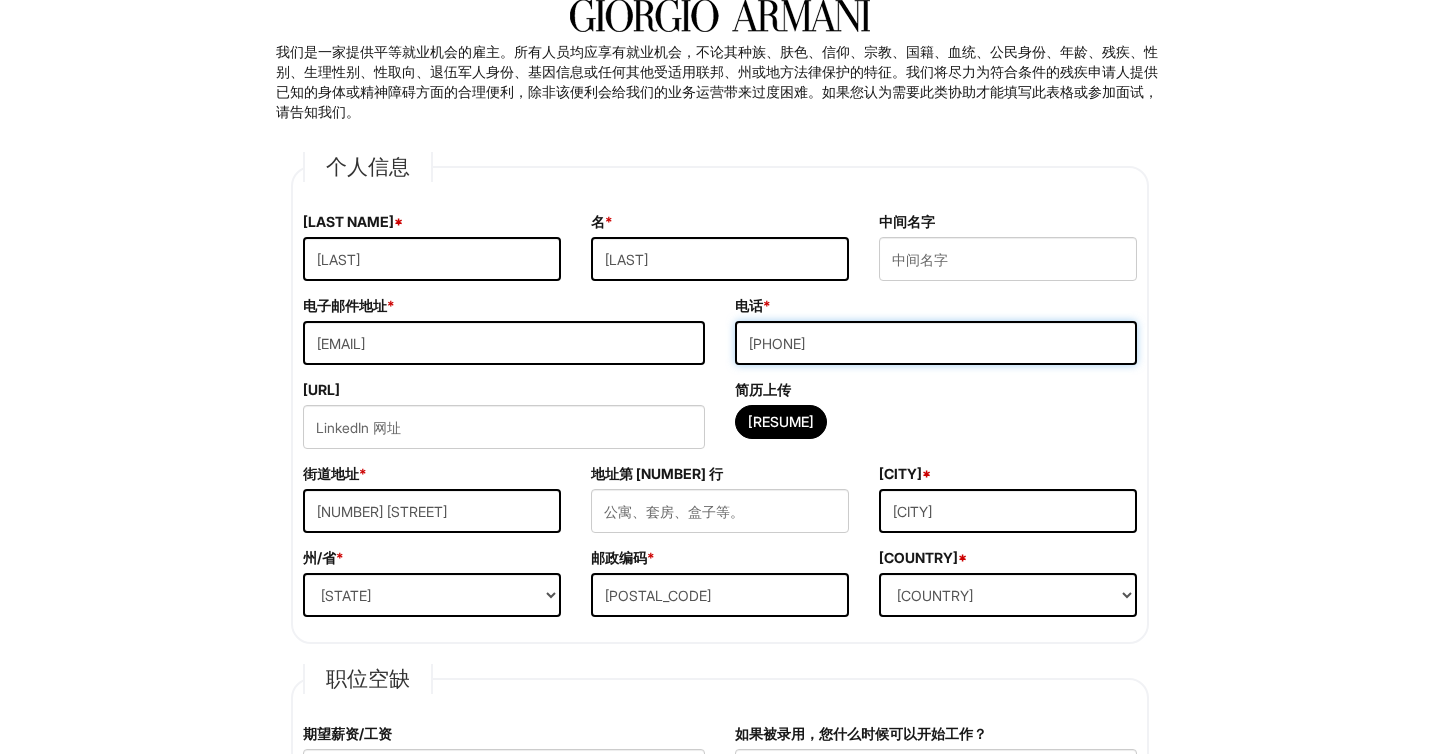 scroll, scrollTop: 146, scrollLeft: 0, axis: vertical 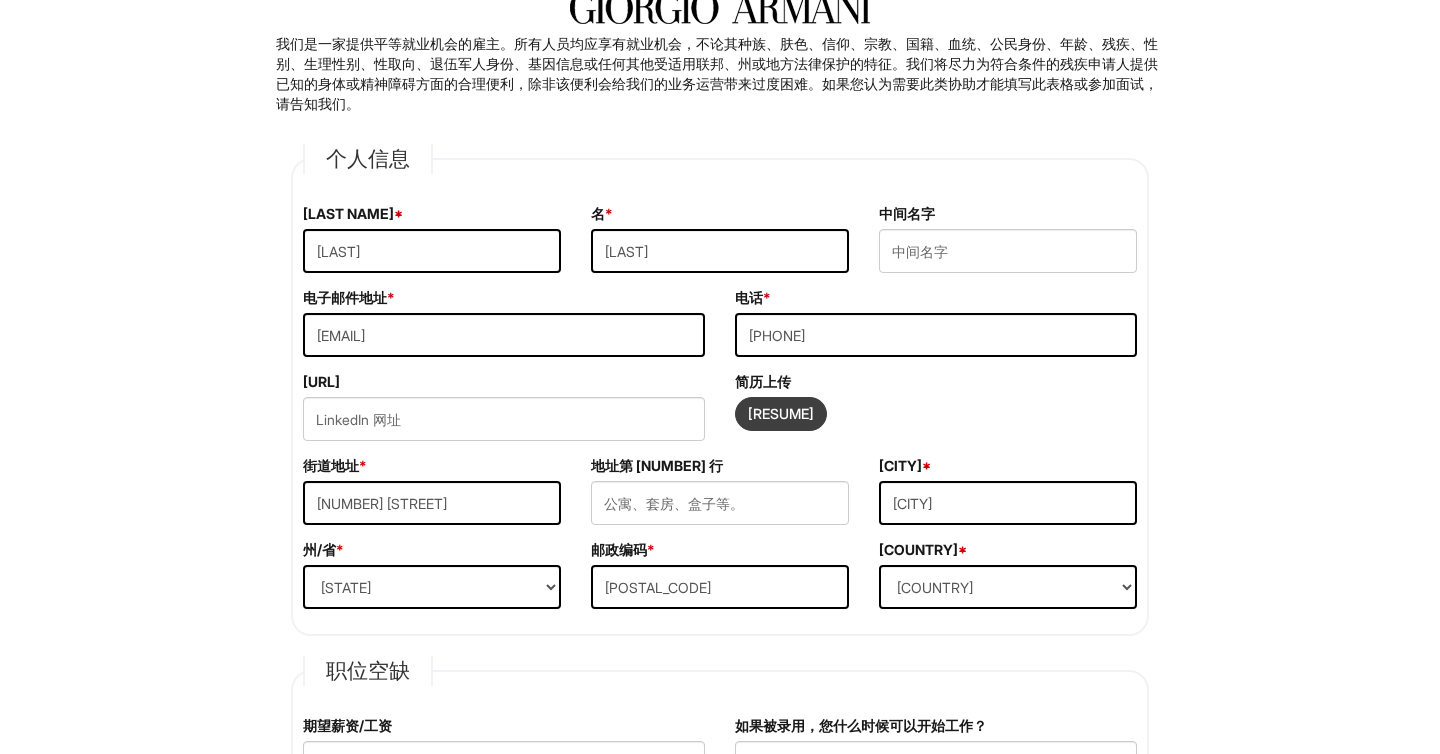 click at bounding box center [781, 414] 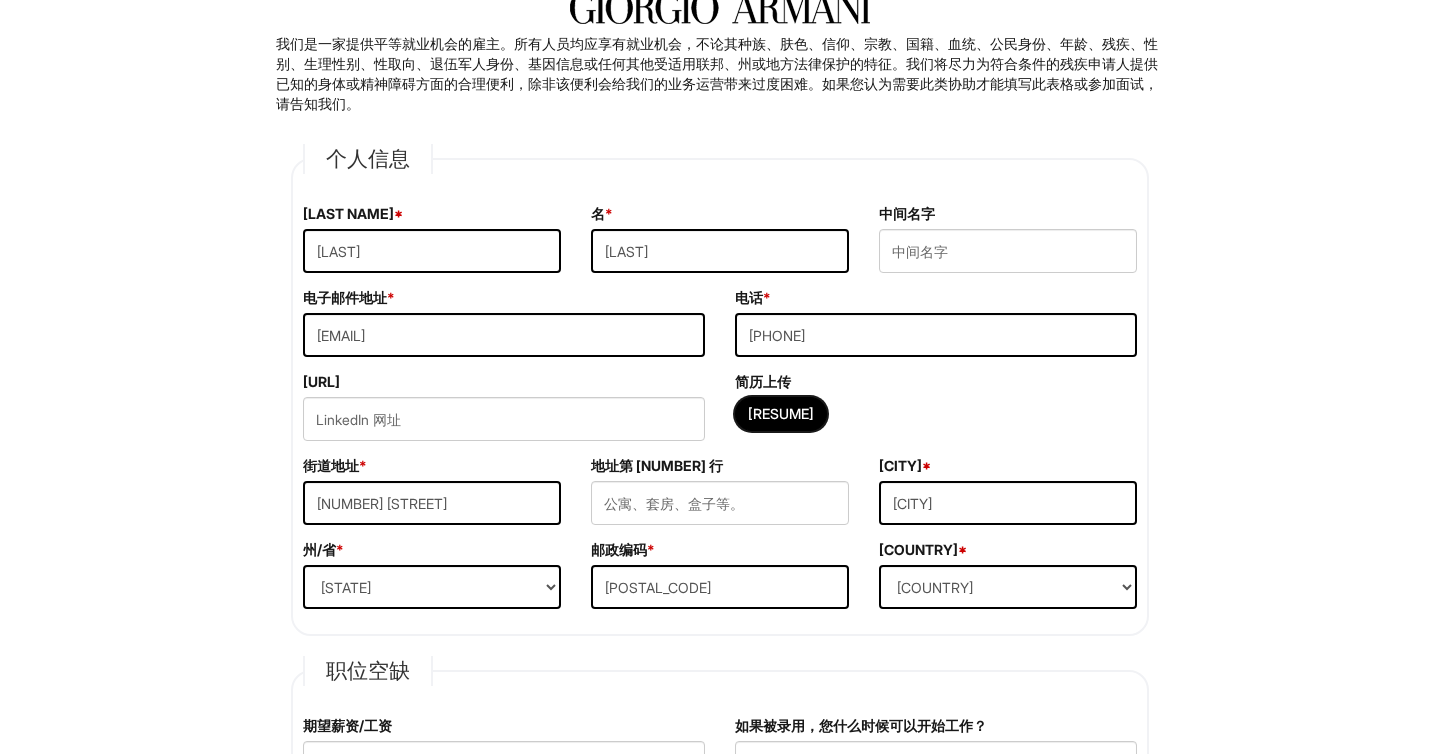 type on "C:\fakepath\[FILENAME].pdf" 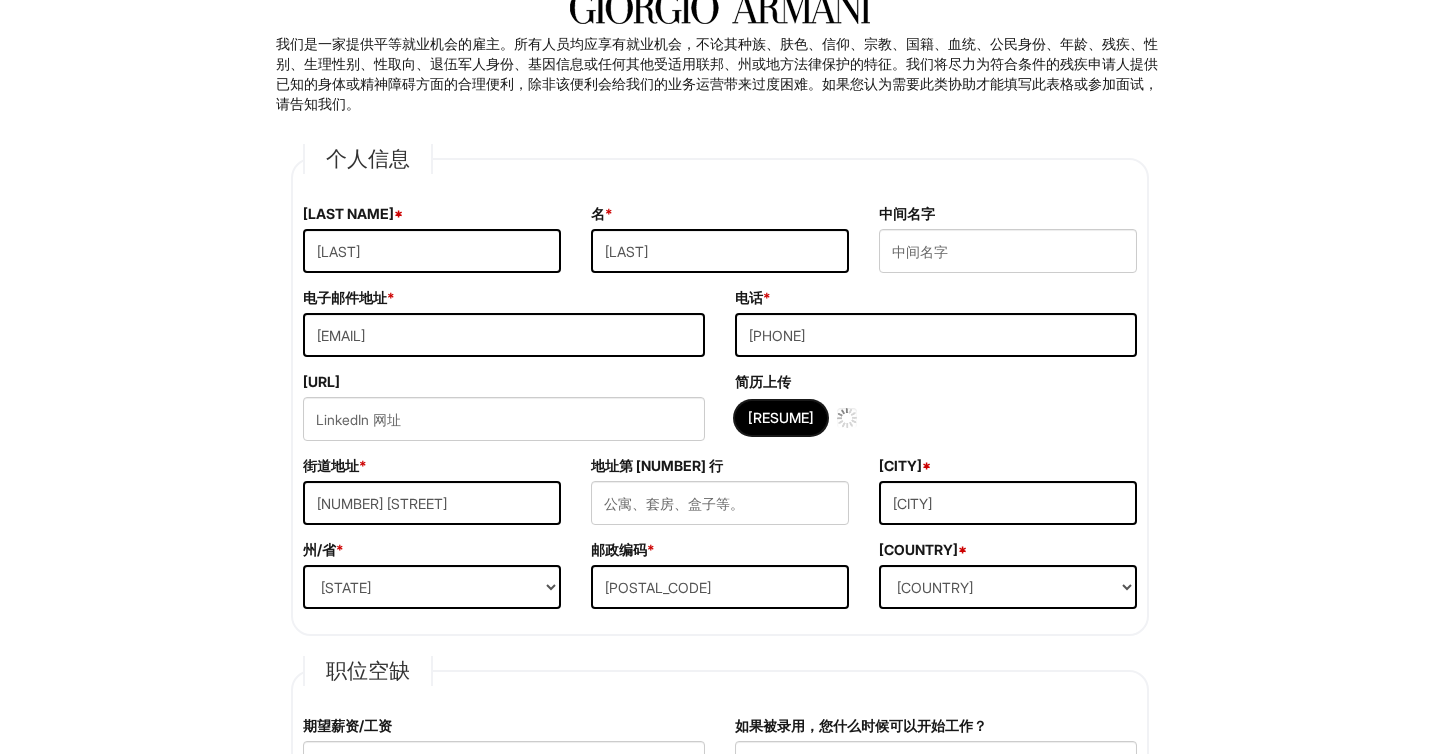 type 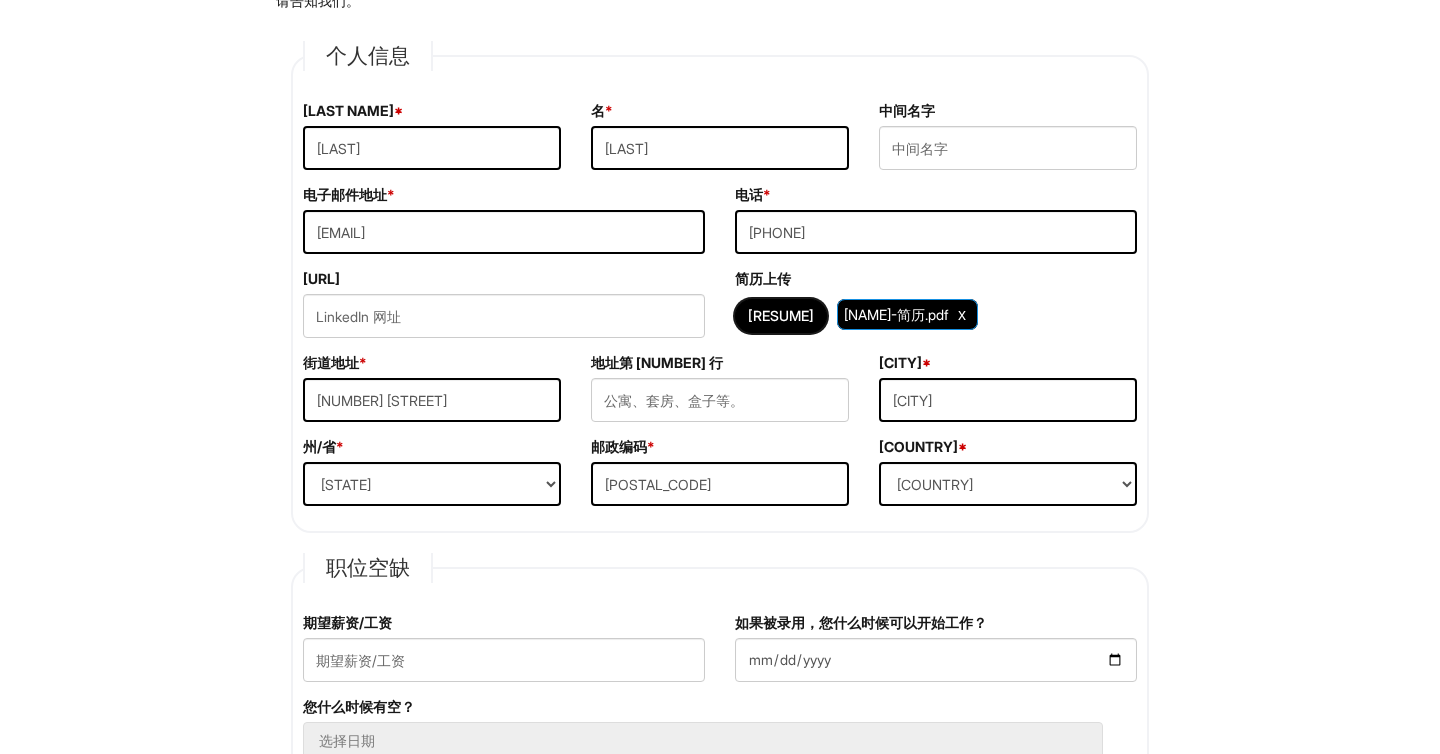 scroll, scrollTop: 251, scrollLeft: 0, axis: vertical 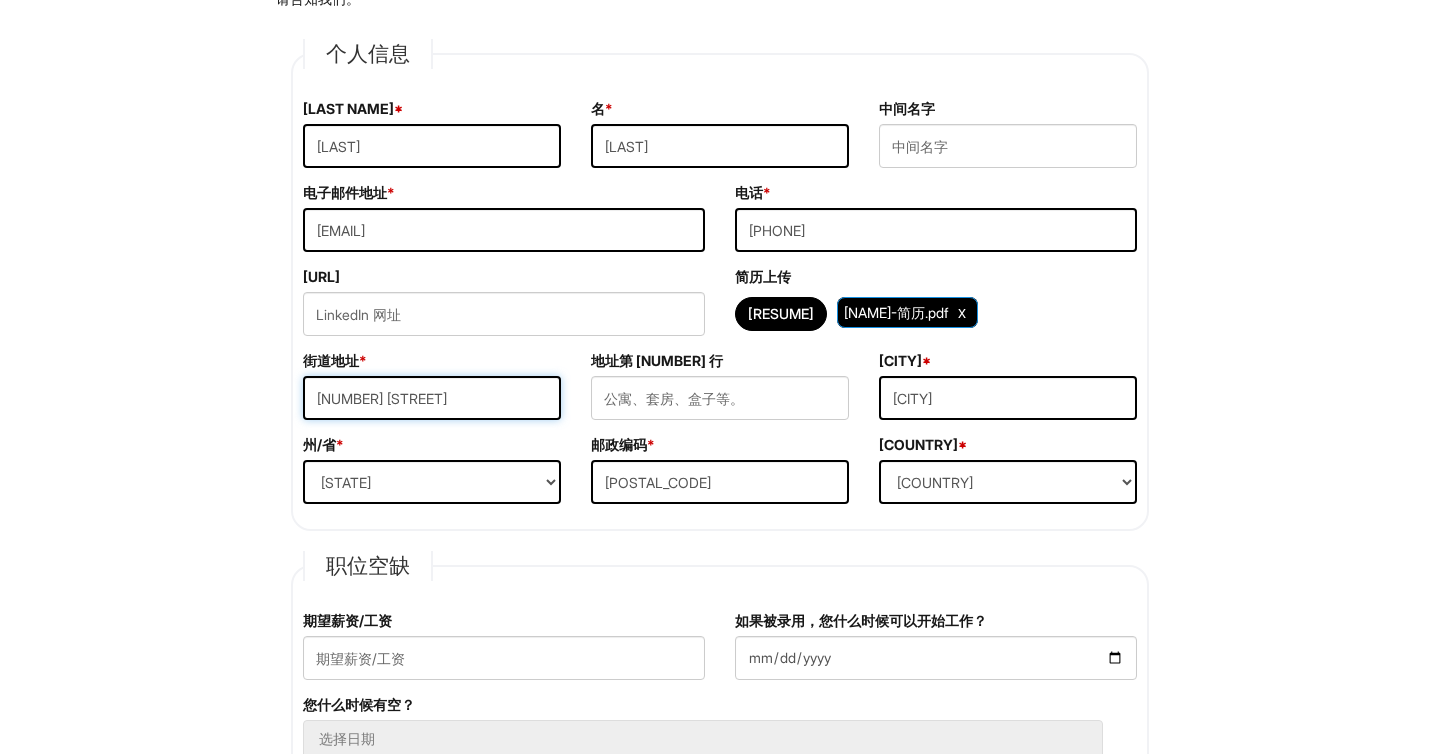 click on "[NUMBER] [STREET]" at bounding box center [432, 398] 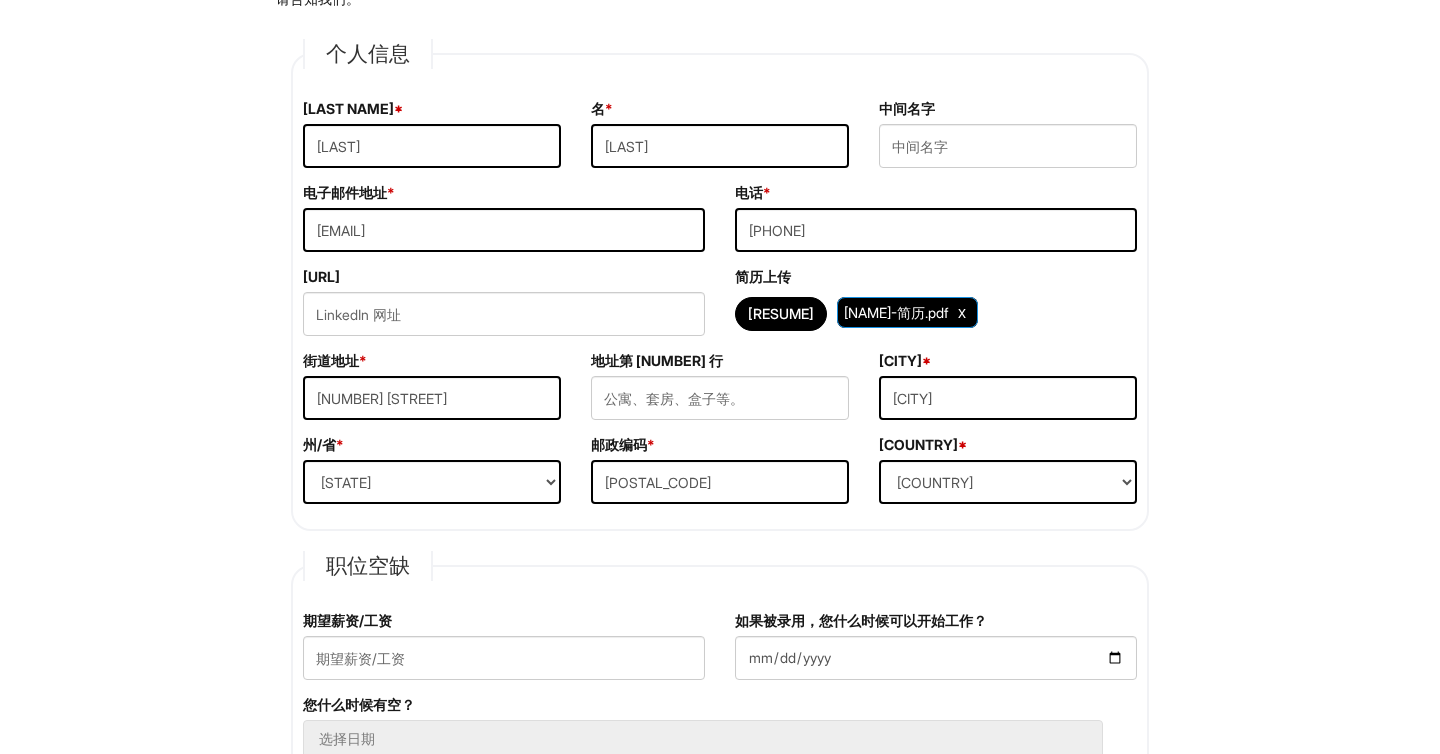 click on "请填写此表格 1 2 3 阿玛尼奥特莱斯客户顾问（兼职） 请填写所有必填字段
我们是一家提供平等就业机会的雇主。所有人员均应享有就业机会，不论其种族、肤色、信仰、宗教、国籍、血统、公民身份、年龄、残疾、性别、生理性别、性取向、退伍军人身份、基因信息或任何其他受适用联邦、州或地方法律保护的特征。我们将尽力为符合条件的残疾申请人提供已知的身体或精神障碍方面的合理便利，除非该便利会给我们的业务运营带来过度困难。如果您认为需要此类协助才能填写此表格或参加面试，请告知我们。
个人信息
姓 *   [LAST]
名 *   [FIRST]
中间名字
电子邮件地址 *   [EMAIL]
电话 *   [PHONE]
LinkedIn 网址
简历上传   简历上传* [FILENAME].pdf
街道地址 *   [NUMBER] [STREET]
地址第 2 行
城市 *   [CITY]
州/省 *   [STATE]" at bounding box center [720, 1614] 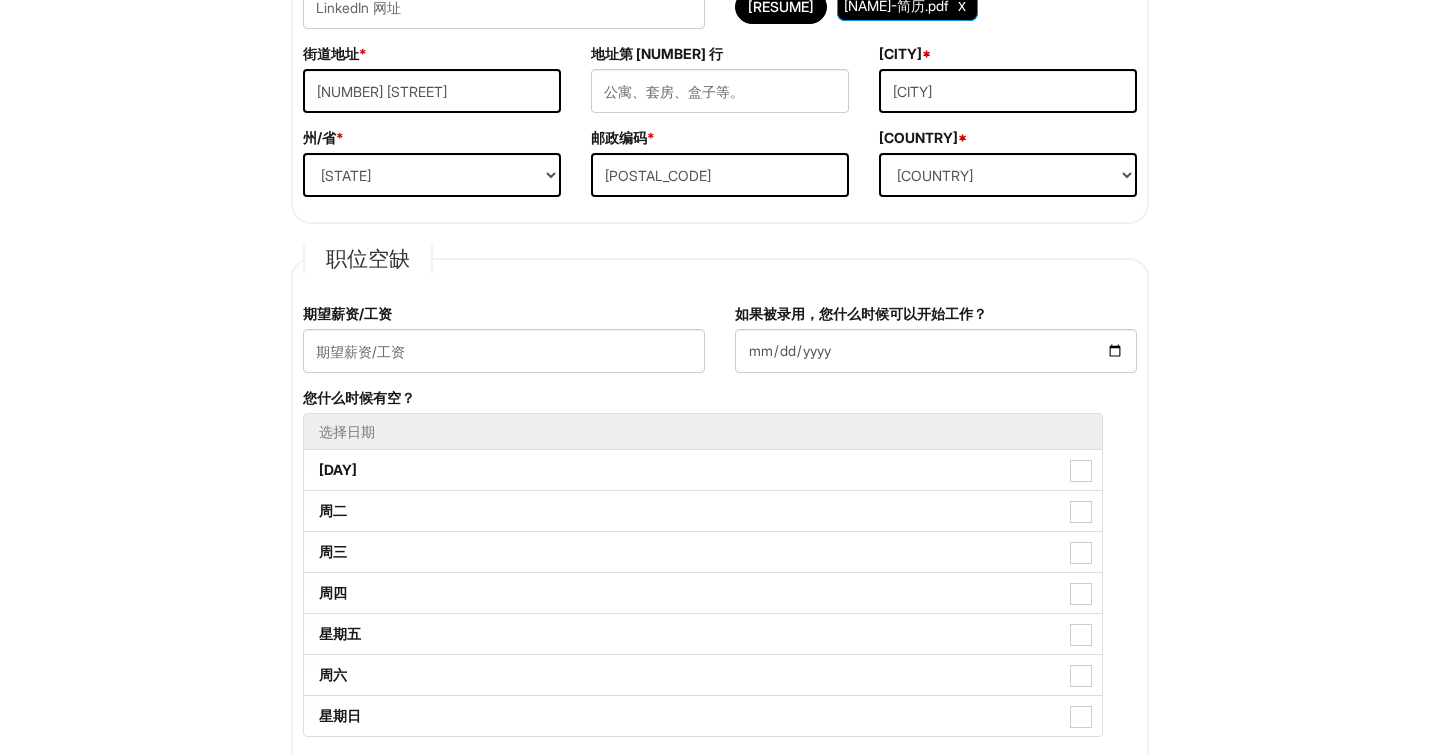 scroll, scrollTop: 567, scrollLeft: 0, axis: vertical 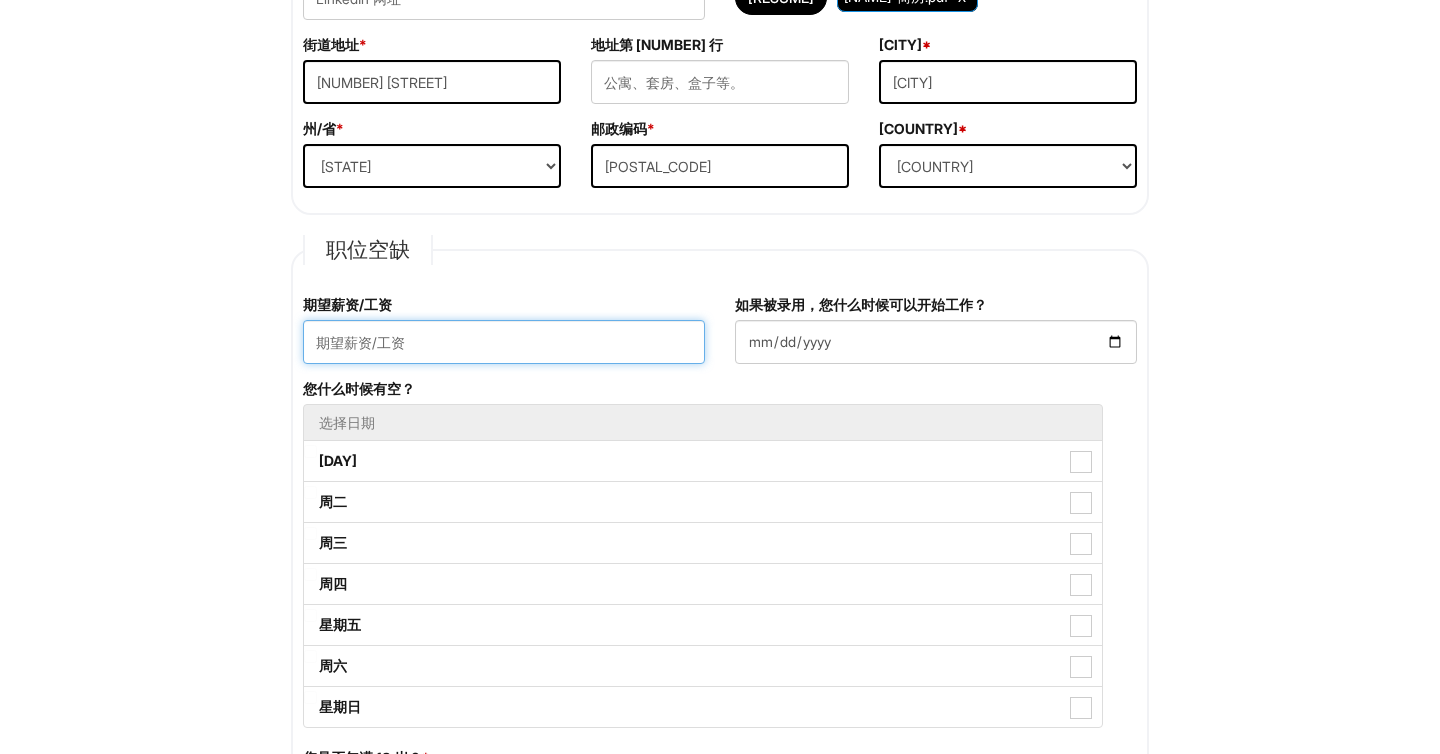 click at bounding box center [504, 342] 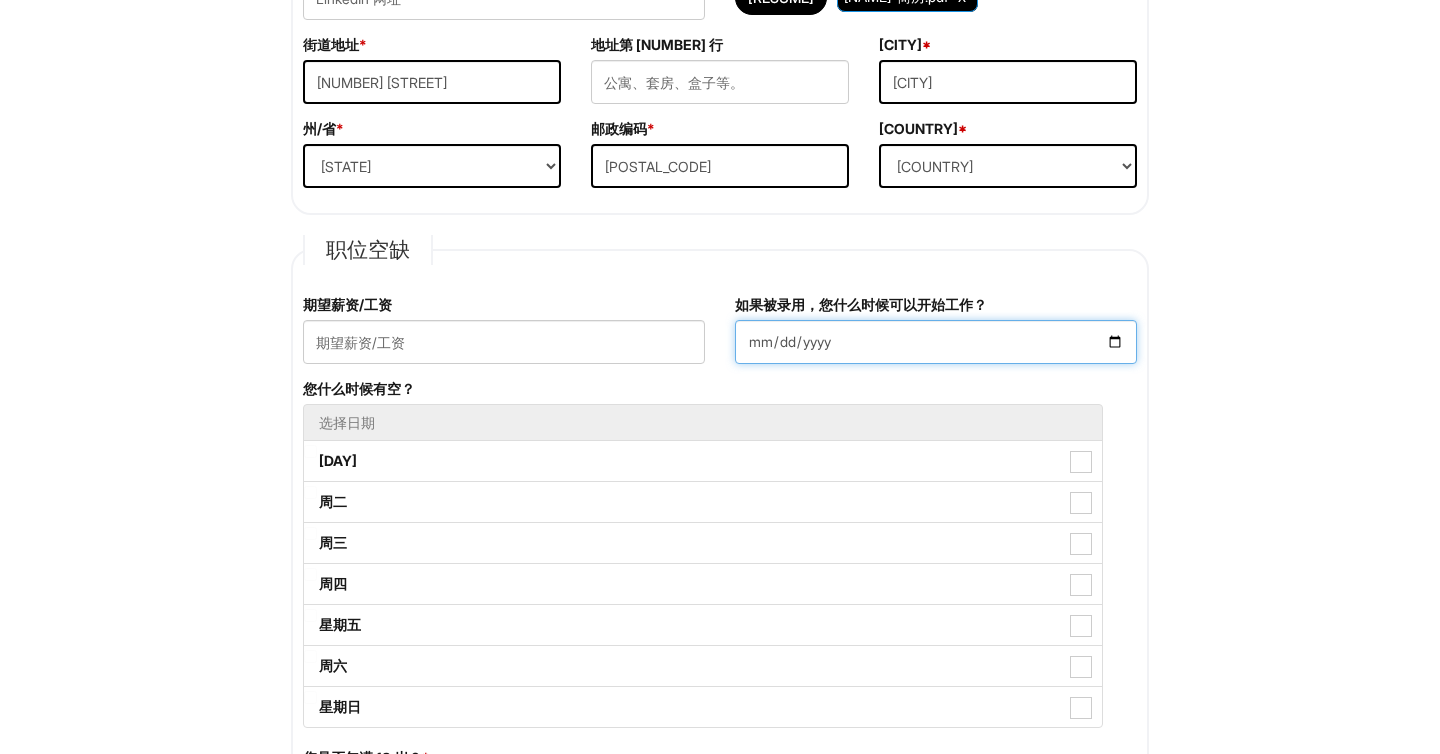 click on "如果被录用，您什么时候可以开始工作？" at bounding box center (936, 342) 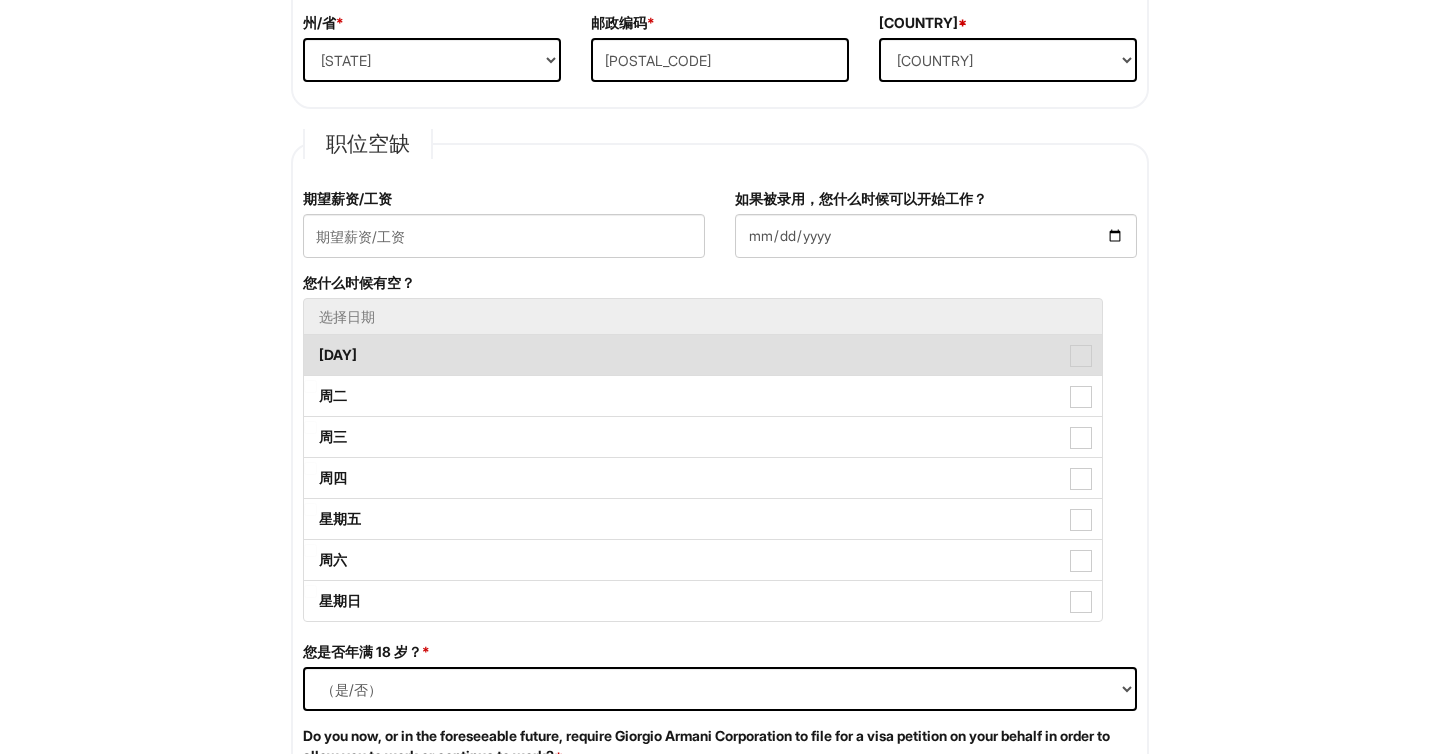 click at bounding box center (1081, 356) 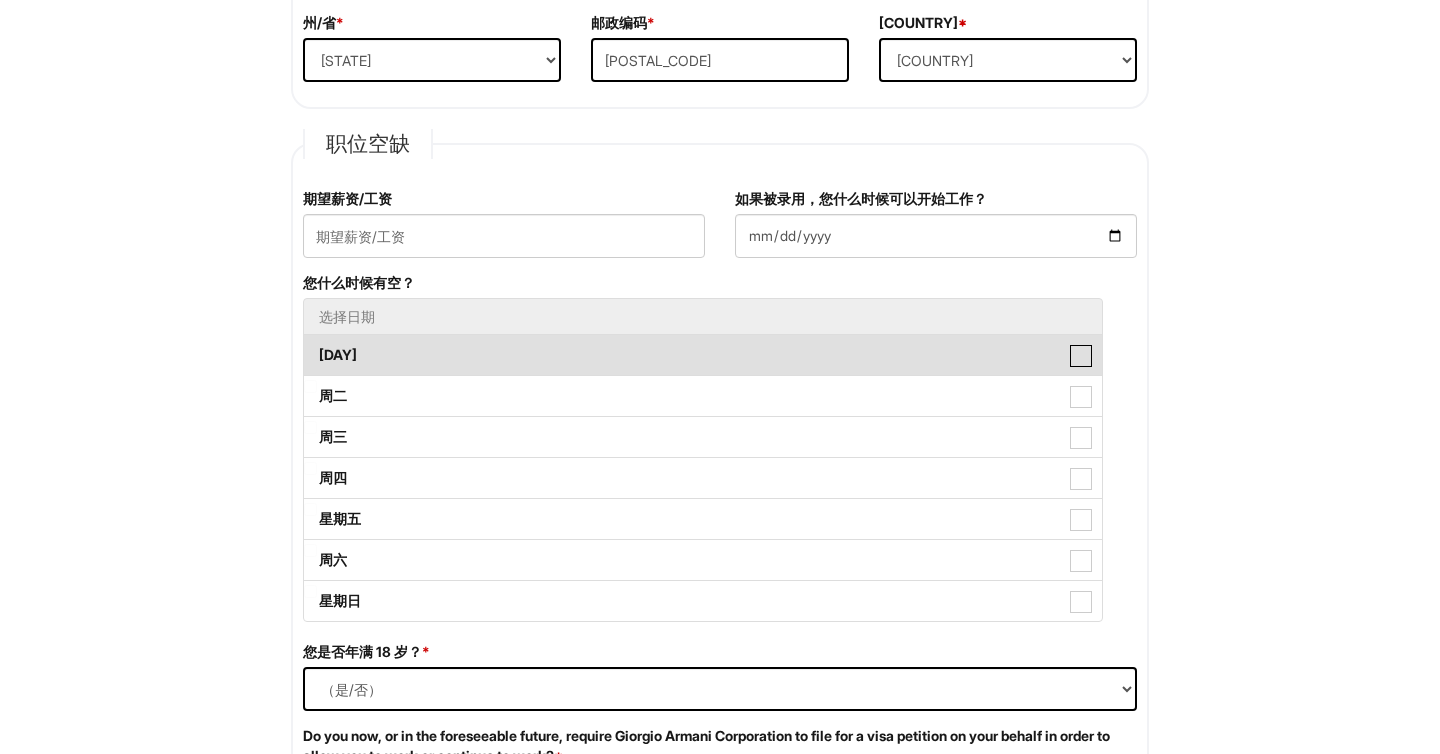 click on "[DAY]" at bounding box center [310, 345] 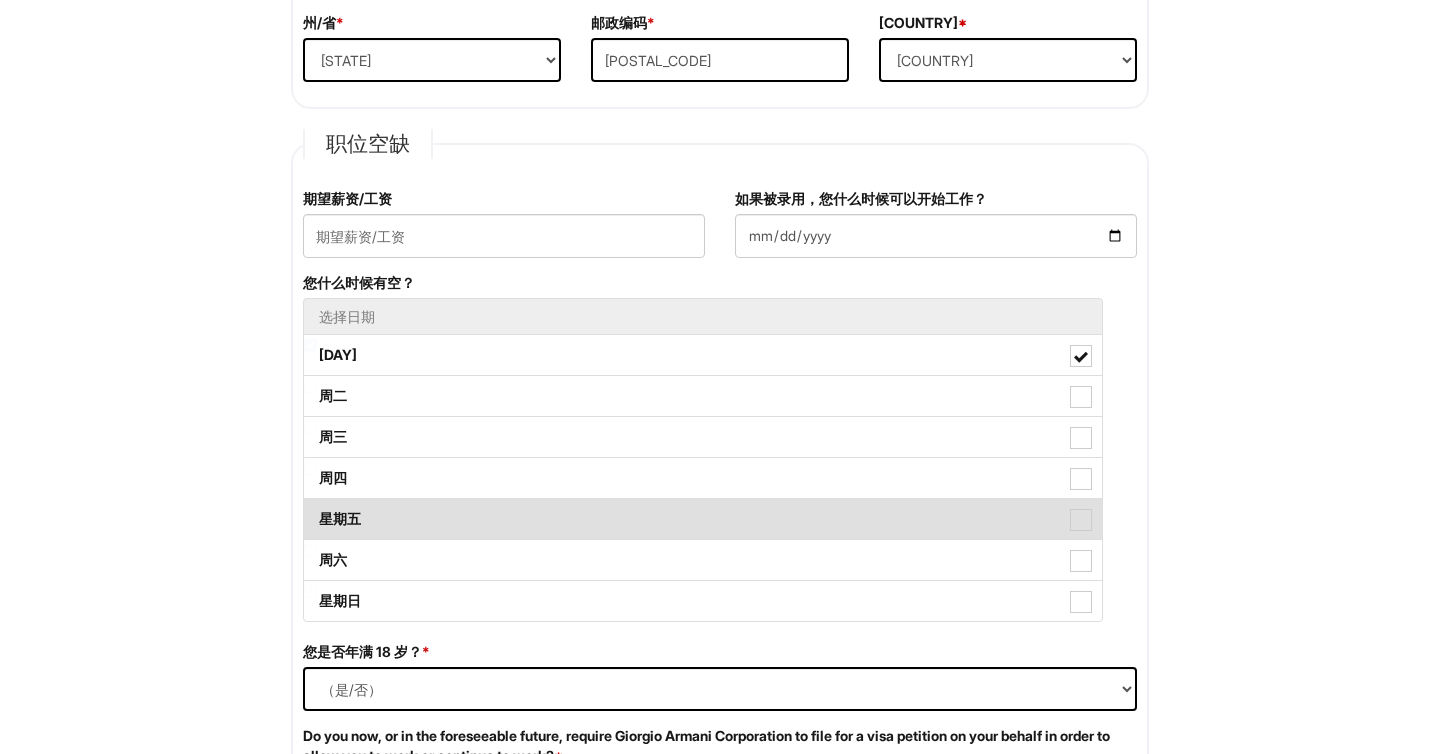 click at bounding box center [1081, 520] 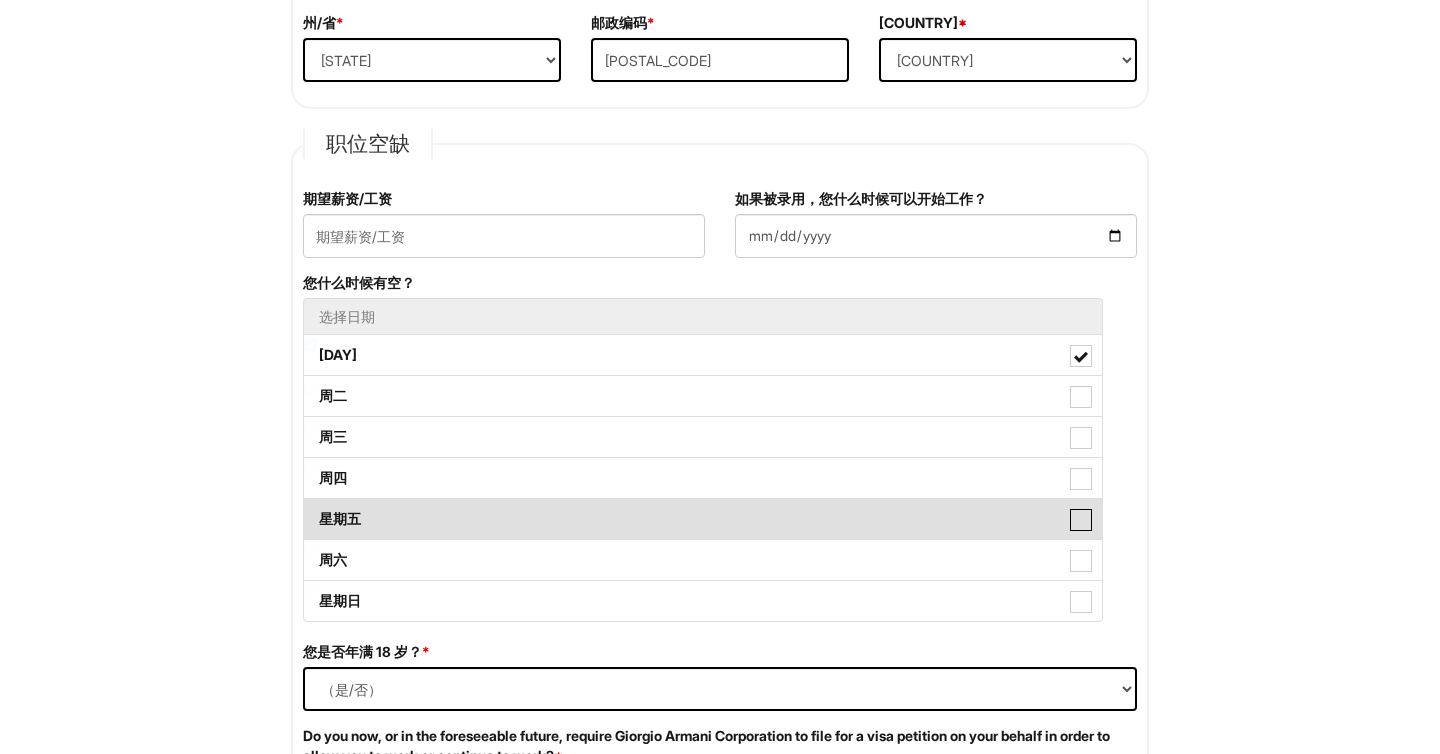 click on "星期五" at bounding box center [310, 509] 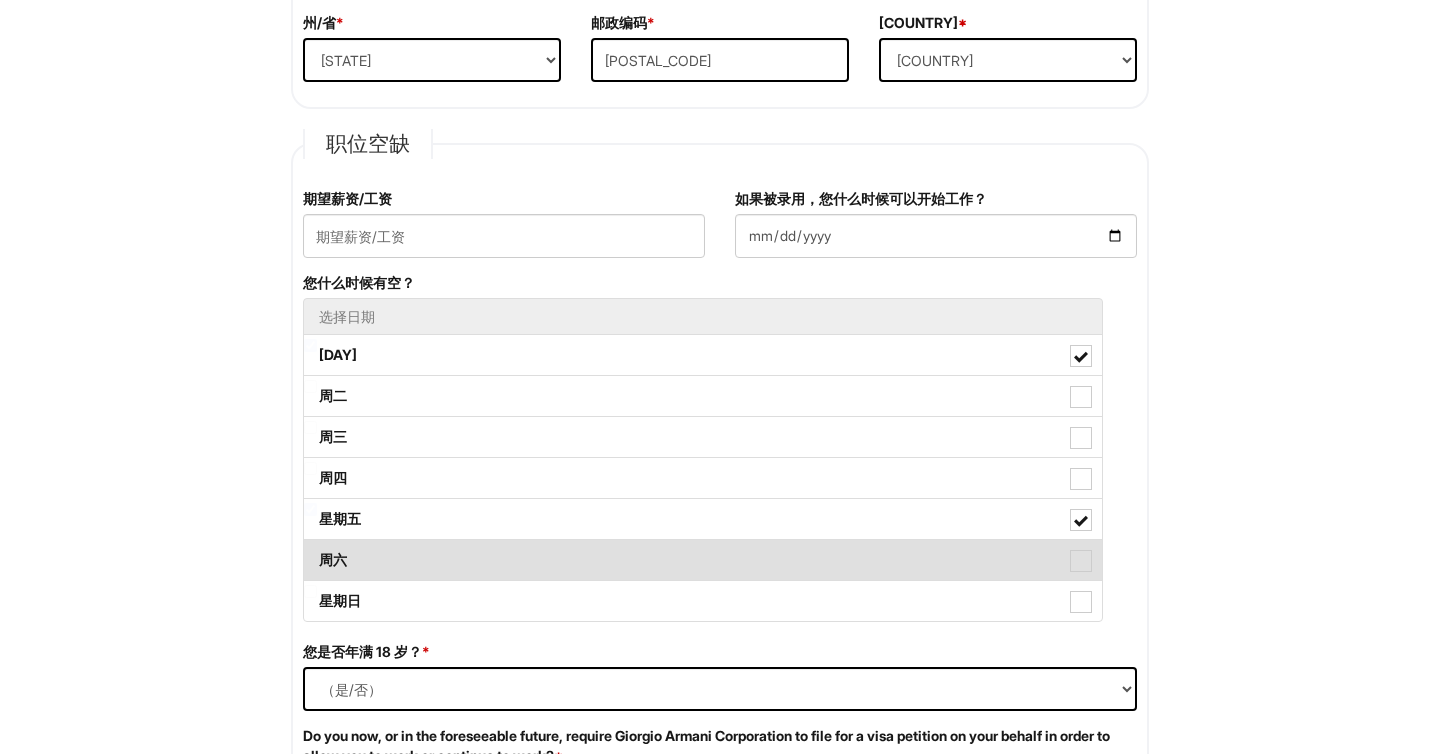 click at bounding box center (1081, 561) 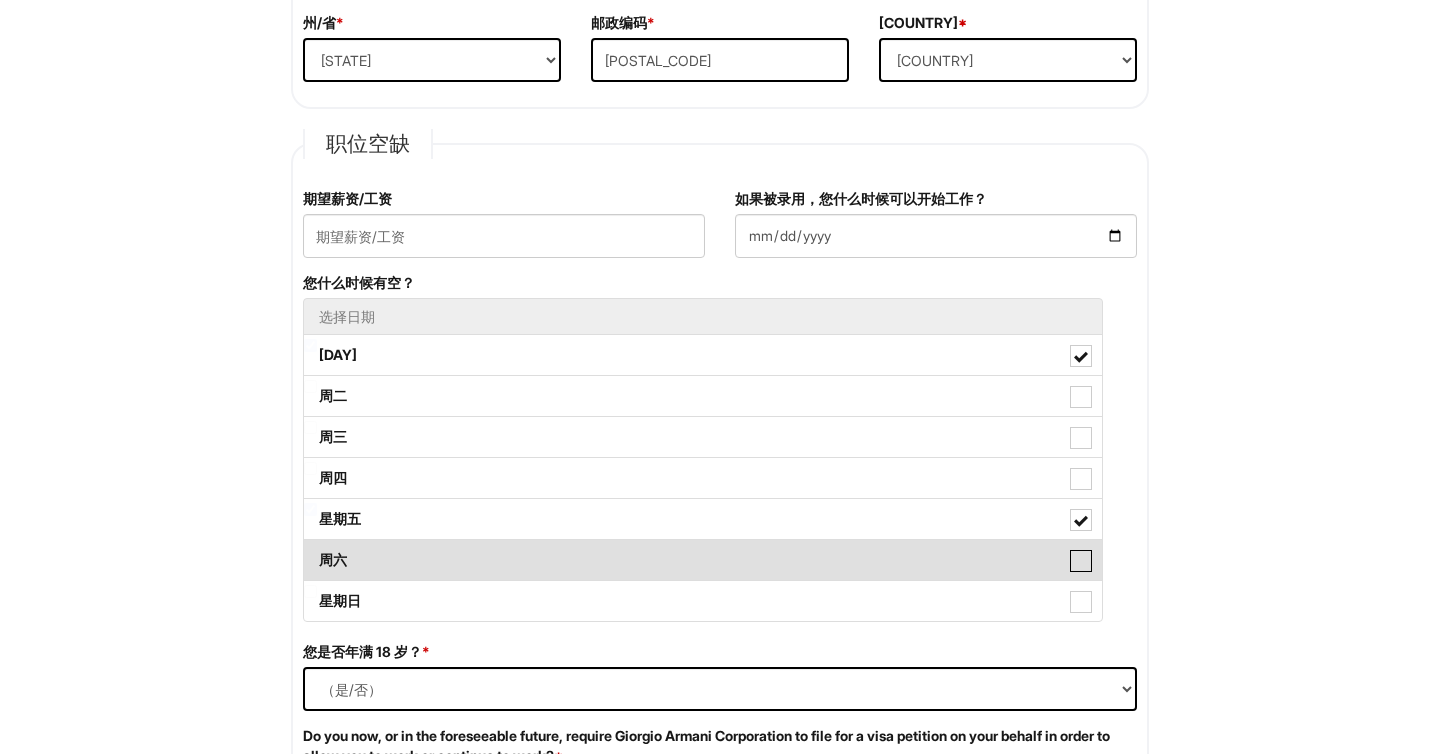 click on "周六" at bounding box center [310, 550] 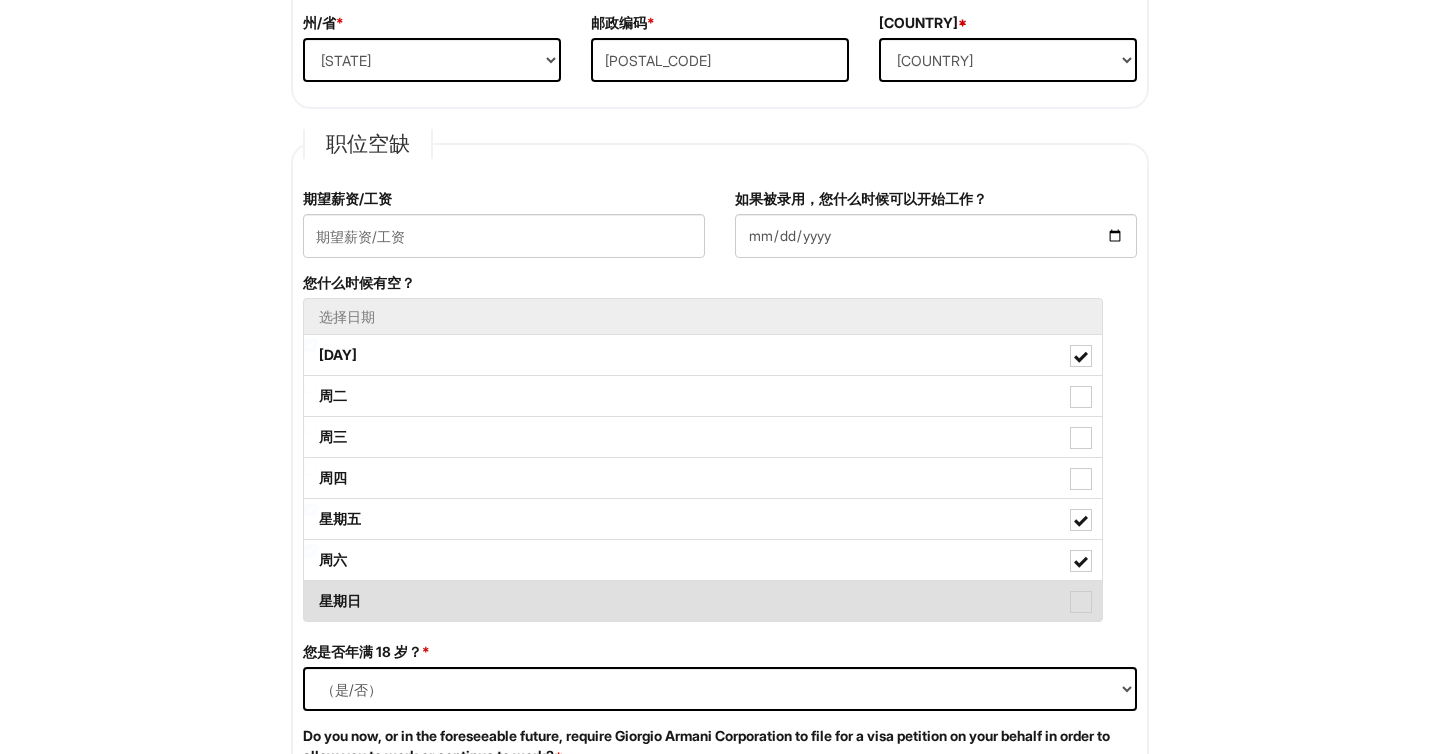 click on "星期日" at bounding box center (703, 601) 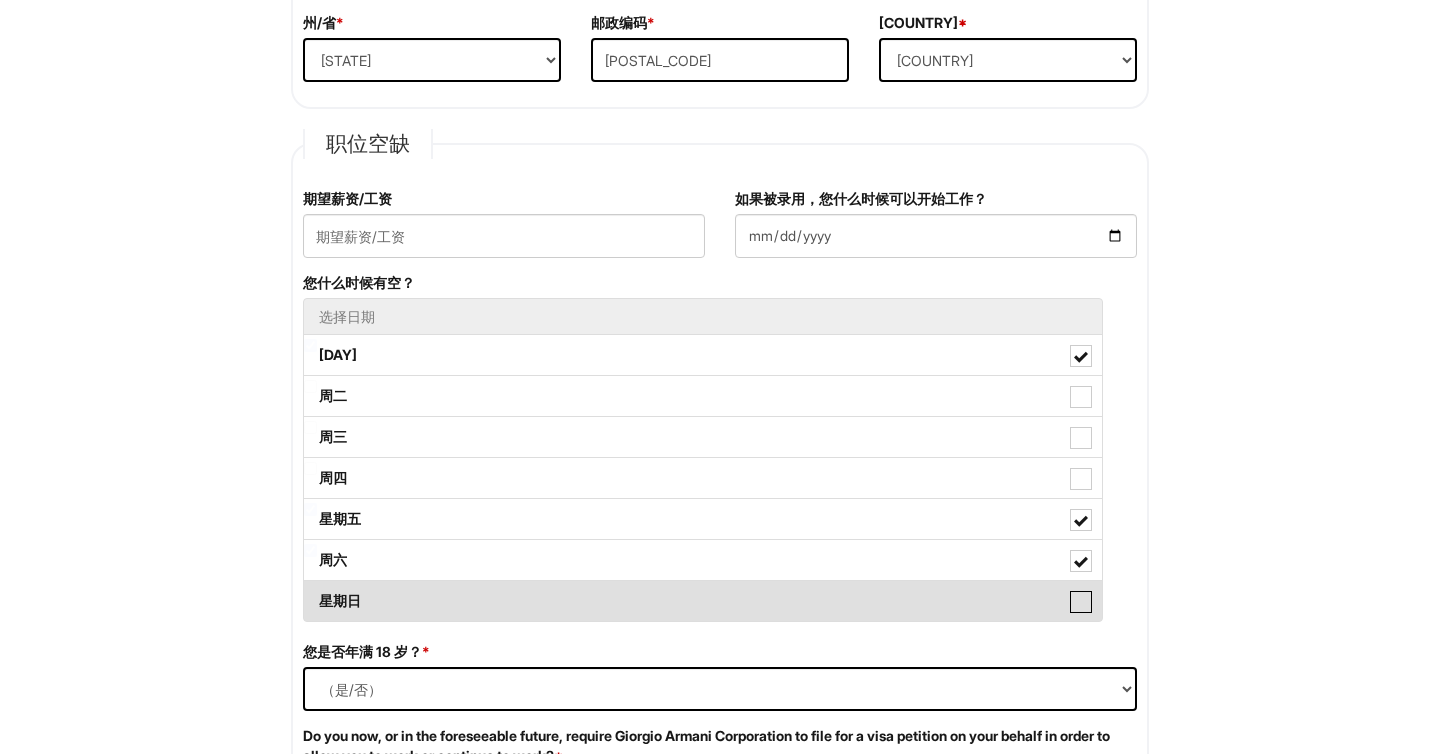 click on "星期日" at bounding box center (310, 591) 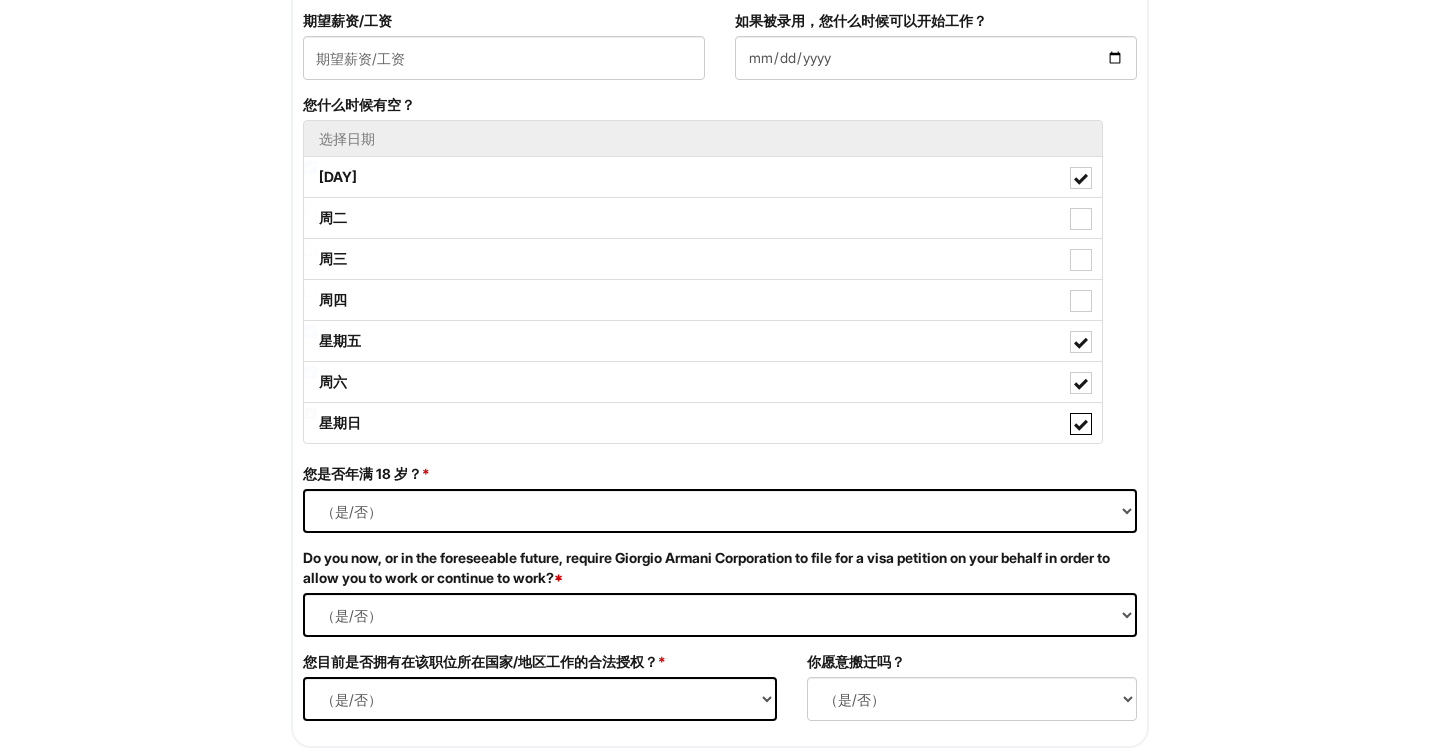 scroll, scrollTop: 861, scrollLeft: 0, axis: vertical 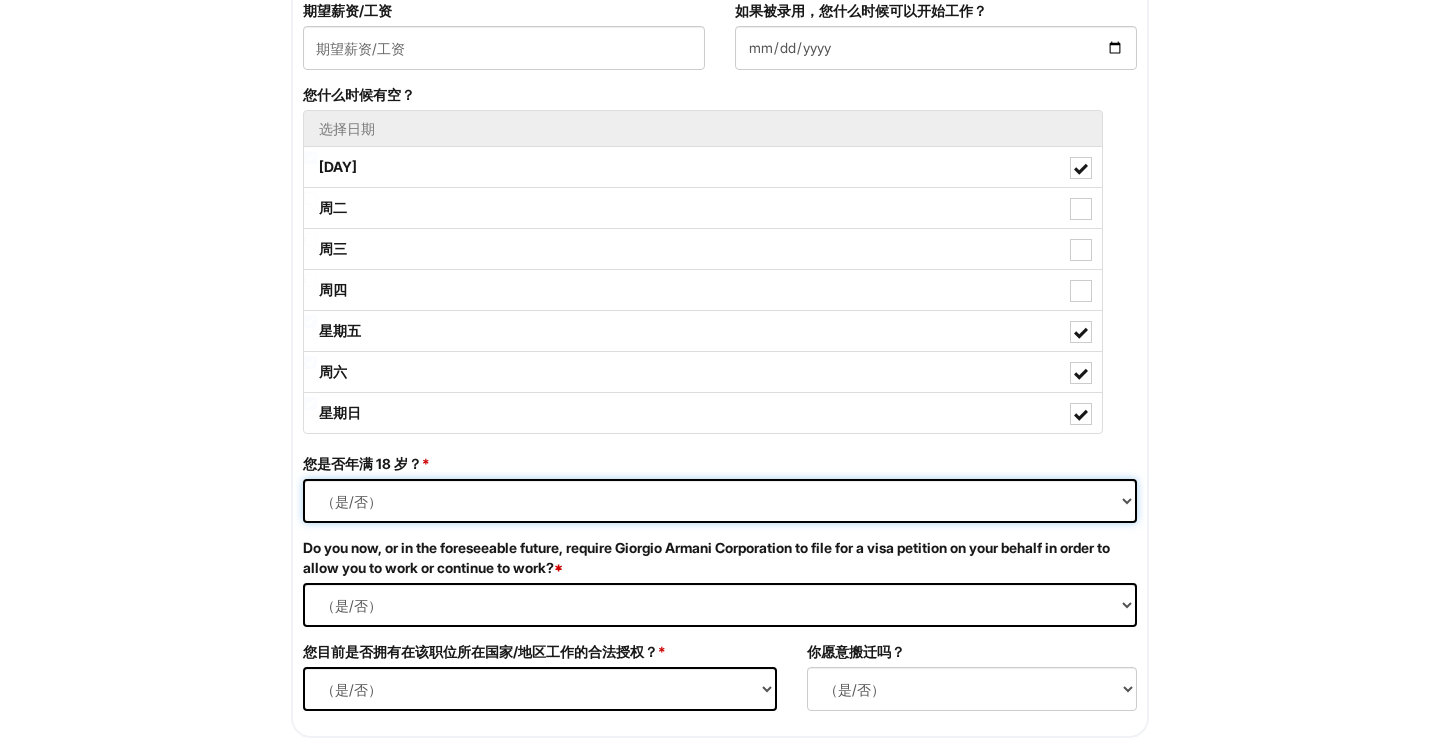 click on "（是/否） 是的 不" at bounding box center (720, 501) 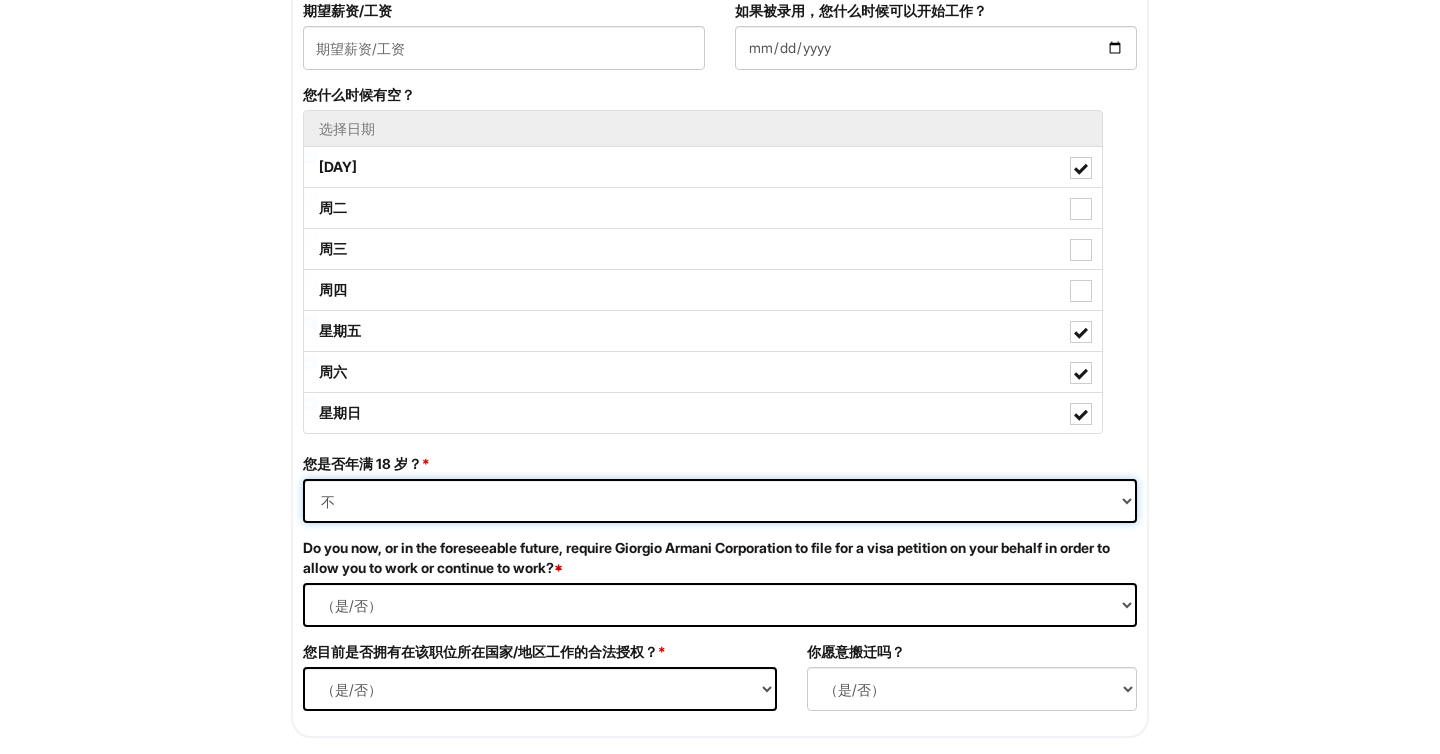 click on "（是/否） 是的 不" at bounding box center (720, 501) 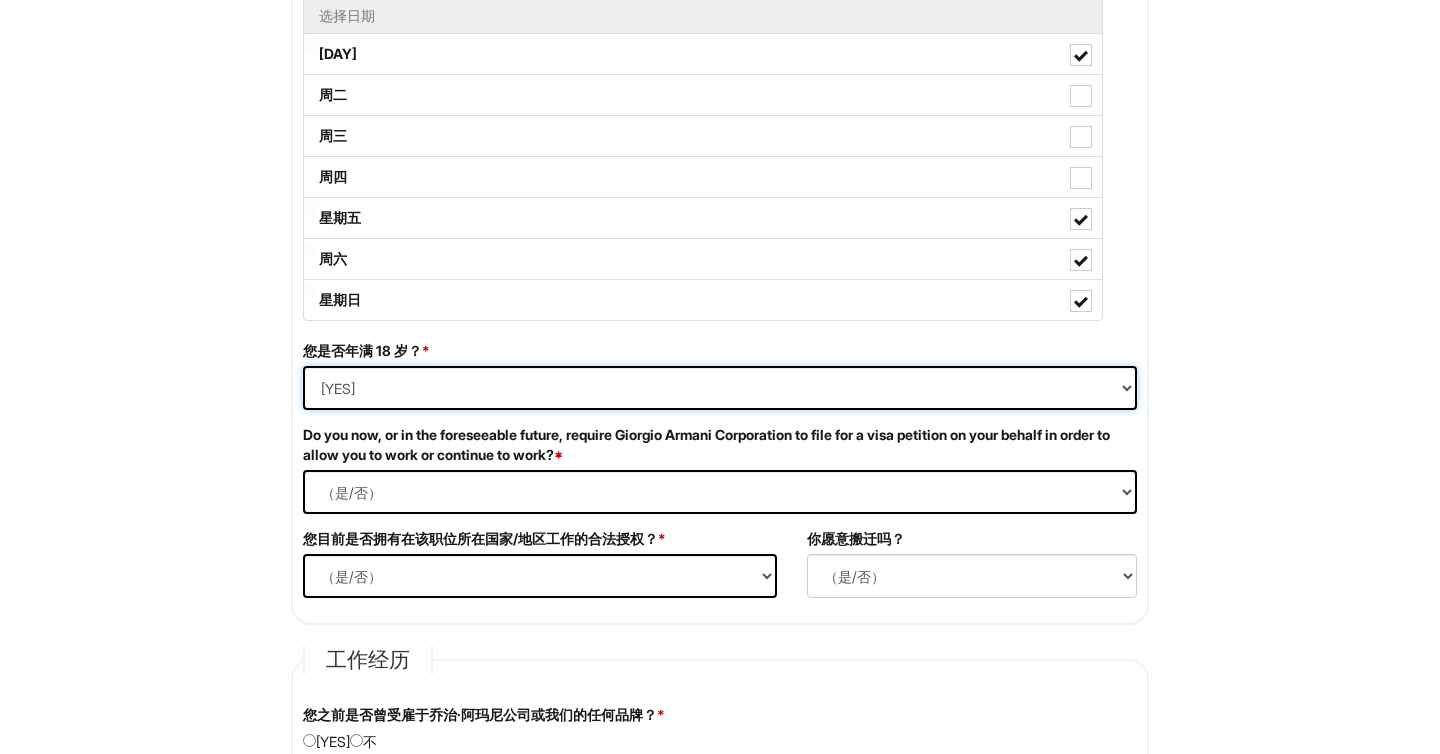 scroll, scrollTop: 986, scrollLeft: 0, axis: vertical 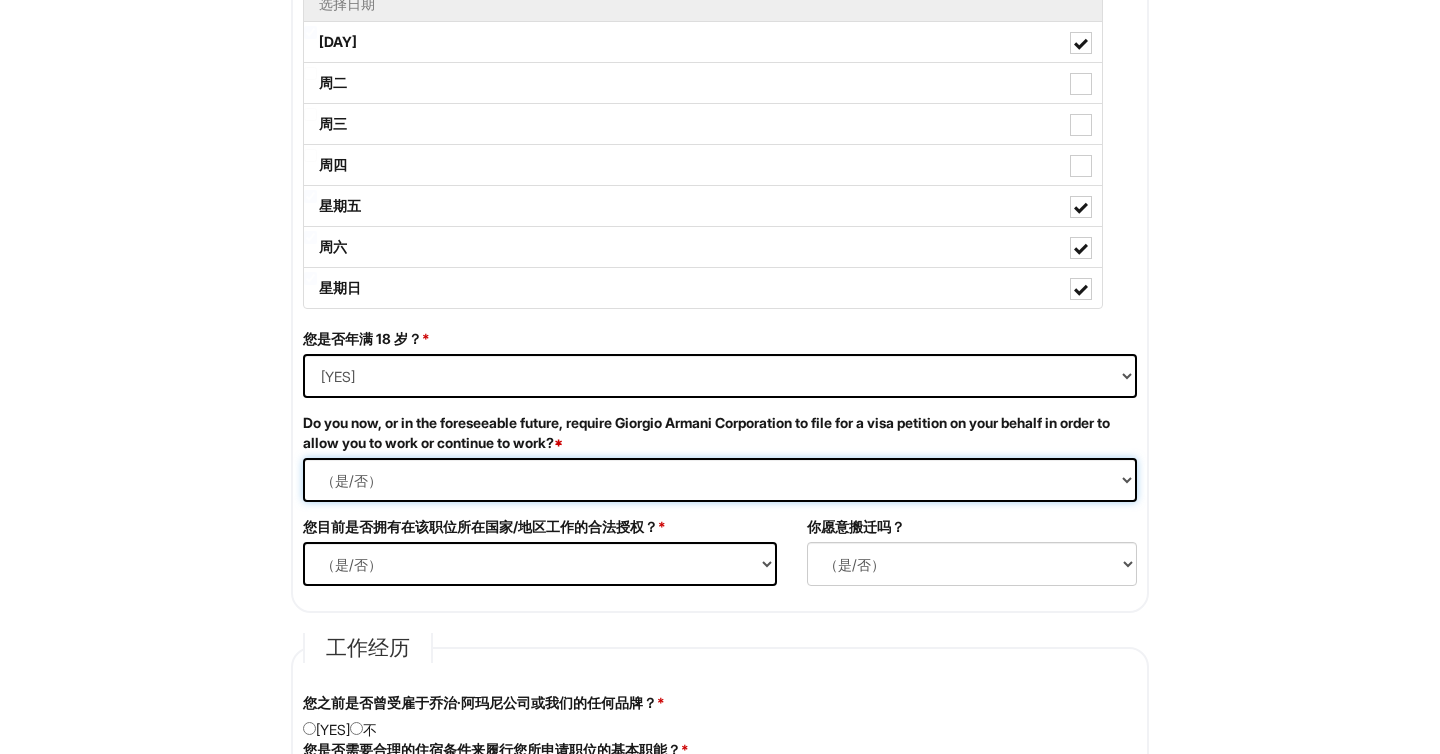 click on "（是/否） 是的 不" at bounding box center [720, 480] 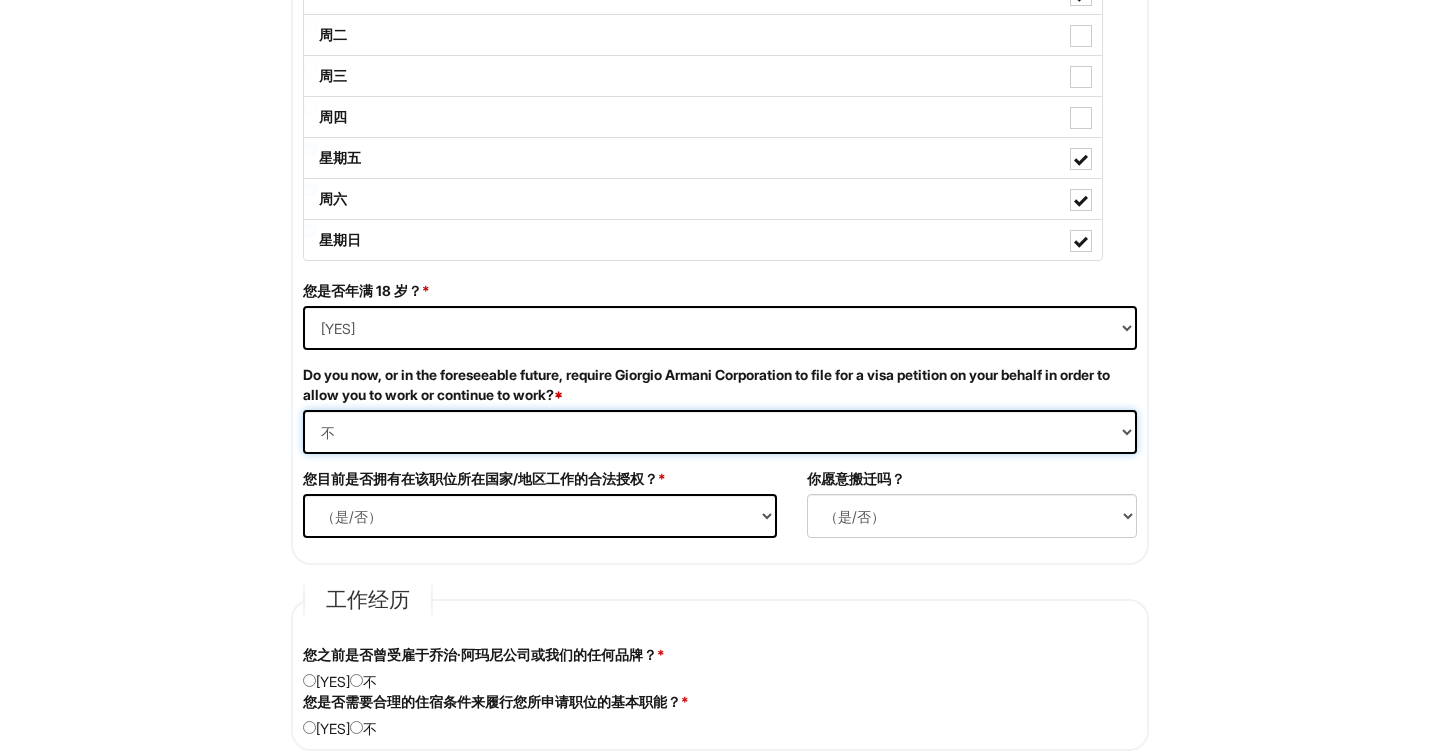 scroll, scrollTop: 1050, scrollLeft: 0, axis: vertical 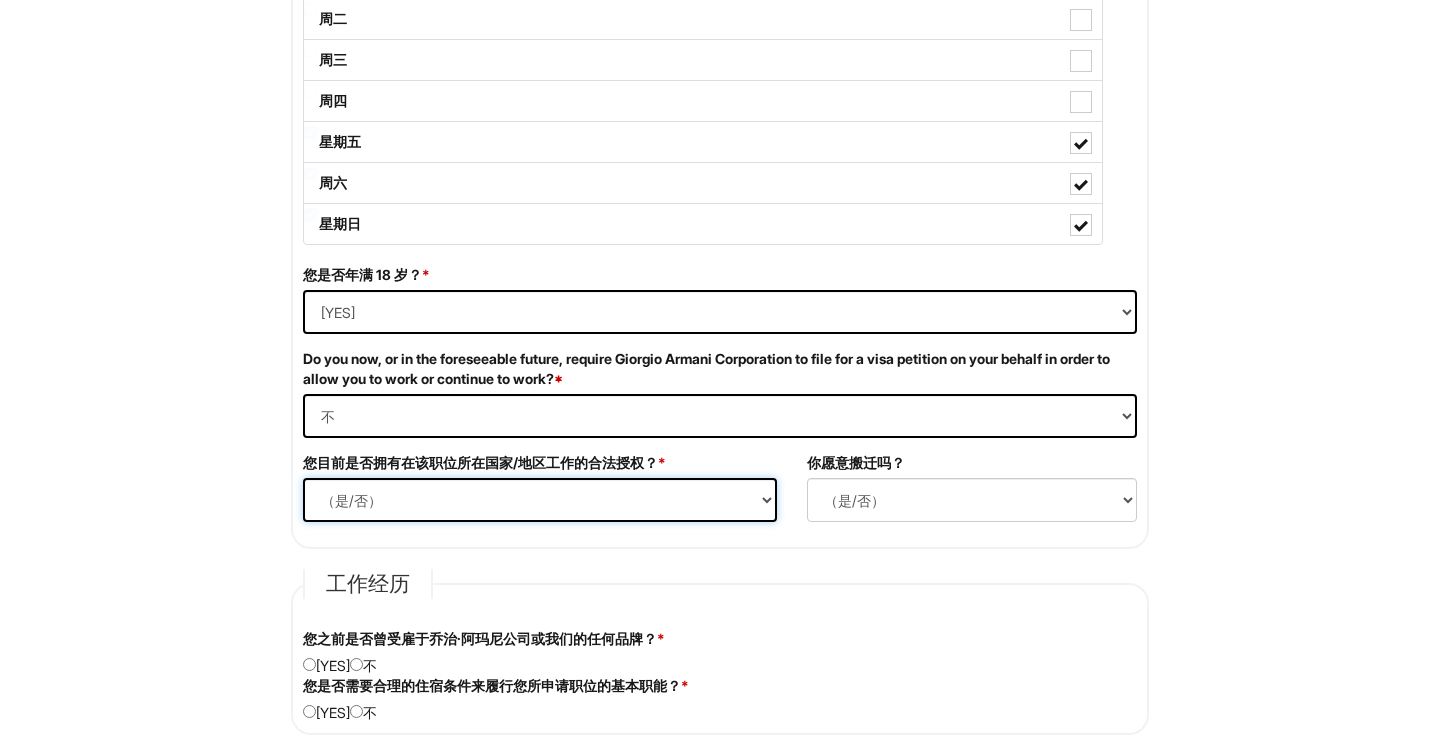 click on "（是/否） 是的 不" at bounding box center [540, 500] 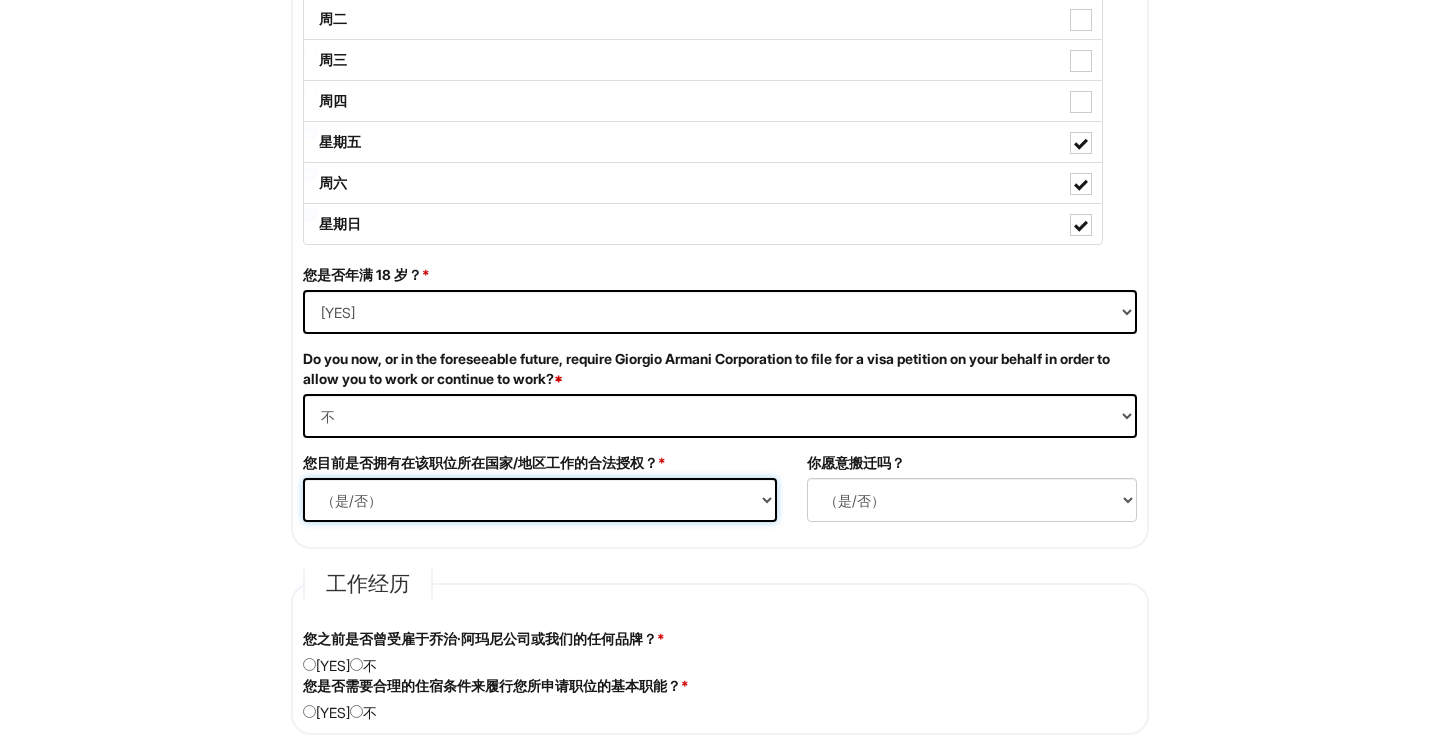 select on "Yes" 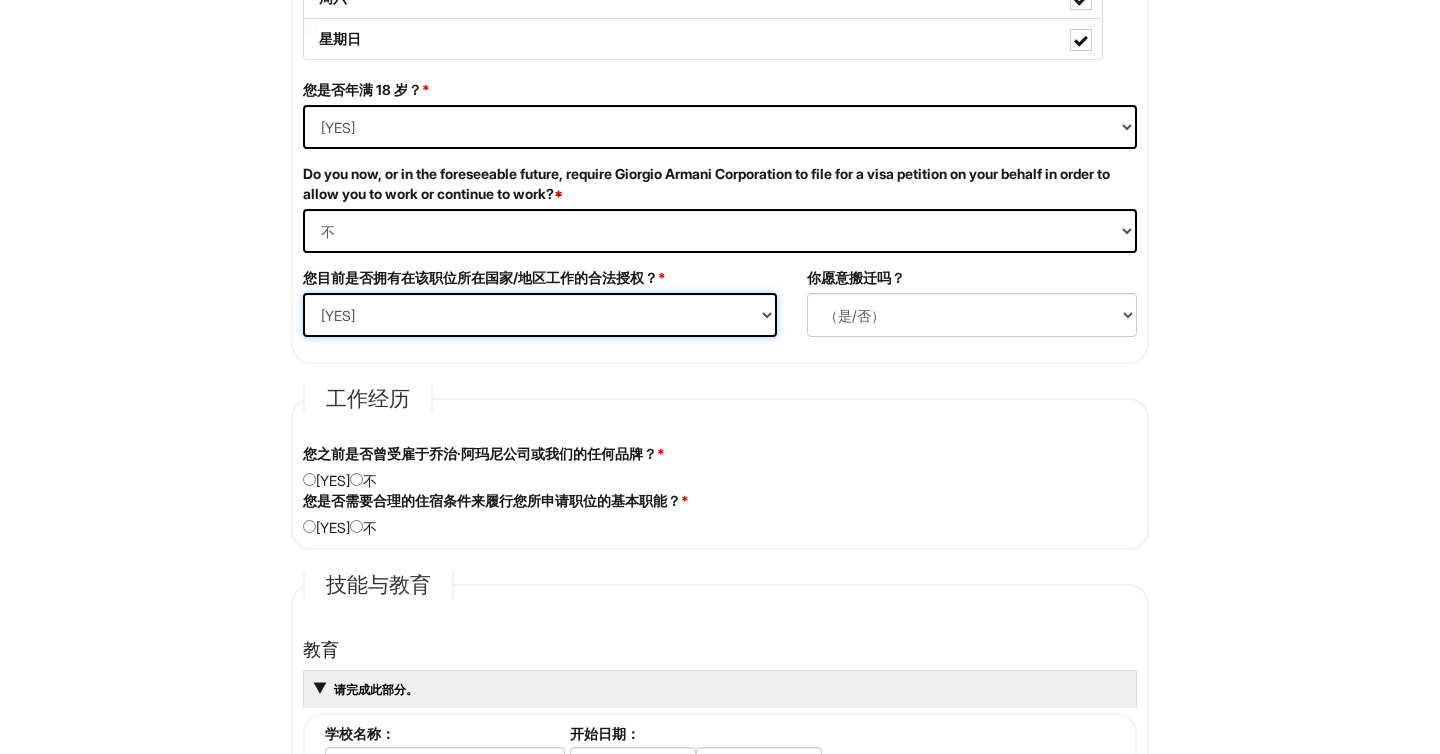 scroll, scrollTop: 1239, scrollLeft: 0, axis: vertical 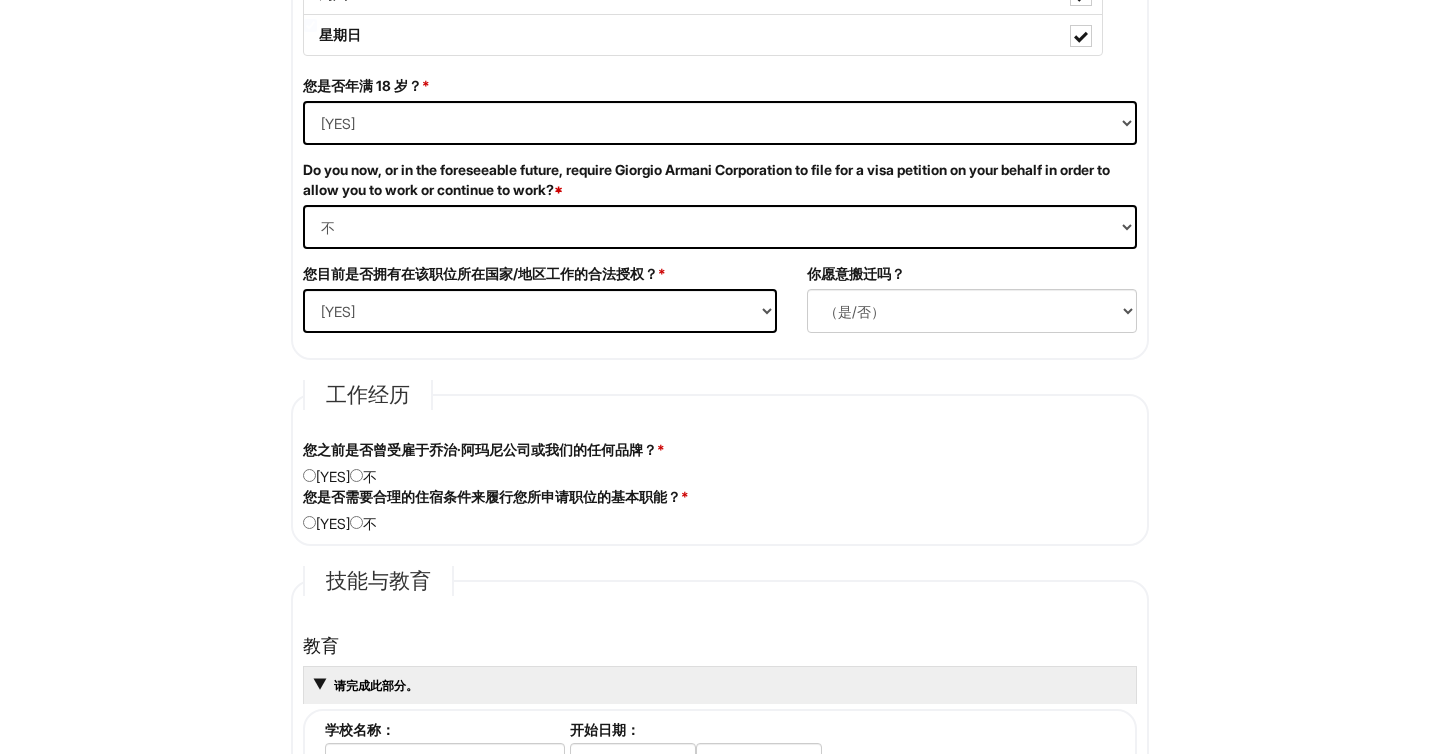 click on "不" at bounding box center (370, 476) 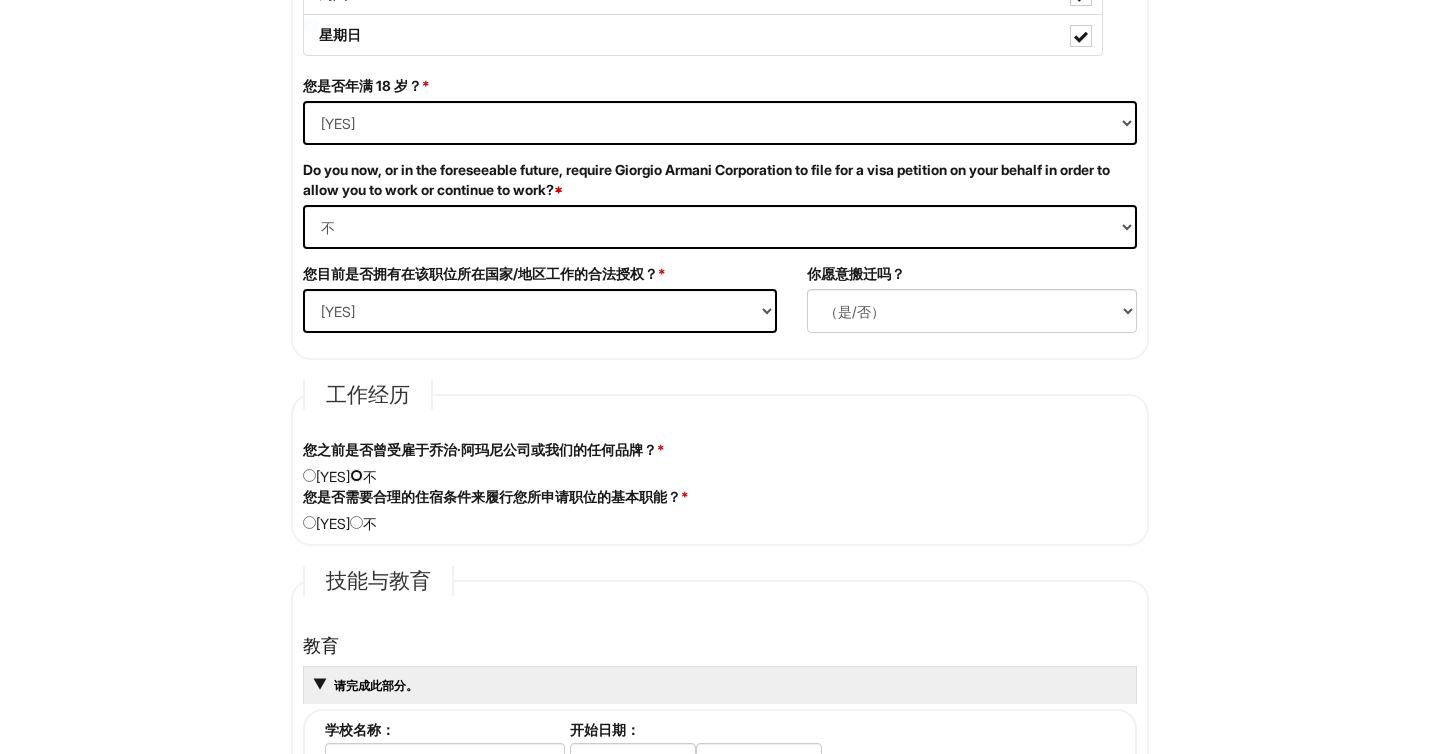 click at bounding box center (356, 475) 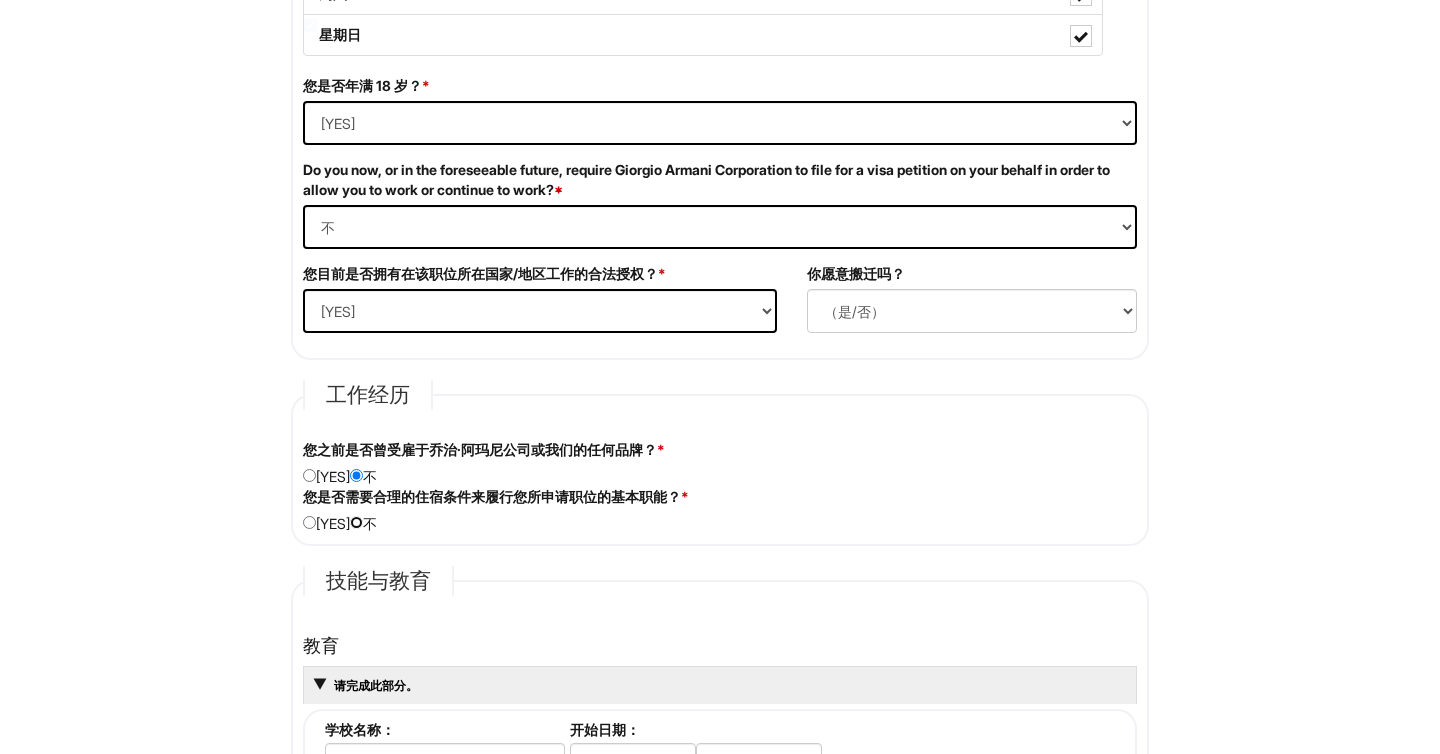 click at bounding box center (356, 522) 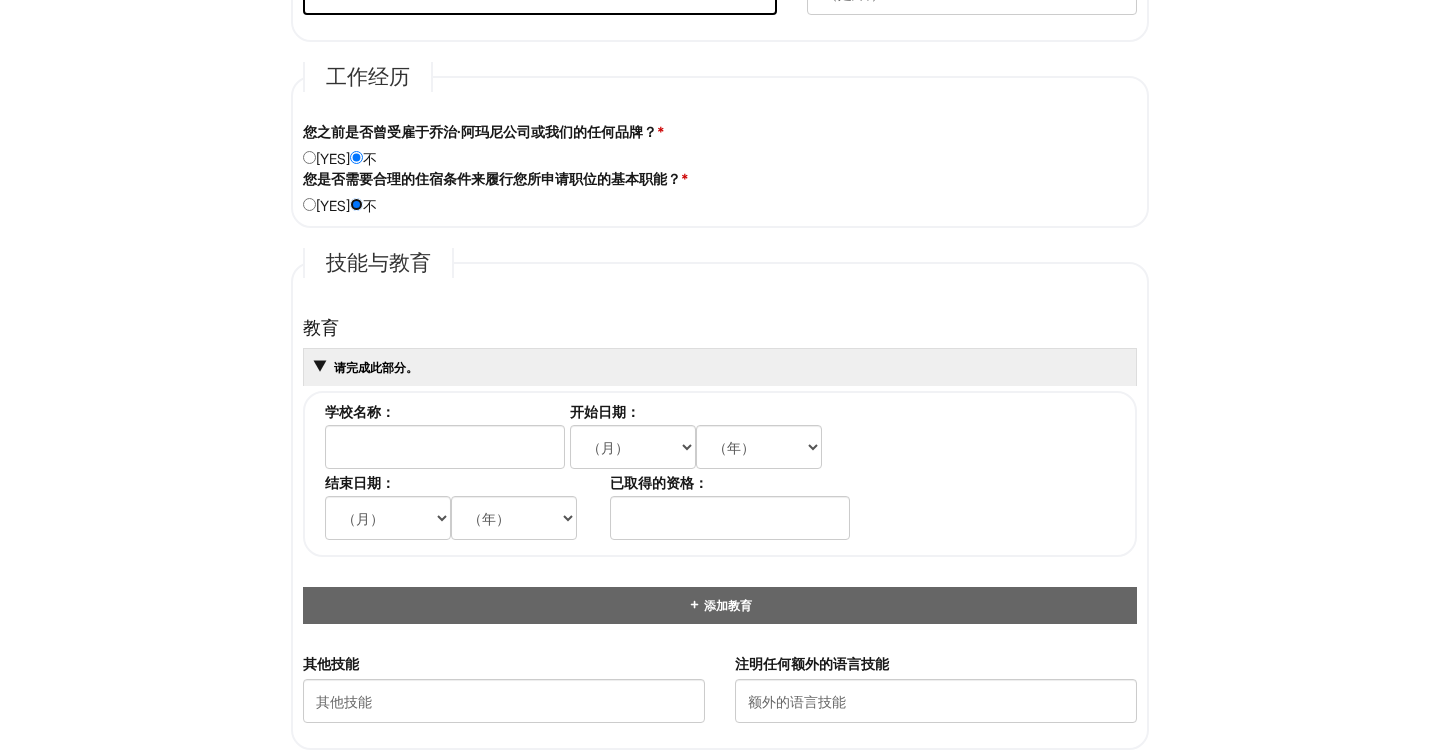 scroll, scrollTop: 1561, scrollLeft: 0, axis: vertical 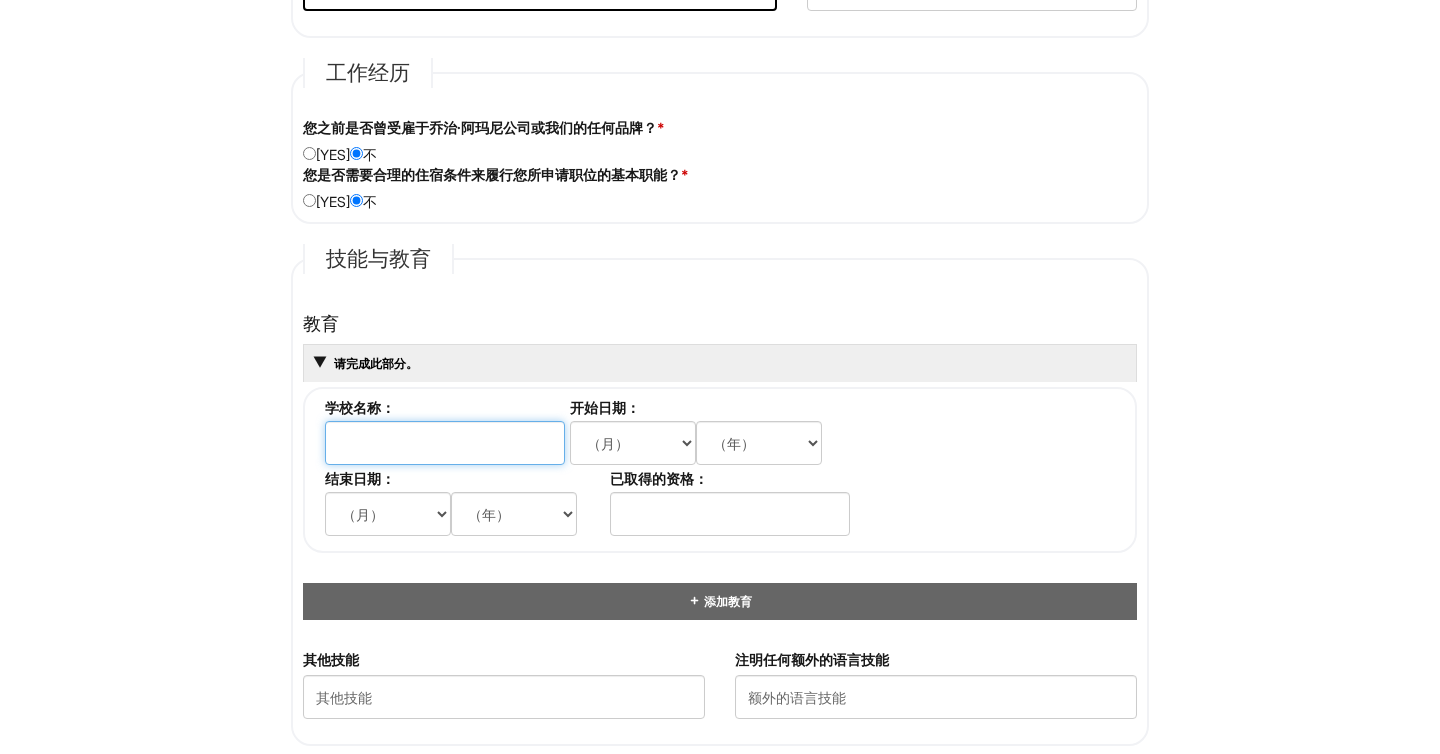 click at bounding box center [445, 443] 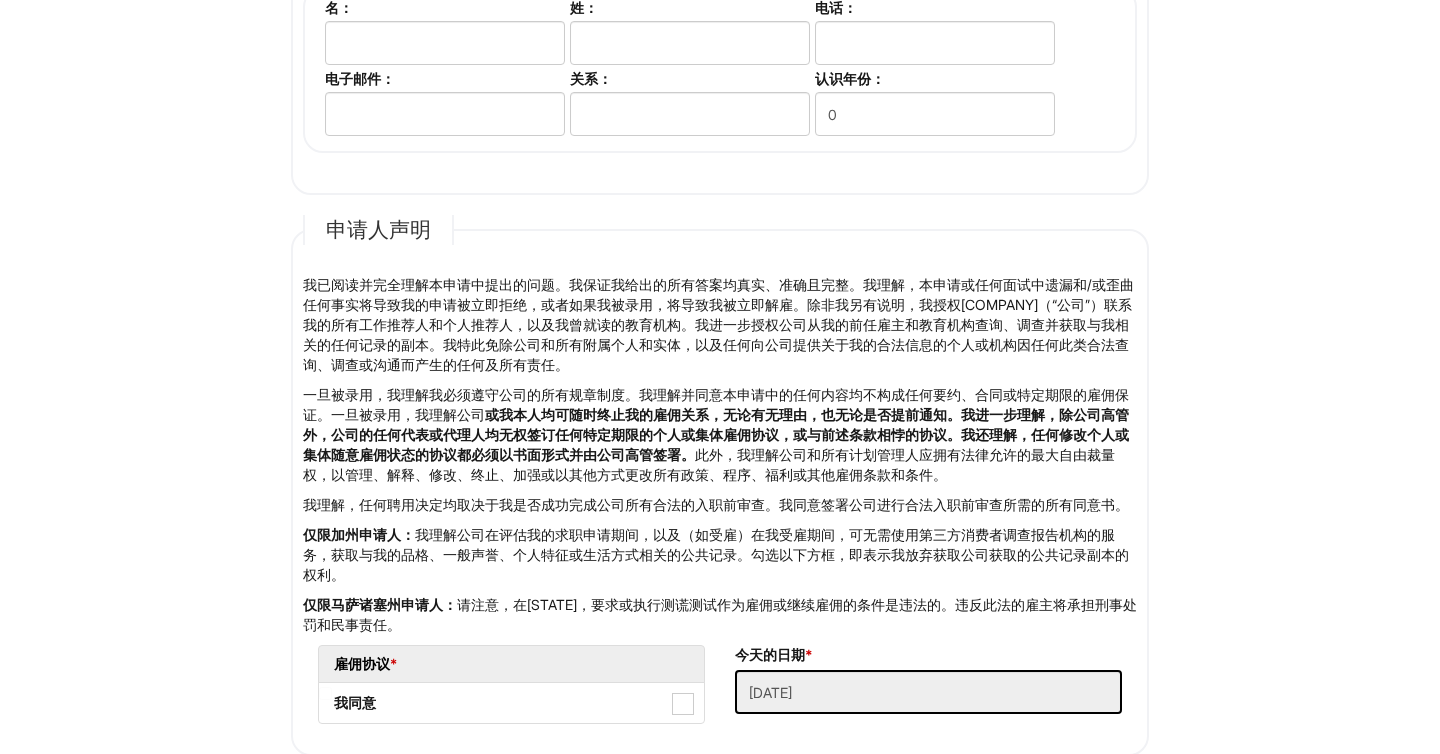scroll, scrollTop: 2724, scrollLeft: 0, axis: vertical 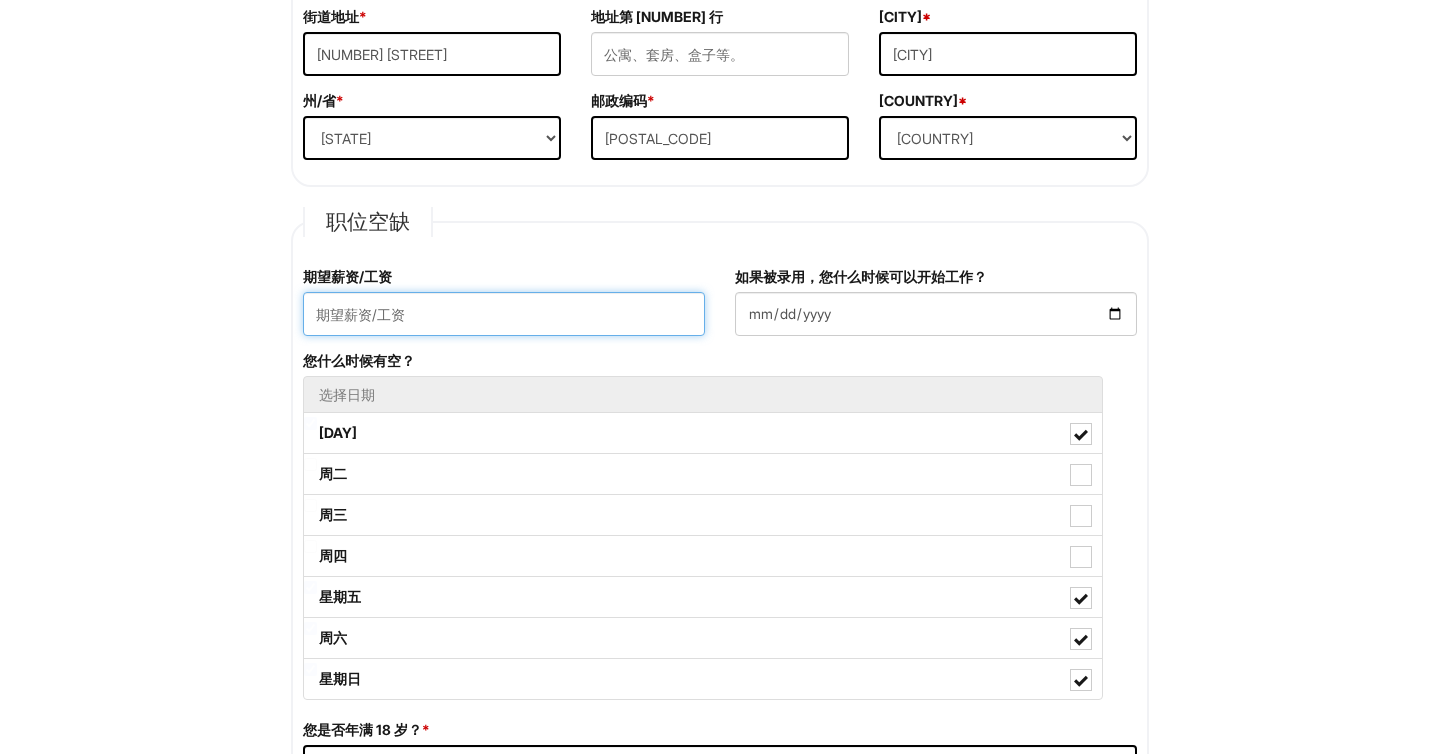 click at bounding box center [504, 314] 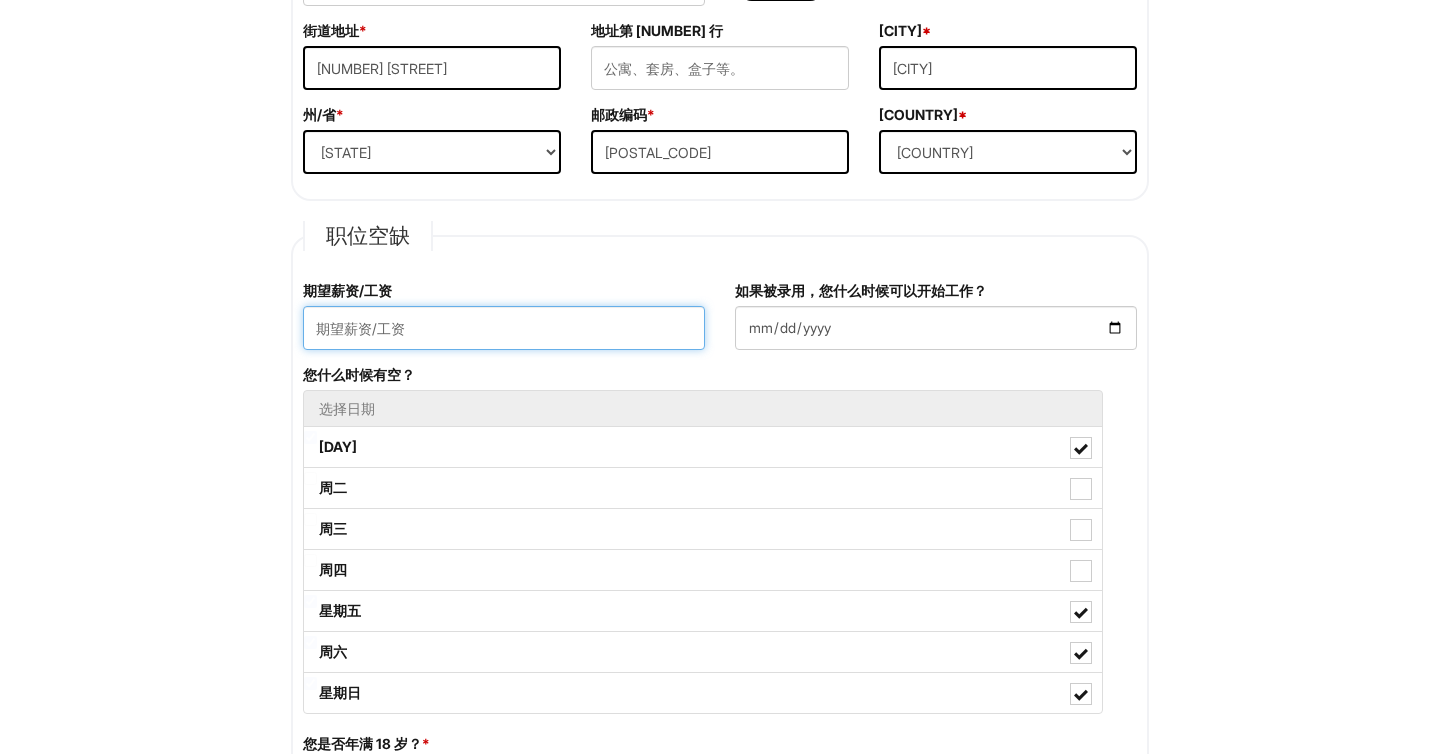scroll, scrollTop: 584, scrollLeft: 0, axis: vertical 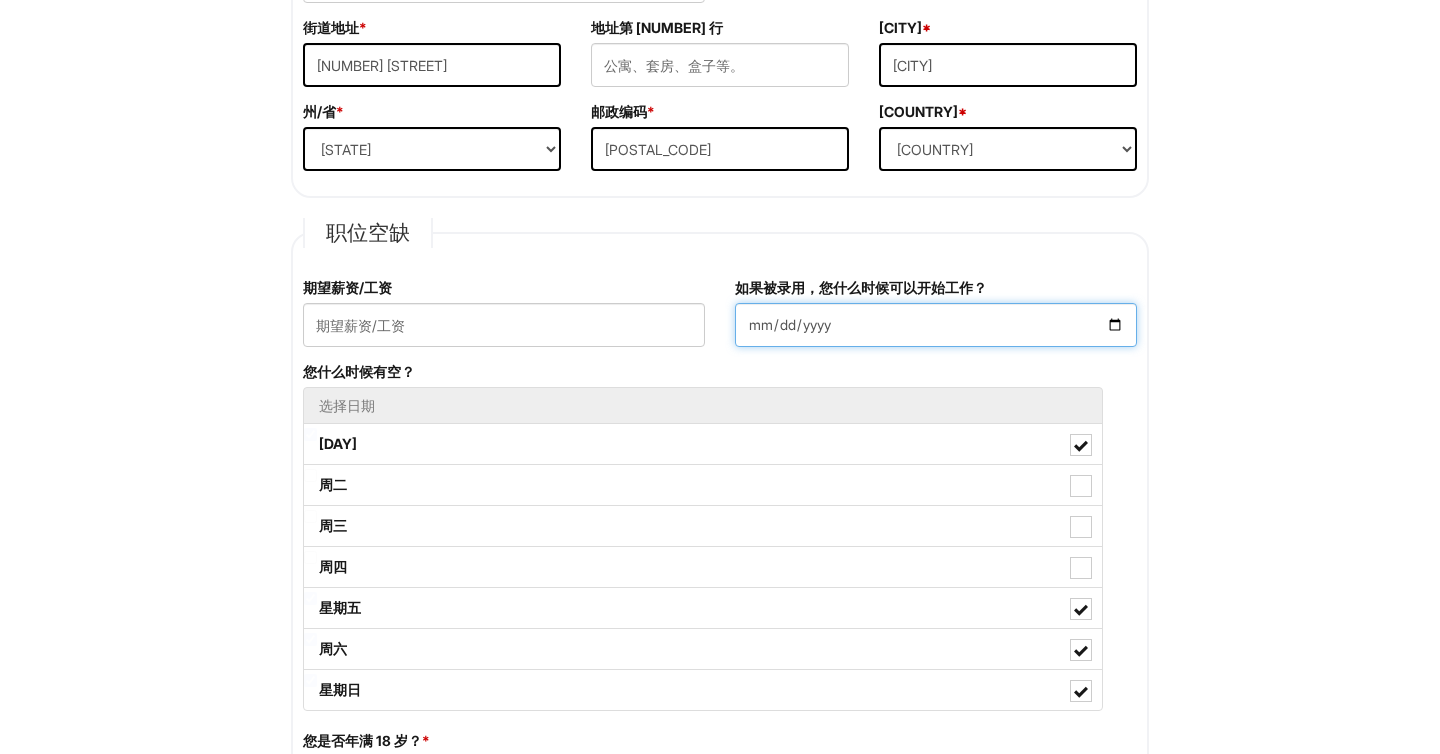click on "[DATE]" at bounding box center (936, 325) 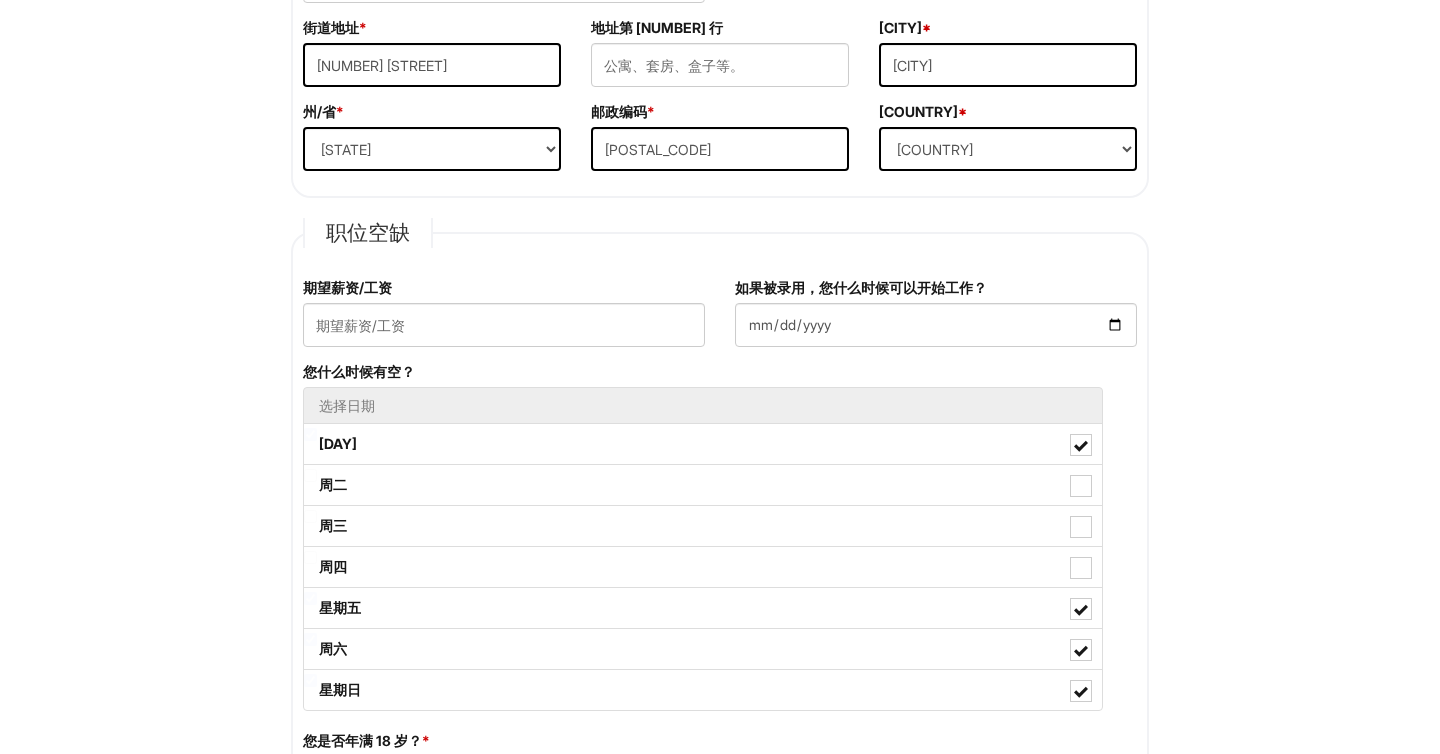 click on "请填写此表格 1 2 3 阿玛尼奥特莱斯客户顾问（兼职） 请填写所有必填字段
我们是一家提供平等就业机会的雇主。所有人员均应享有就业机会，不论其种族、肤色、信仰、宗教、国籍、血统、公民身份、年龄、残疾、性别、生理性别、性取向、退伍军人身份、基因信息或任何其他受适用联邦、州或地方法律保护的特征。我们将尽力为符合条件的残疾申请人提供已知的身体或精神障碍方面的合理便利，除非该便利会给我们的业务运营带来过度困难。如果您认为需要此类协助才能填写此表格或参加面试，请告知我们。
个人信息
姓 *   [LAST]
名 *   [FIRST]
中间名字
电子邮件地址 *   [EMAIL]
电话 *   [PHONE]
LinkedIn 网址
简历上传   简历上传* [FILENAME].pdf
街道地址 *   [NUMBER] [STREET]
地址第 2 行
城市 *   [CITY]
州/省 *   [STATE]" at bounding box center (720, 1256) 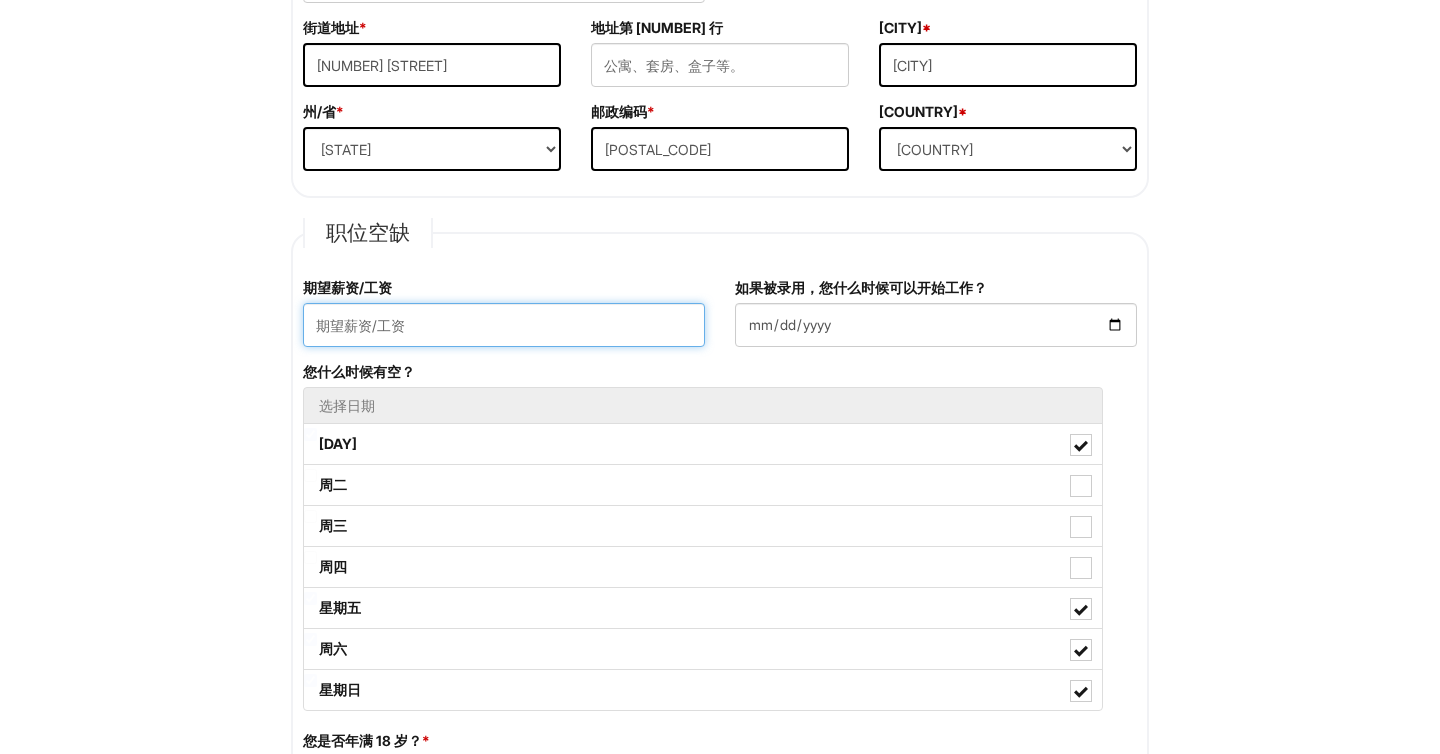 click at bounding box center [504, 325] 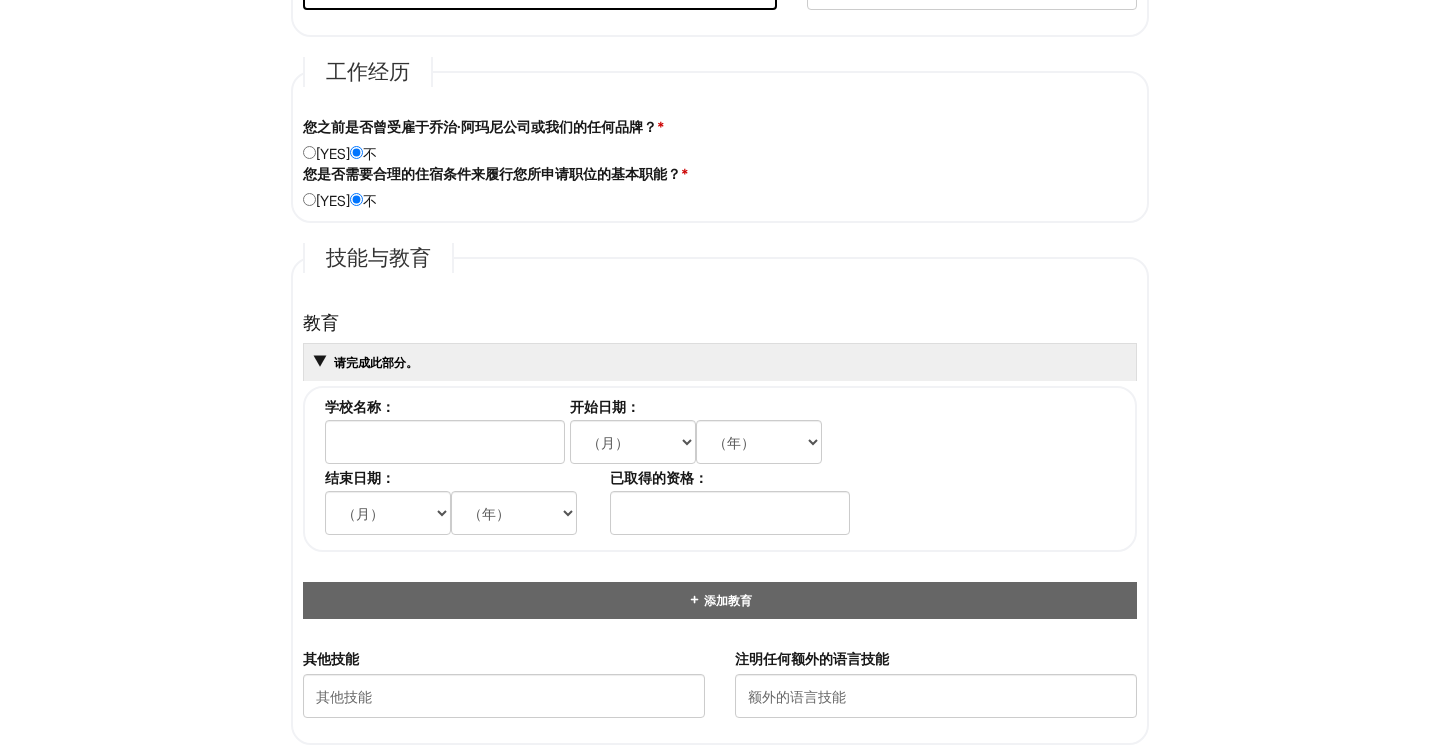 scroll, scrollTop: 1589, scrollLeft: 0, axis: vertical 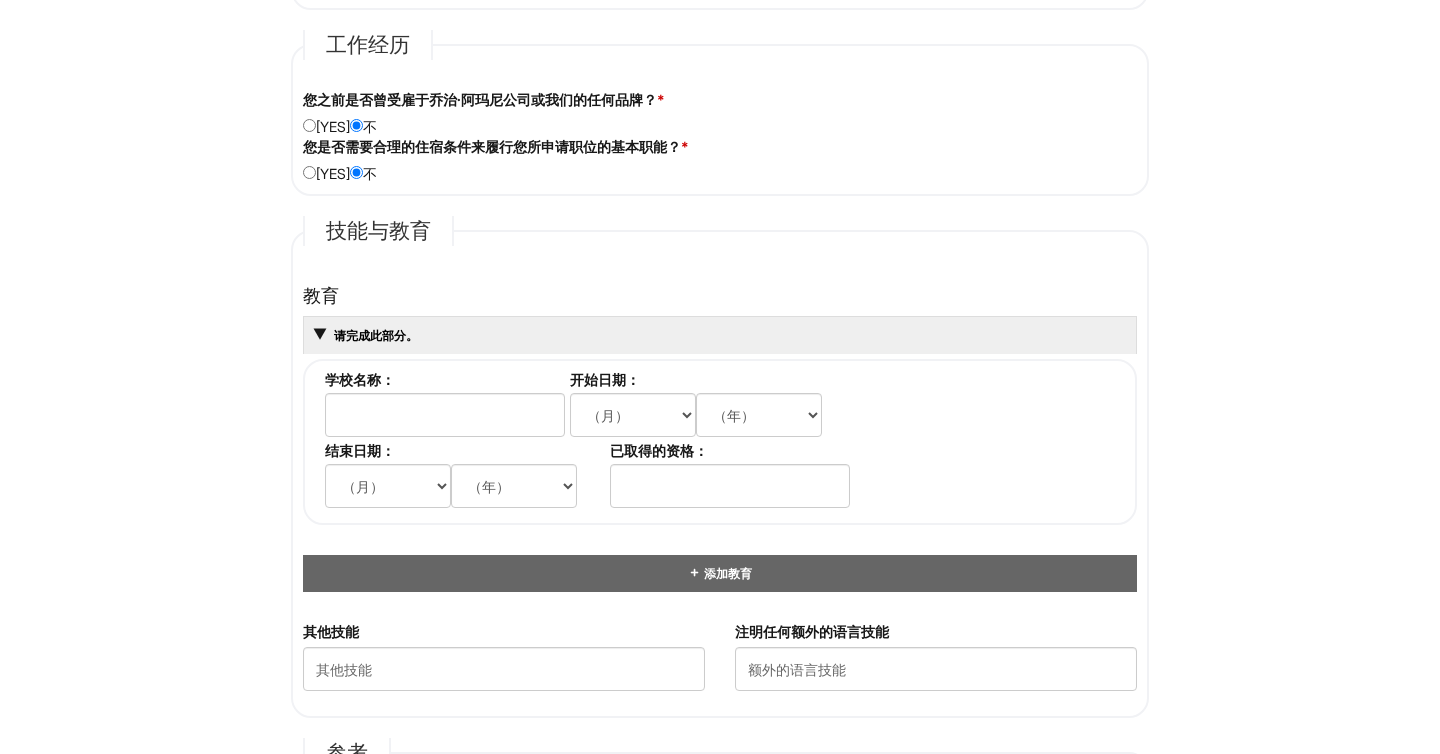 type on "[AGE]" 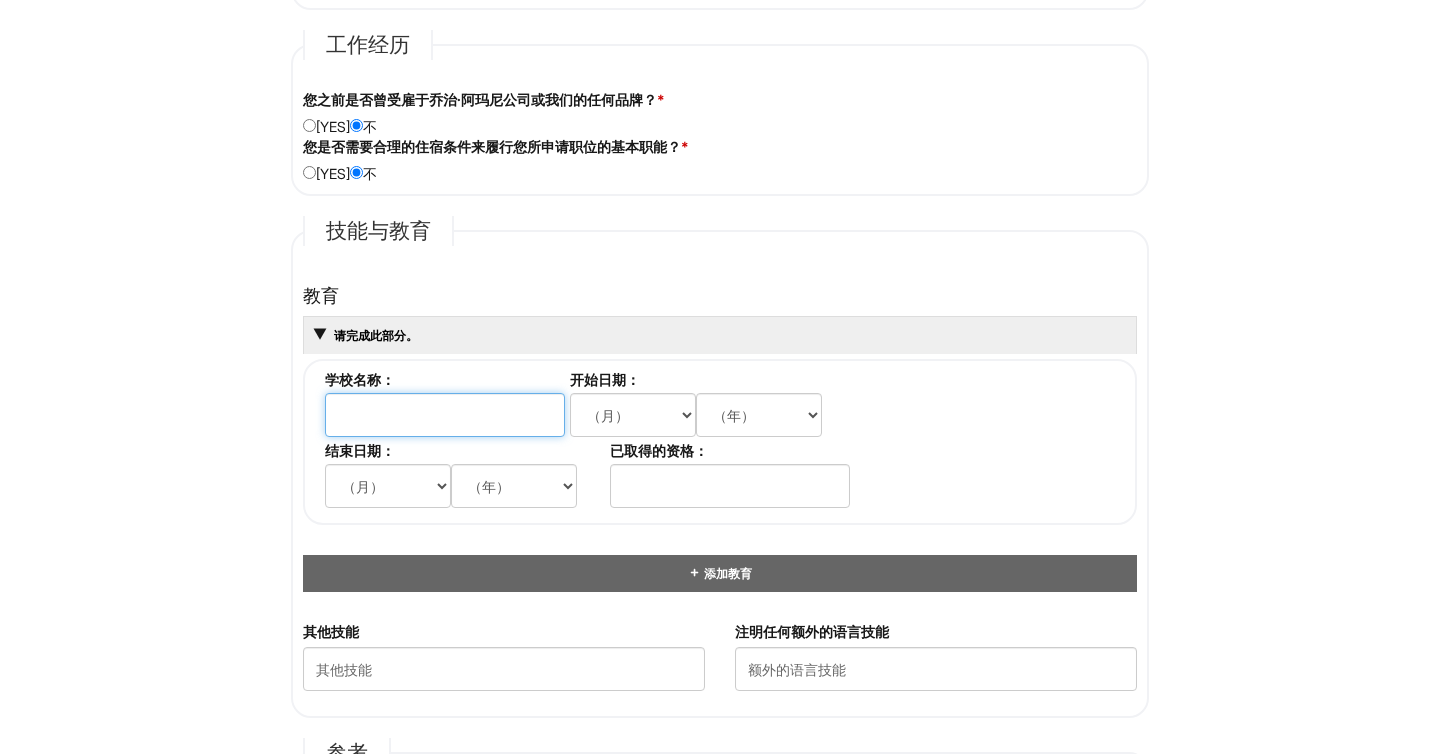 click at bounding box center (445, 415) 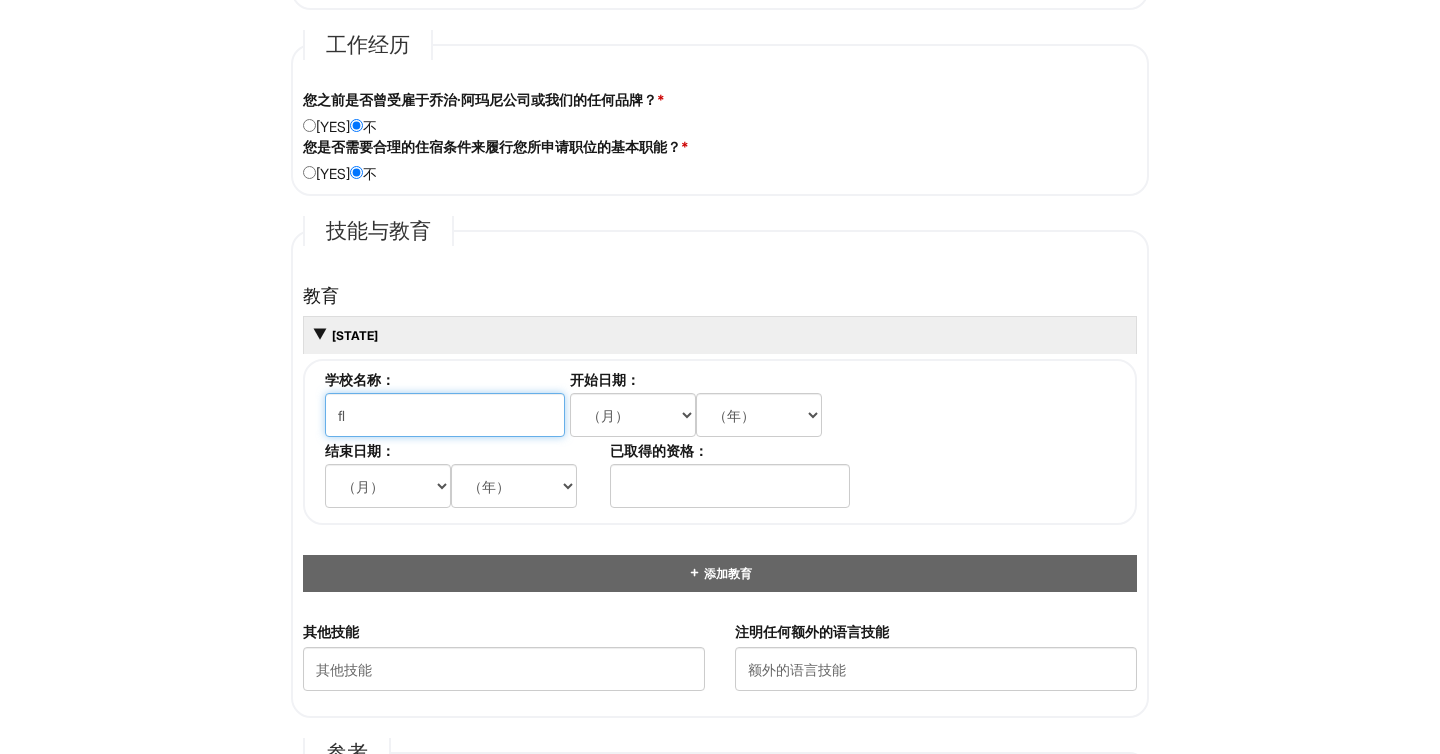 type on "f" 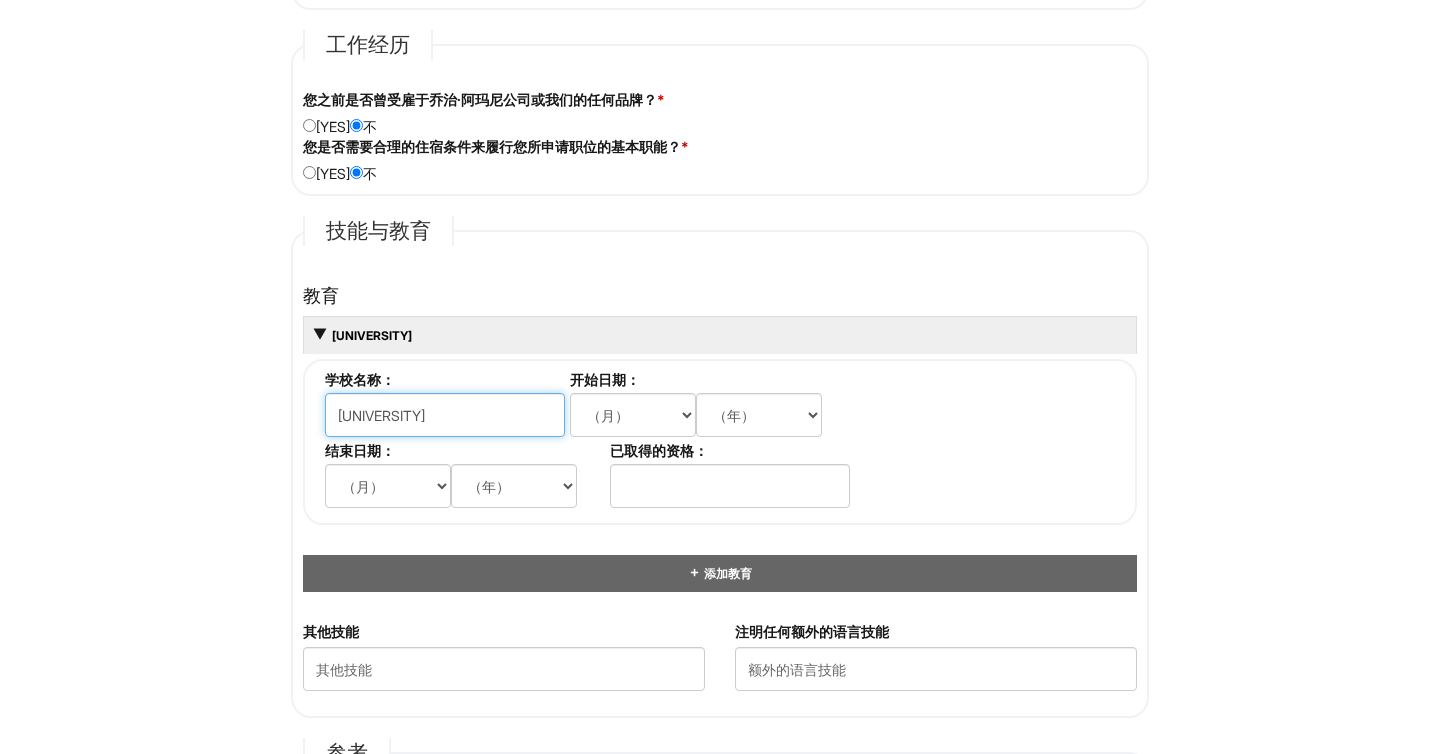 click on "[UNIVERSITY]" at bounding box center (445, 415) 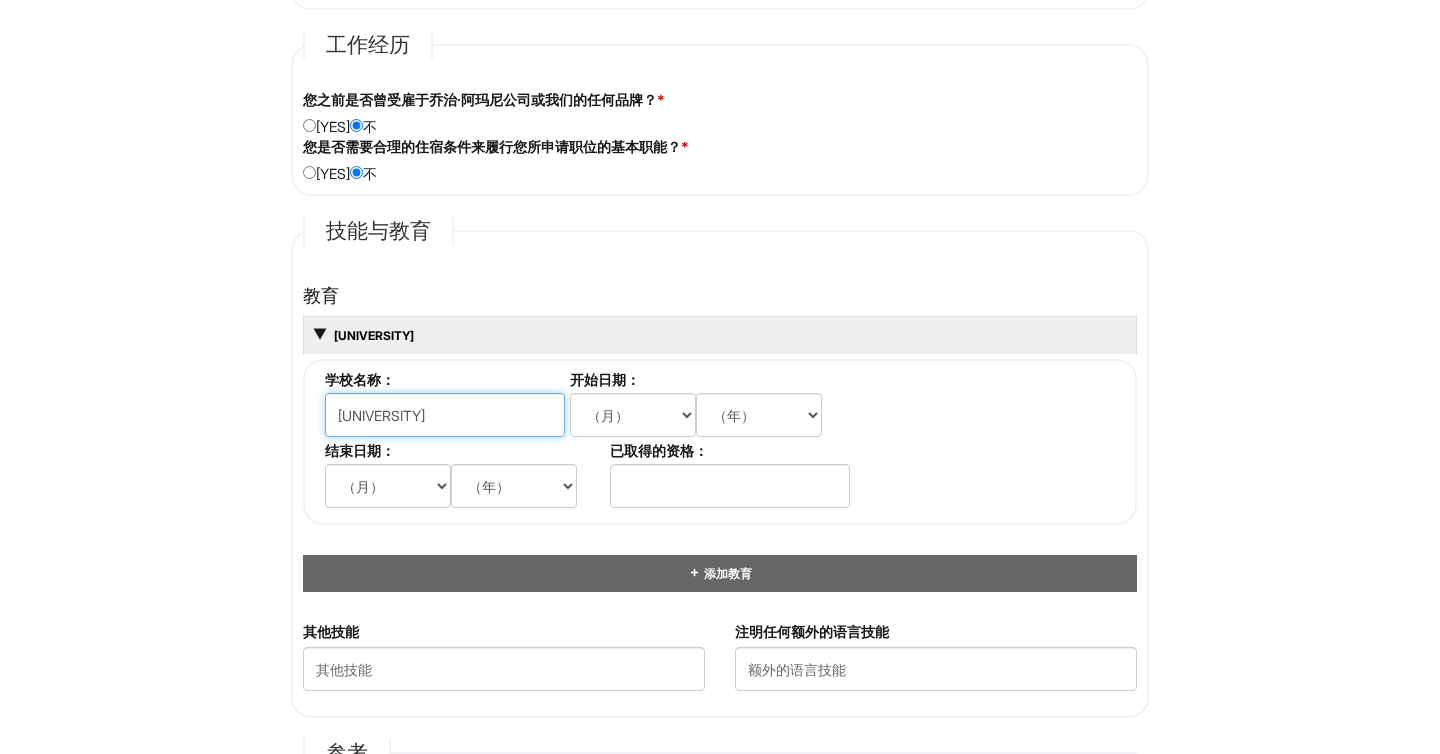 click on "[UNIVERSITY]" at bounding box center [445, 415] 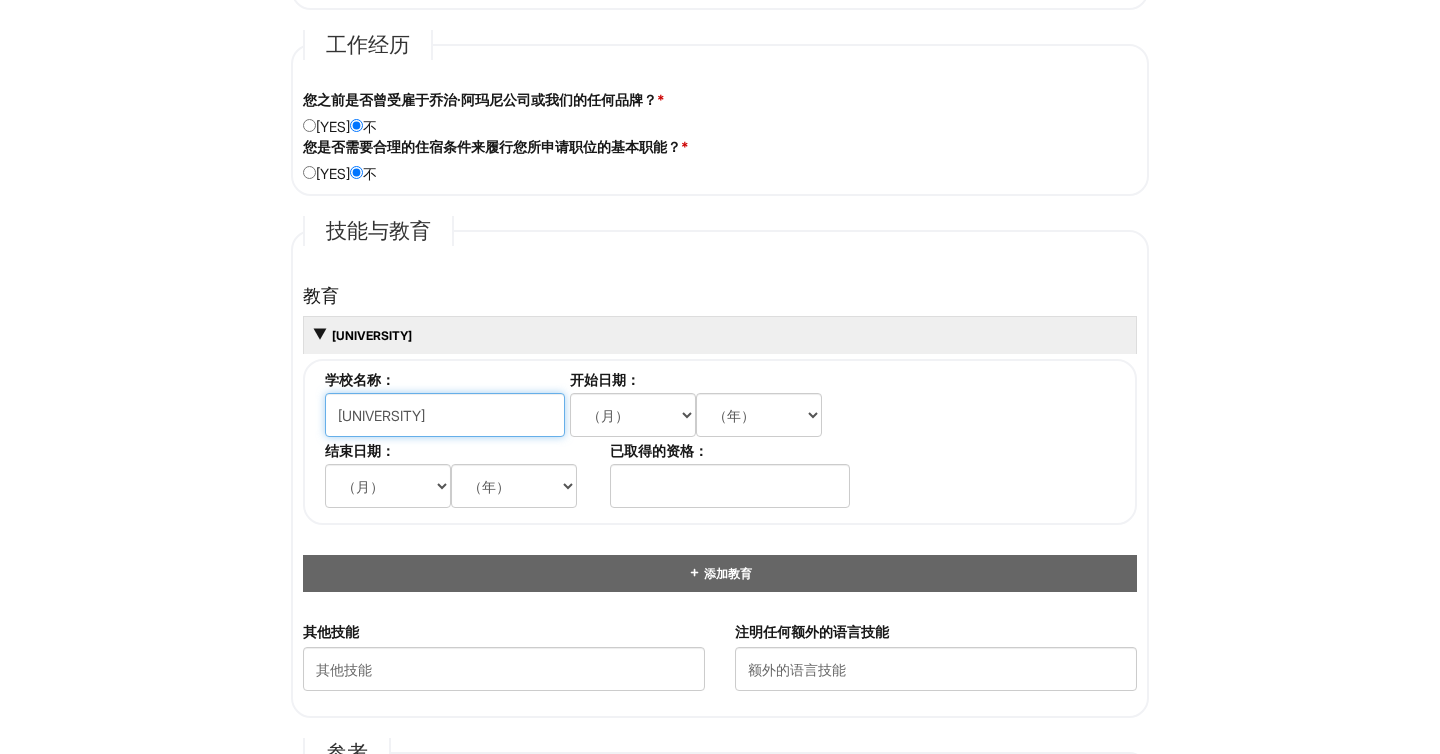 type on "[UNIVERSITY]" 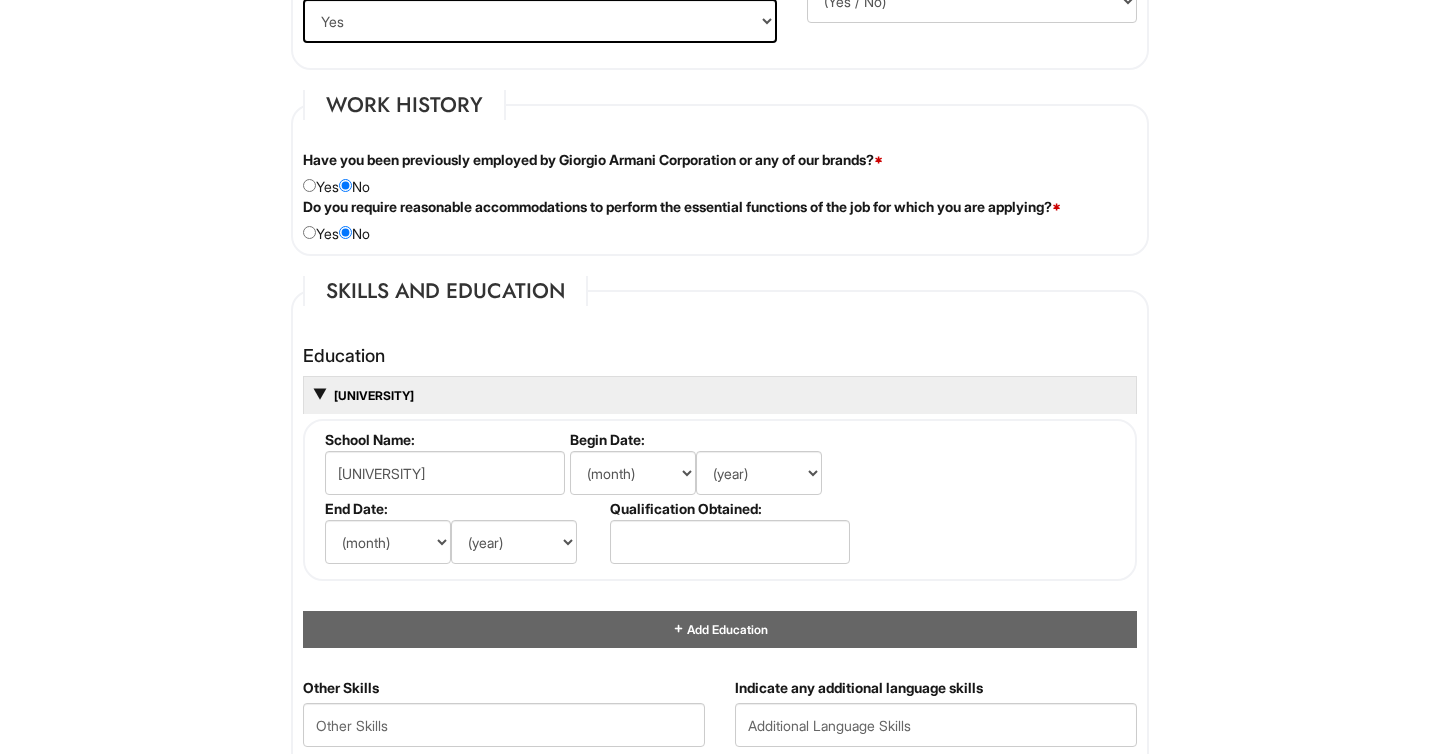 scroll, scrollTop: 1669, scrollLeft: 0, axis: vertical 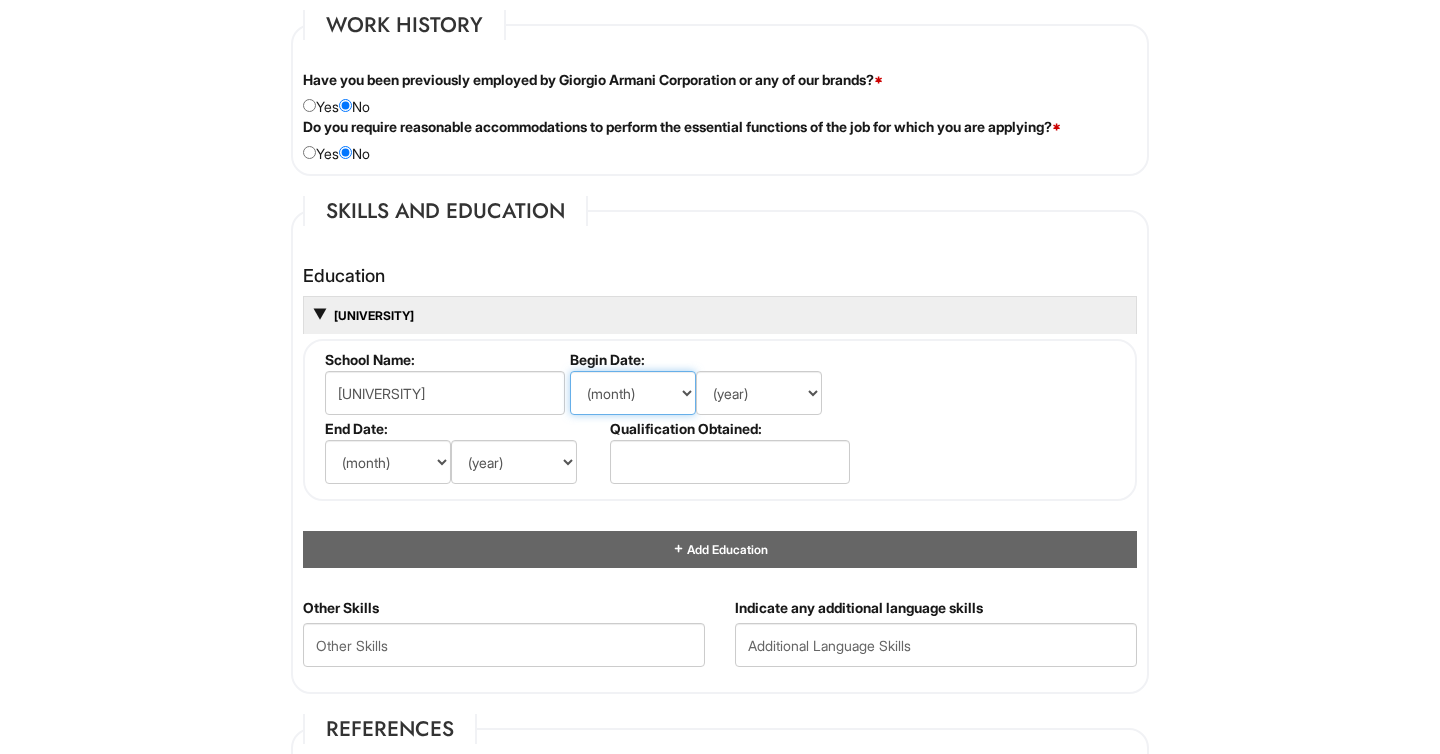 click on "(month) Jan Feb Mar Apr May Jun Jul Aug Sep Oct Nov Dec" at bounding box center (633, 393) 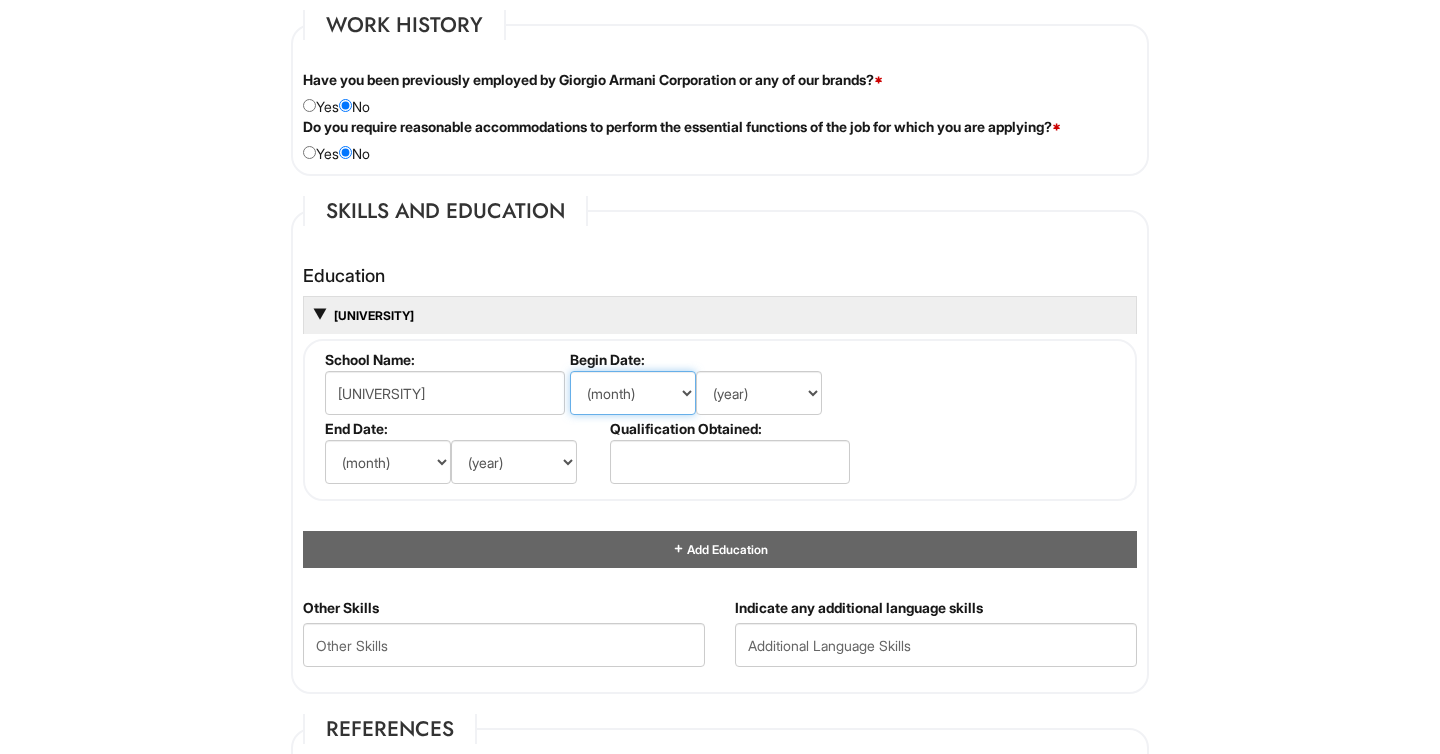 select on "8" 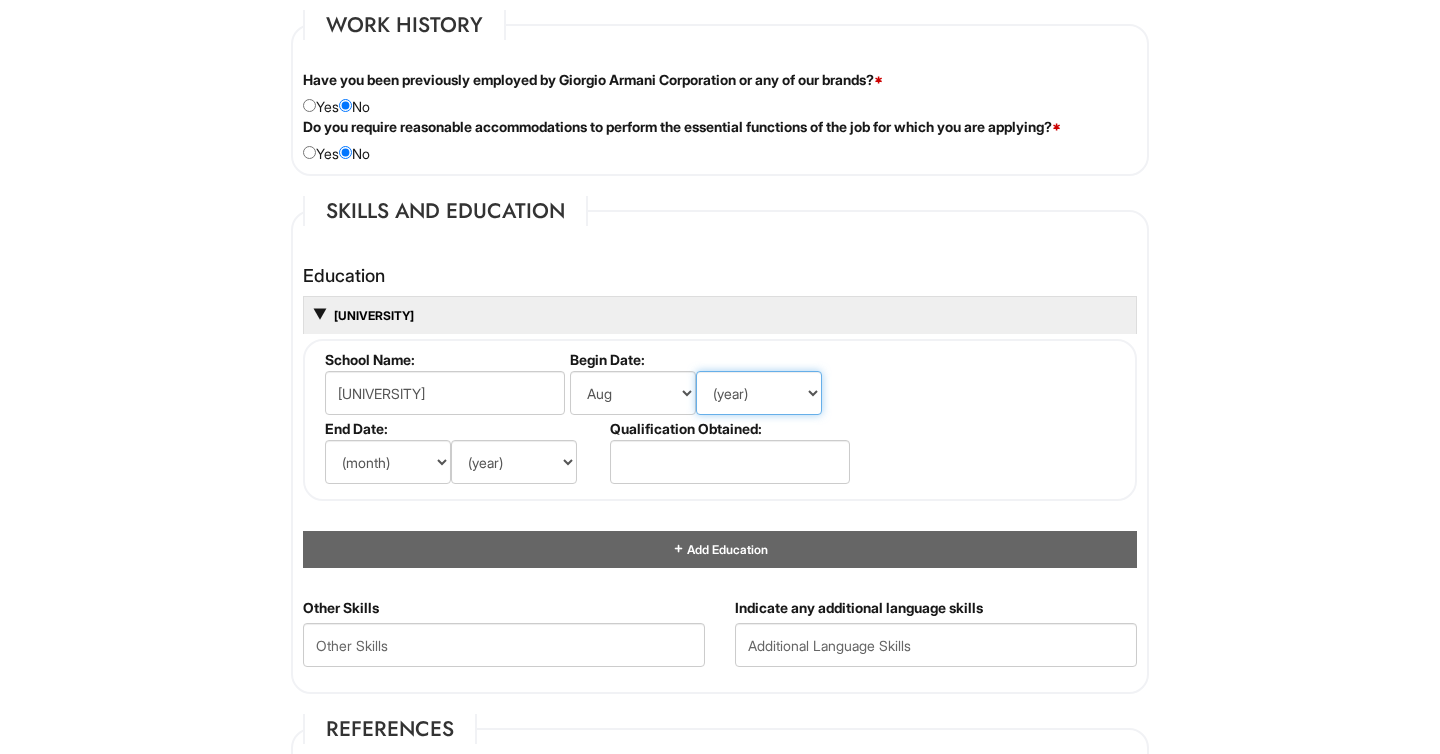 click on "(year) 2029 2028 2027 2026 2025 2024 2023 2022 2021 2020 2019 2018 2017 2016 2015 2014 2013 2012 2011 2010 2009 2008 2007 2006 2005 2004 2003 2002 2001 2000 1999 1998 1997 1996 1995 1994 1993 1992 1991 1990 1989 1988 1987 1986 1985 1984 1983 1982 1981 1980 1979 1978 1977 1976 1975 1974 1973 1972 1971 1970 1969 1968 1967 1966 1965 1964 1963 1962 1961 1960 1959 1958 1957 1956 1955 1954 1953 1952 1951 1950 1949 1948 1947 1946  --  2030 2031 2032 2033 2034 2035 2036 2037 2038 2039 2040 2041 2042 2043 2044 2045 2046 2047 2048 2049 2050 2051 2052 2053 2054 2055 2056 2057 2058 2059 2060 2061 2062 2063 2064" at bounding box center [759, 393] 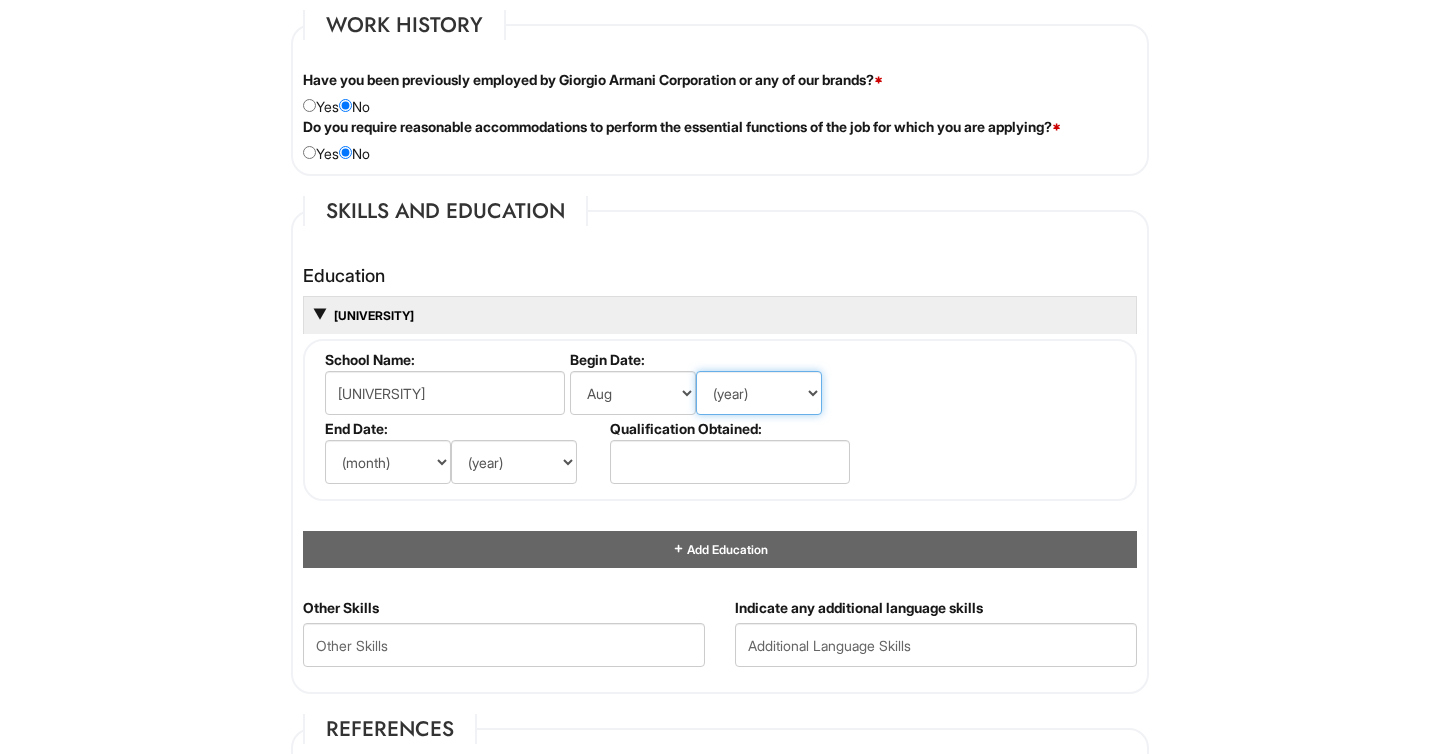 select on "2024" 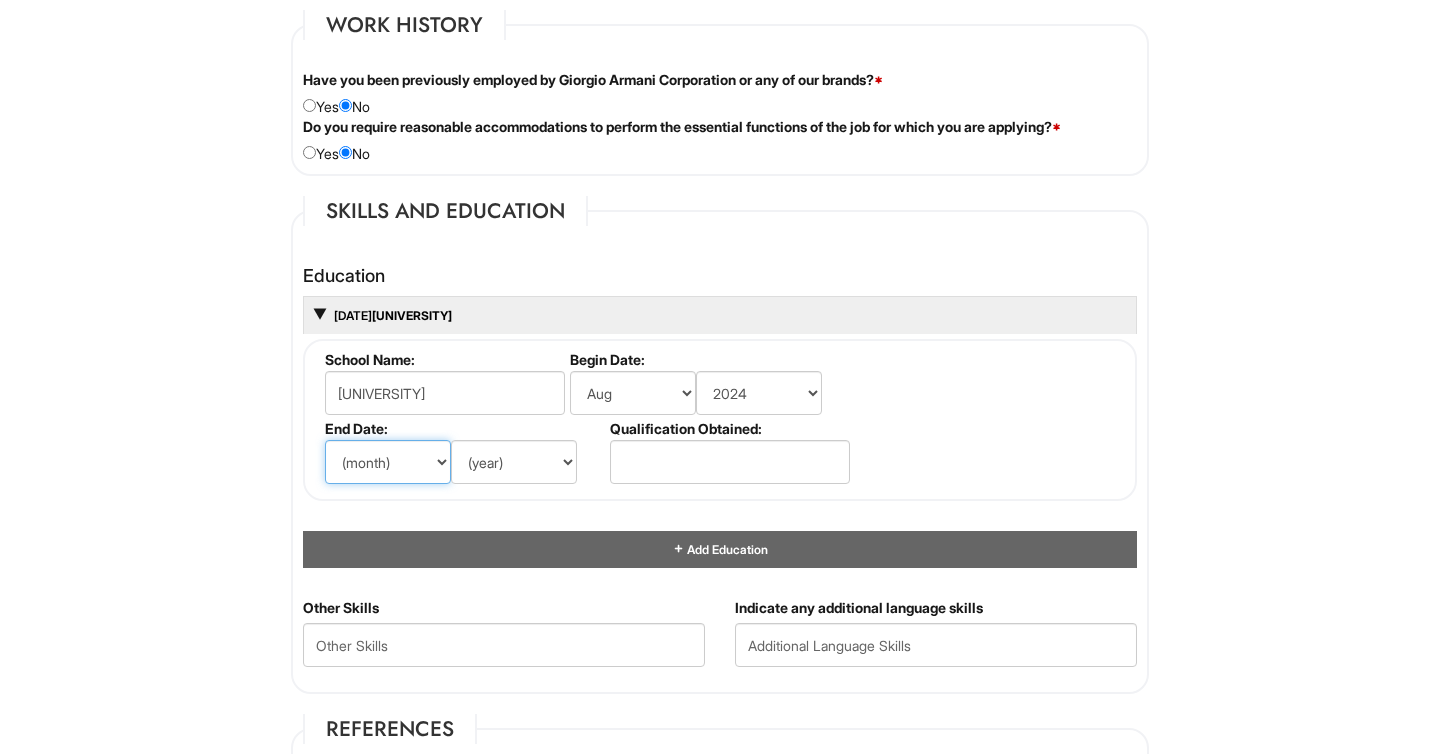click on "(month) Jan Feb Mar Apr May Jun Jul Aug Sep Oct Nov Dec" at bounding box center (388, 462) 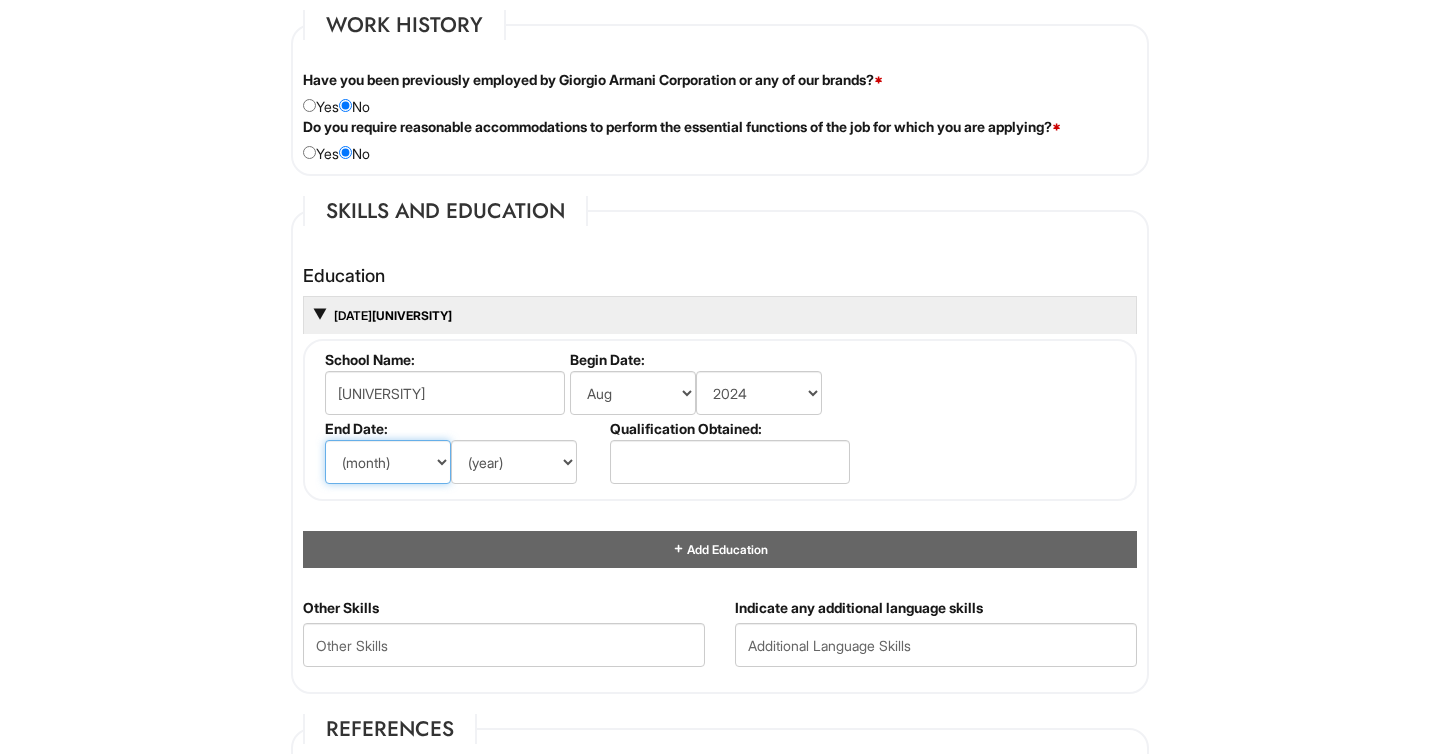 select on "5" 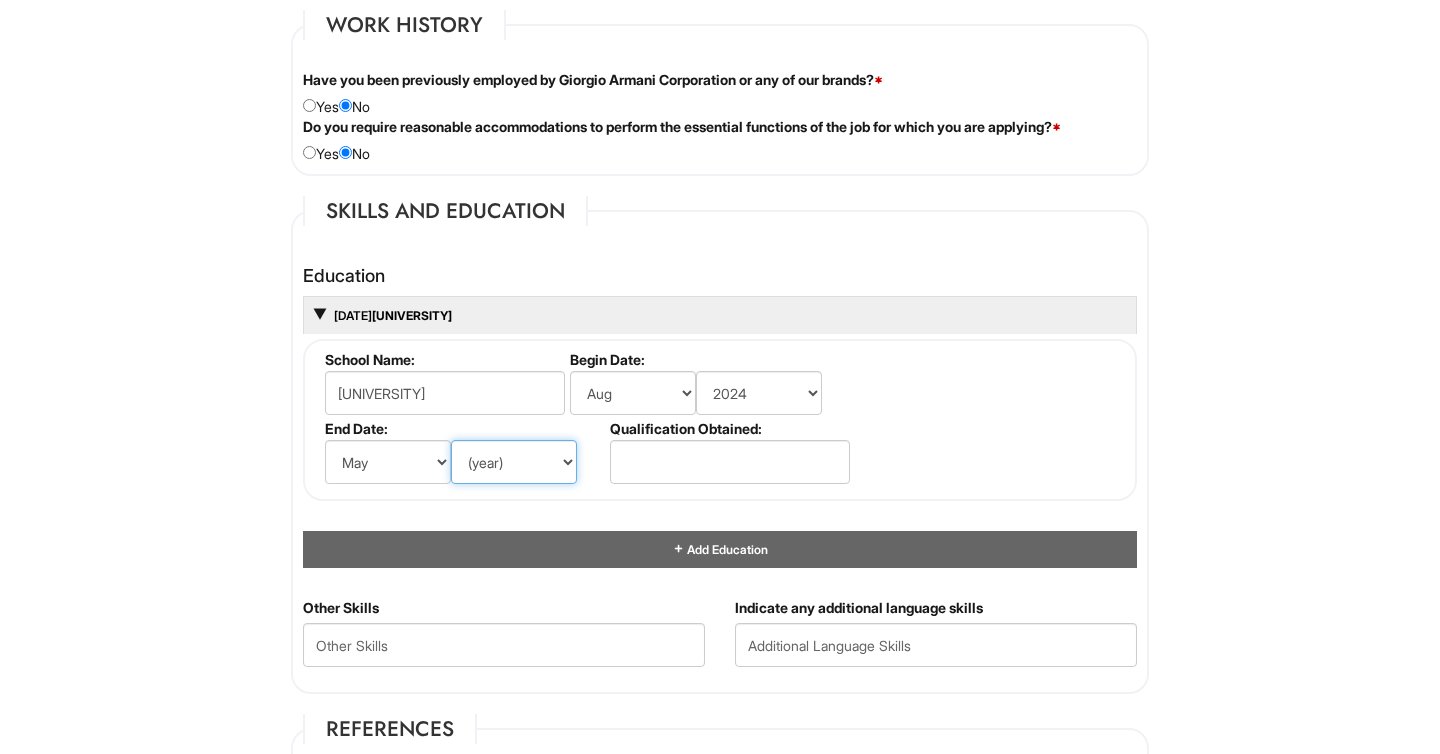 click on "(year) 2029 2028 2027 2026 2025 2024 2023 2022 2021 2020 2019 2018 2017 2016 2015 2014 2013 2012 2011 2010 2009 2008 2007 2006 2005 2004 2003 2002 2001 2000 1999 1998 1997 1996 1995 1994 1993 1992 1991 1990 1989 1988 1987 1986 1985 1984 1983 1982 1981 1980 1979 1978 1977 1976 1975 1974 1973 1972 1971 1970 1969 1968 1967 1966 1965 1964 1963 1962 1961 1960 1959 1958 1957 1956 1955 1954 1953 1952 1951 1950 1949 1948 1947 1946  --  2030 2031 2032 2033 2034 2035 2036 2037 2038 2039 2040 2041 2042 2043 2044 2045 2046 2047 2048 2049 2050 2051 2052 2053 2054 2055 2056 2057 2058 2059 2060 2061 2062 2063 2064" at bounding box center (514, 462) 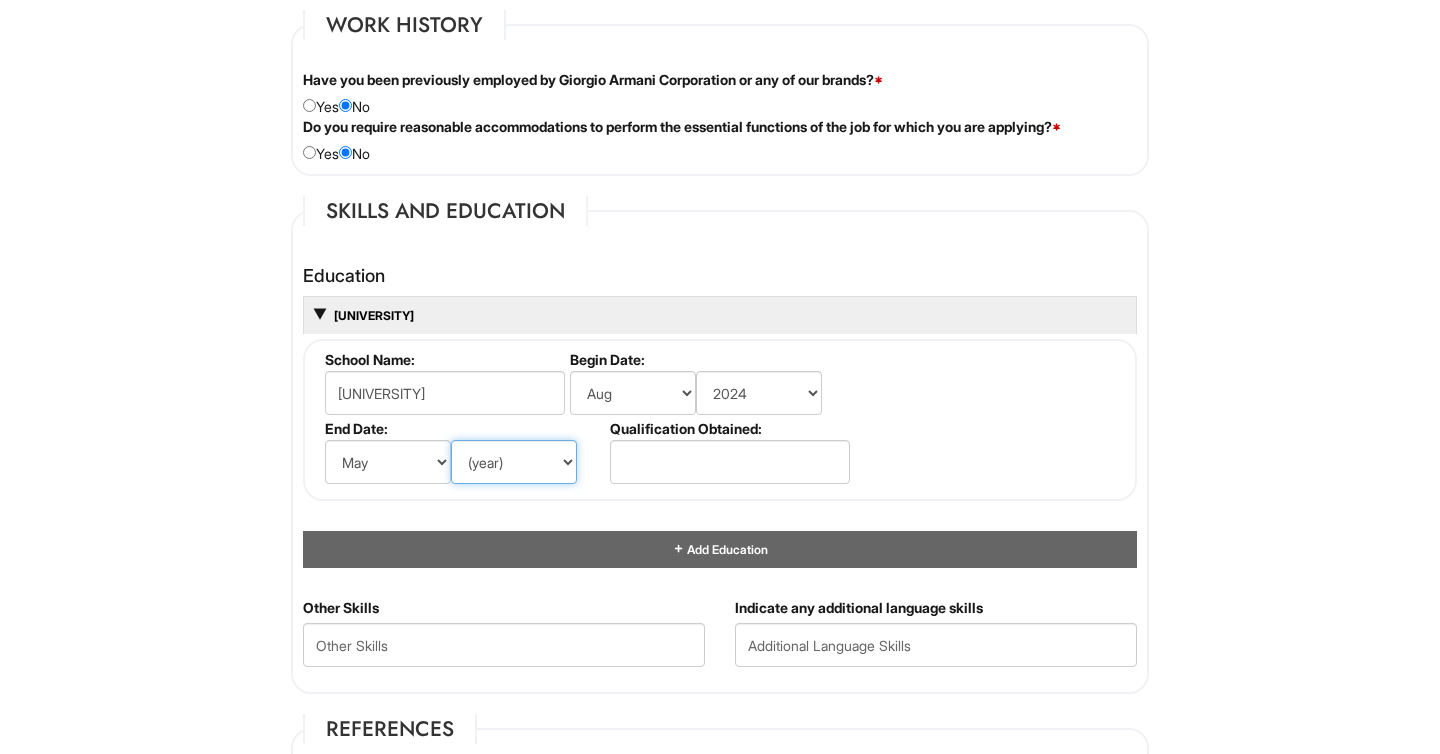 select on "2026" 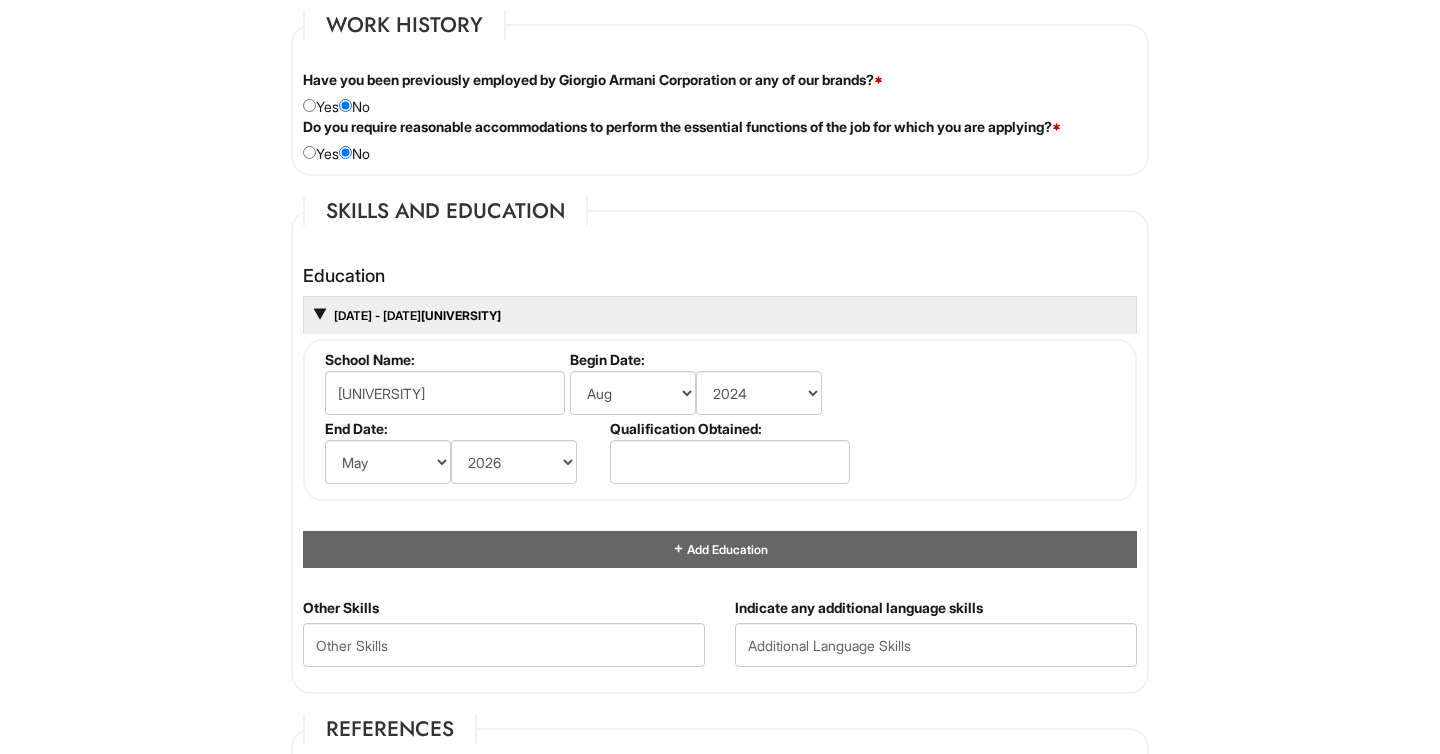click on "School Name:
[UNIVERSITY]
Begin Date:
(month) Jan Feb Mar Apr May Jun Jul Aug Sep Oct Nov Dec (year) 2029 2028 2027 2026 2025 2024 2023 2022 2021 2020 2019 2018 2017 2016 2015 2014 2013 2012 2011 2010 2009 2008 2007 2006 2005 2004 2003 2002 2001 2000 1999 1998 1997 1996 1995 1994 1993 1992 1991 1990 1989 1988 1987 1986 1985 1984 1983 1982 1981 1980 1979 1978 1977 1976 1975 1974 1973 1972 1971 1970 1969 1968 1967 1966 1965 1964 1963 1962 1961 1960 1959 1958 1957 1956 1955 1954 1953 1952 1951 1950 1949 1948 1947 1946  --  2030 2031 2032 2033 2034 2035 2036 2037 2038 2039 2040 2041 2042 2043 2044 2045 2046 2047 2048 2049 2050 2051 2052 2053 2054 2055 2056 2057 2058 2059 2060 2061 2062 2063 2064
End Date:
(month) Jan Feb Mar Apr May Jun Jul Aug Sep Oct Nov Dec (year) 2029 2028 2027 2026 2025 2024 2023 2022 2021 2020 2019 2018 2017 2016 2015 2014 2013 2012 2011 2010 2009 2008 2007 2006 2005 2004 2003 2002 2001 2000 1999 1998 1997 1996 1995 1994 1993 1992 1991 1990 1989" at bounding box center (720, 420) 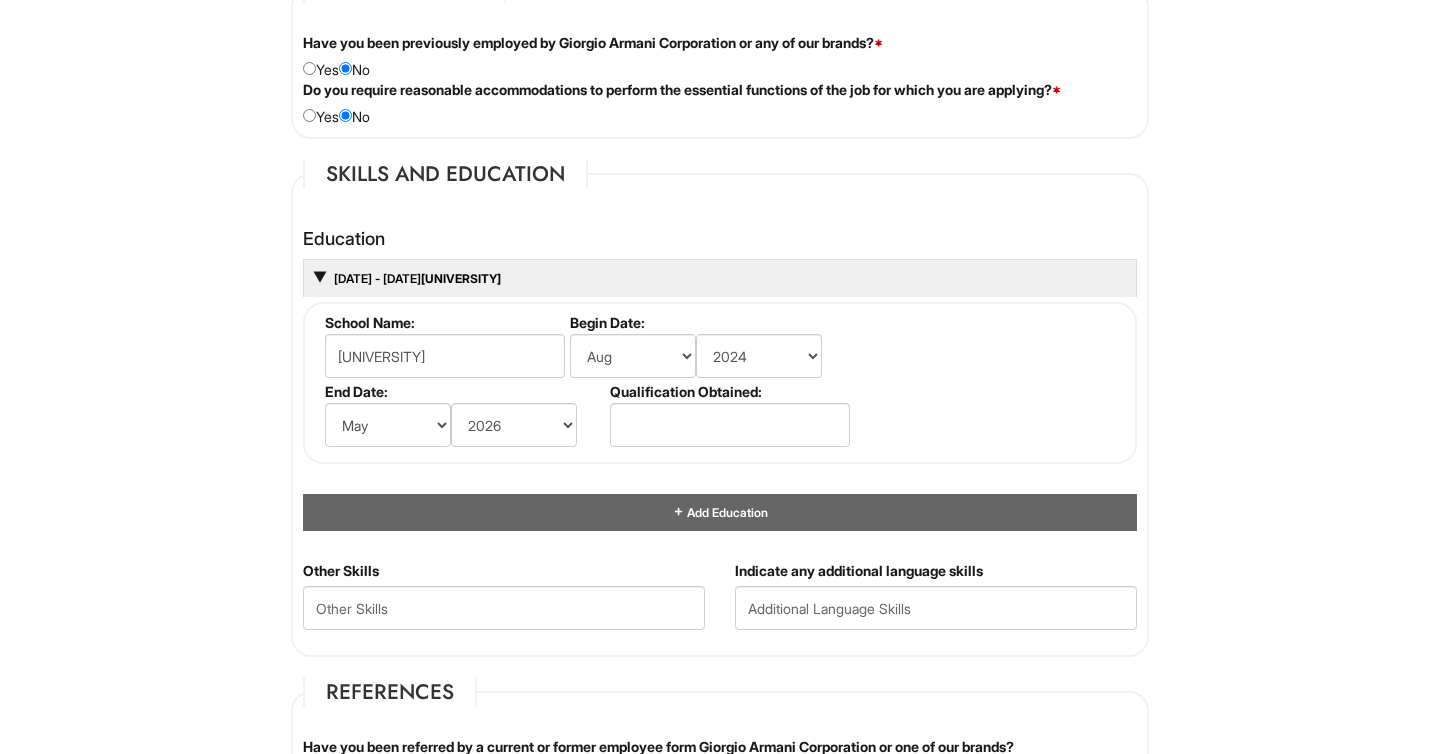 scroll, scrollTop: 1724, scrollLeft: 0, axis: vertical 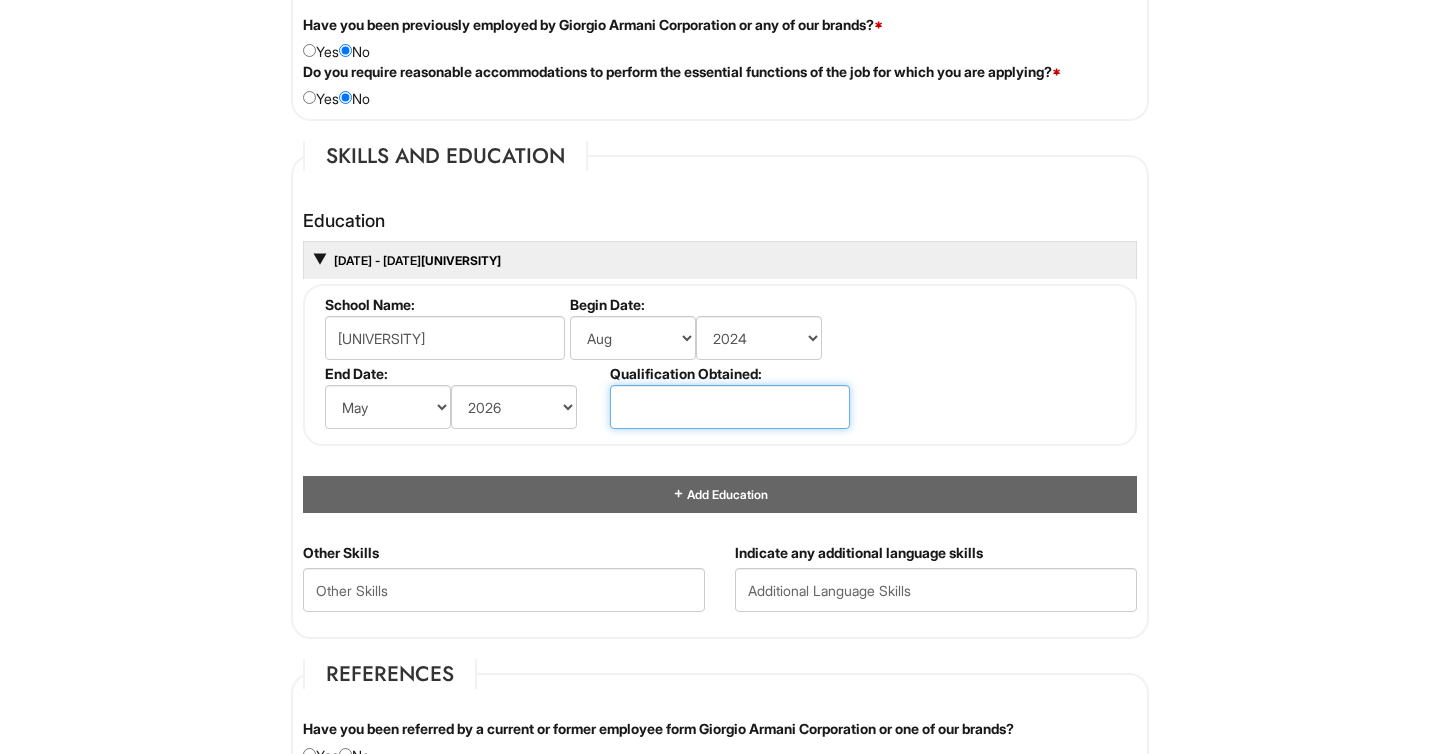 click at bounding box center (730, 407) 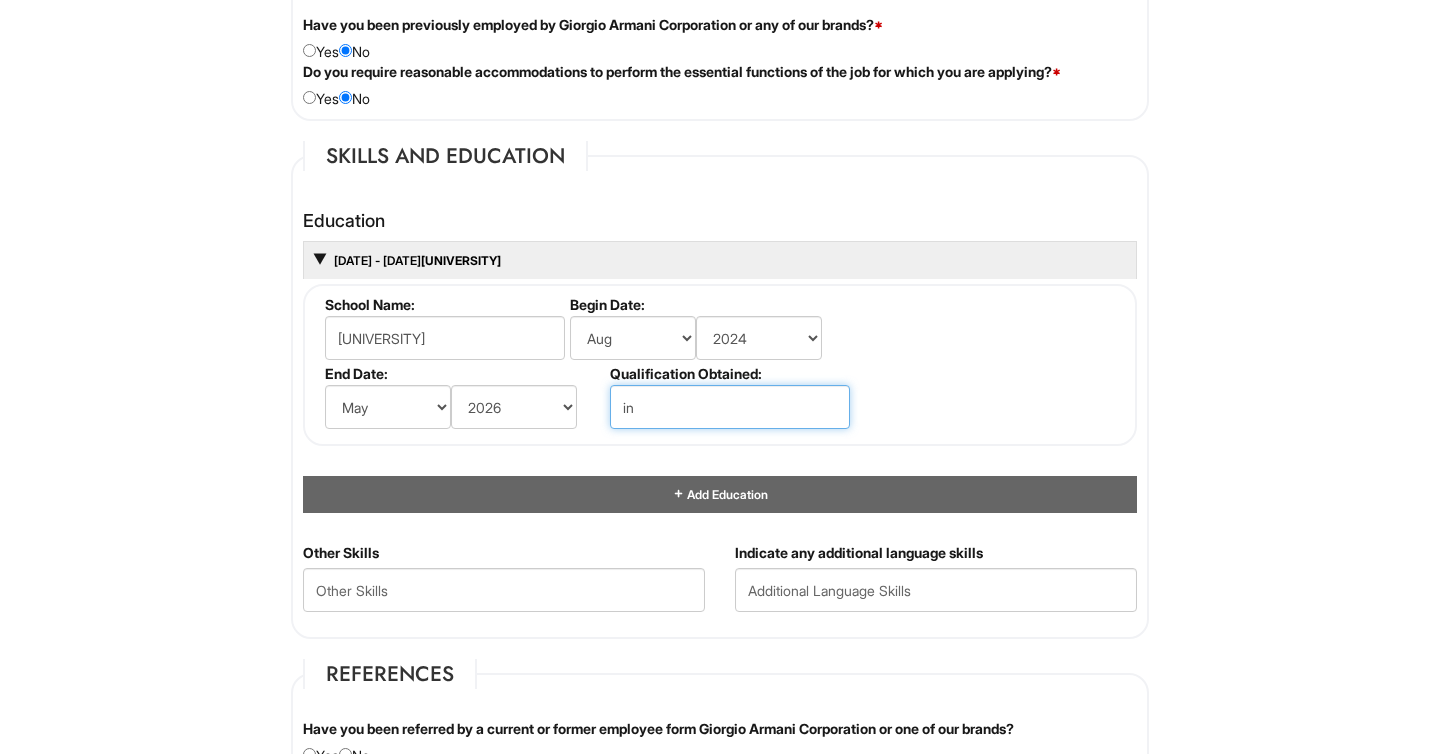 type on "i" 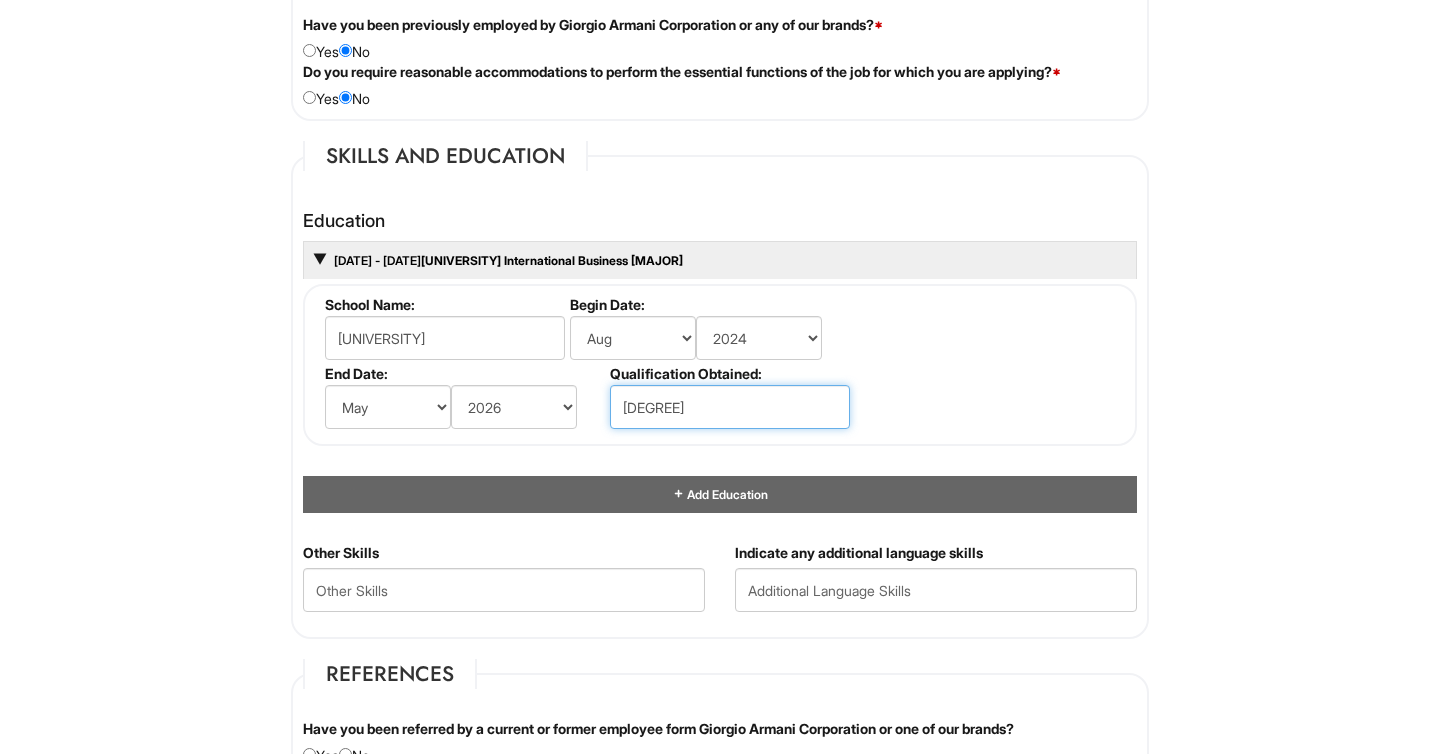 click on "[DEGREE]" at bounding box center [730, 407] 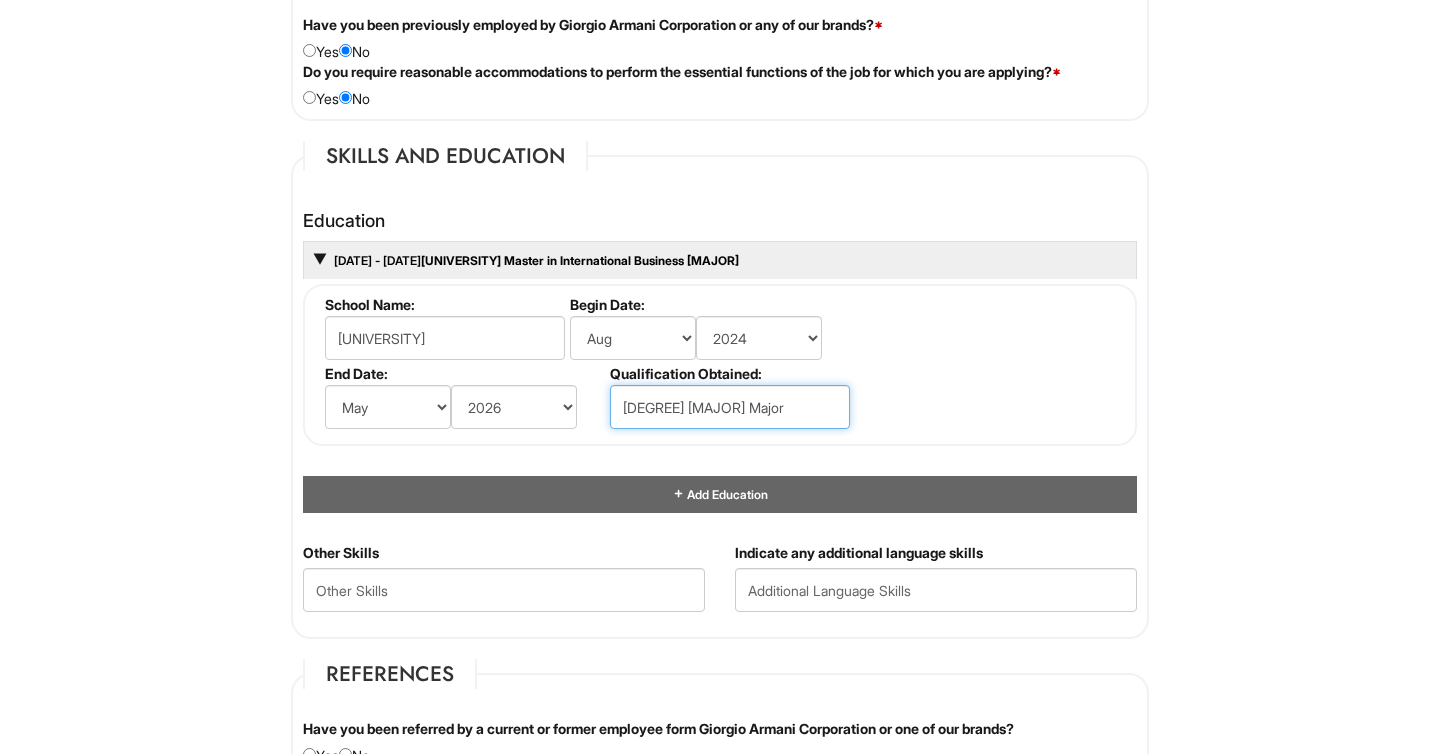 scroll, scrollTop: 0, scrollLeft: 38, axis: horizontal 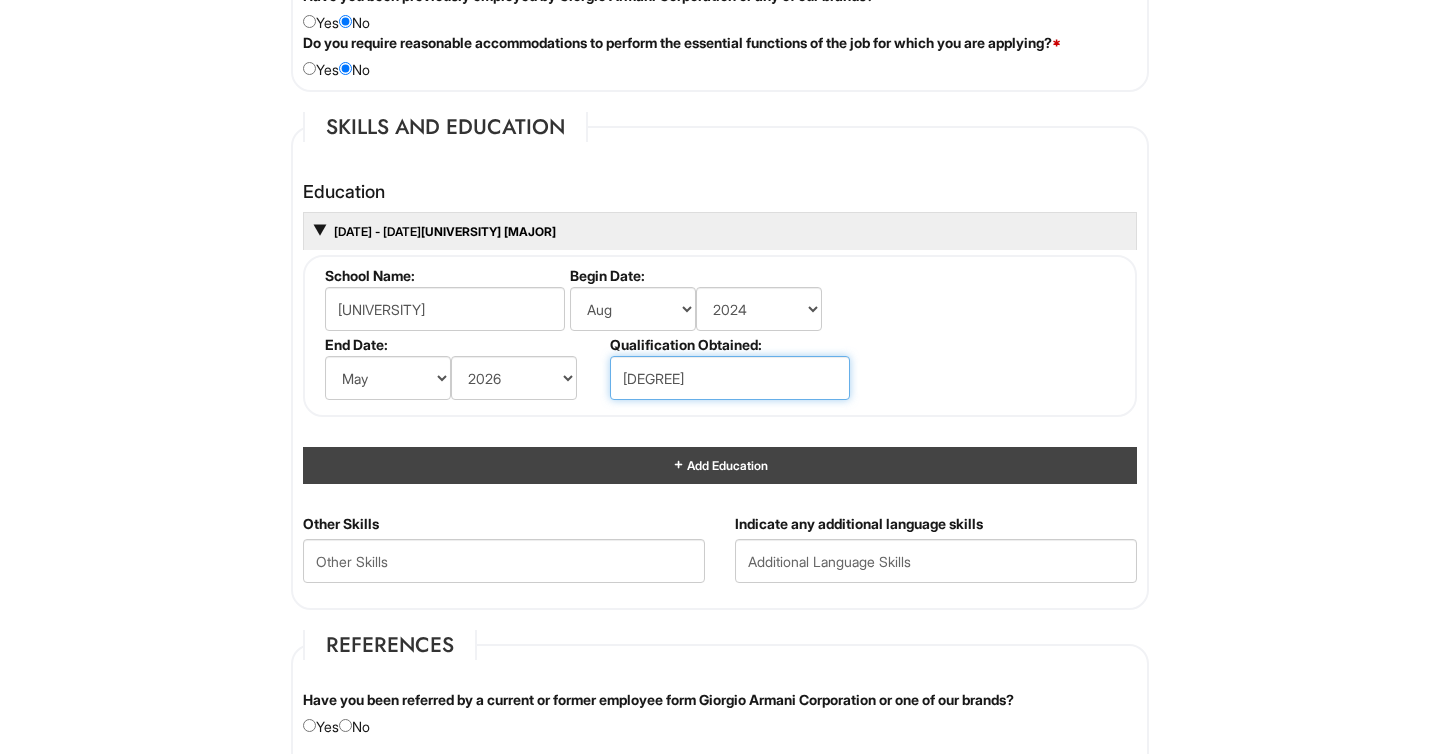 type on "[DEGREE]" 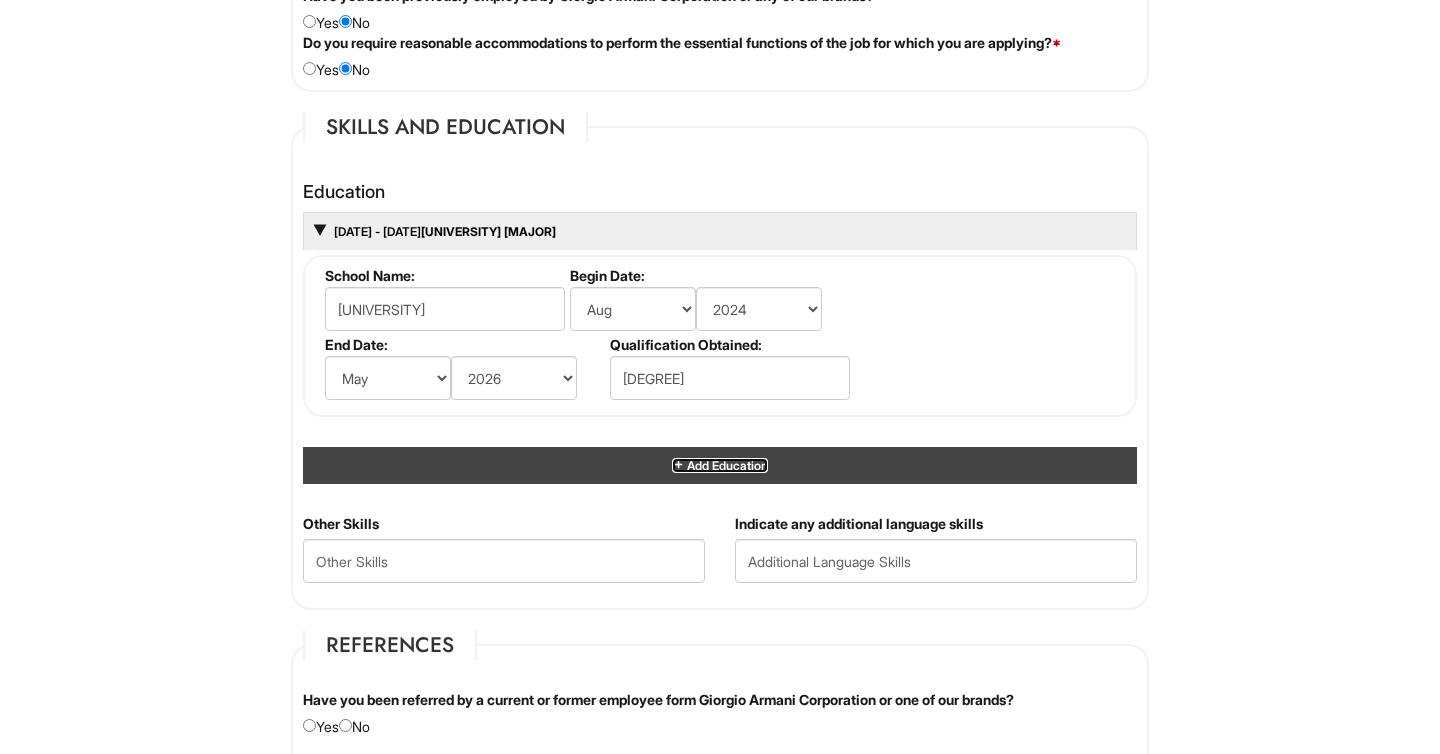 scroll, scrollTop: 0, scrollLeft: 0, axis: both 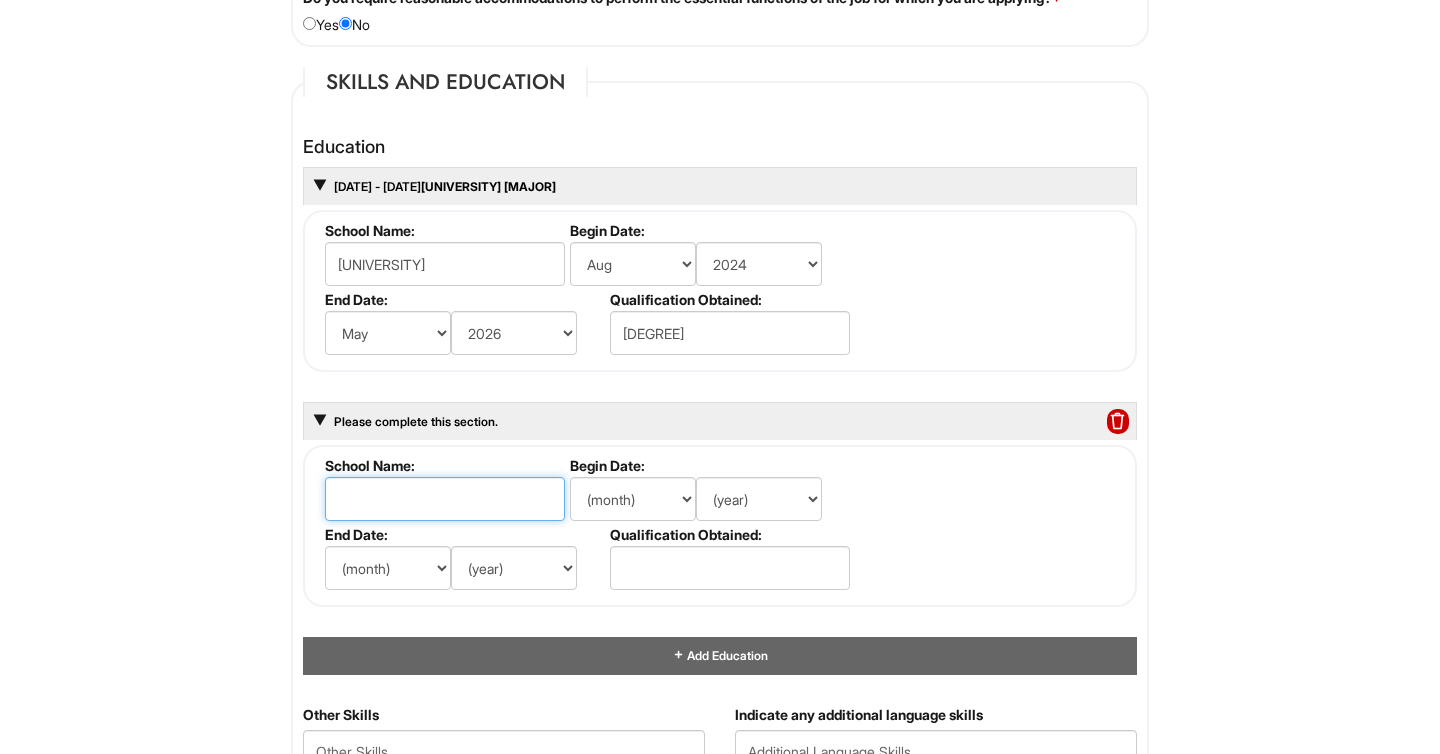 click at bounding box center [445, 499] 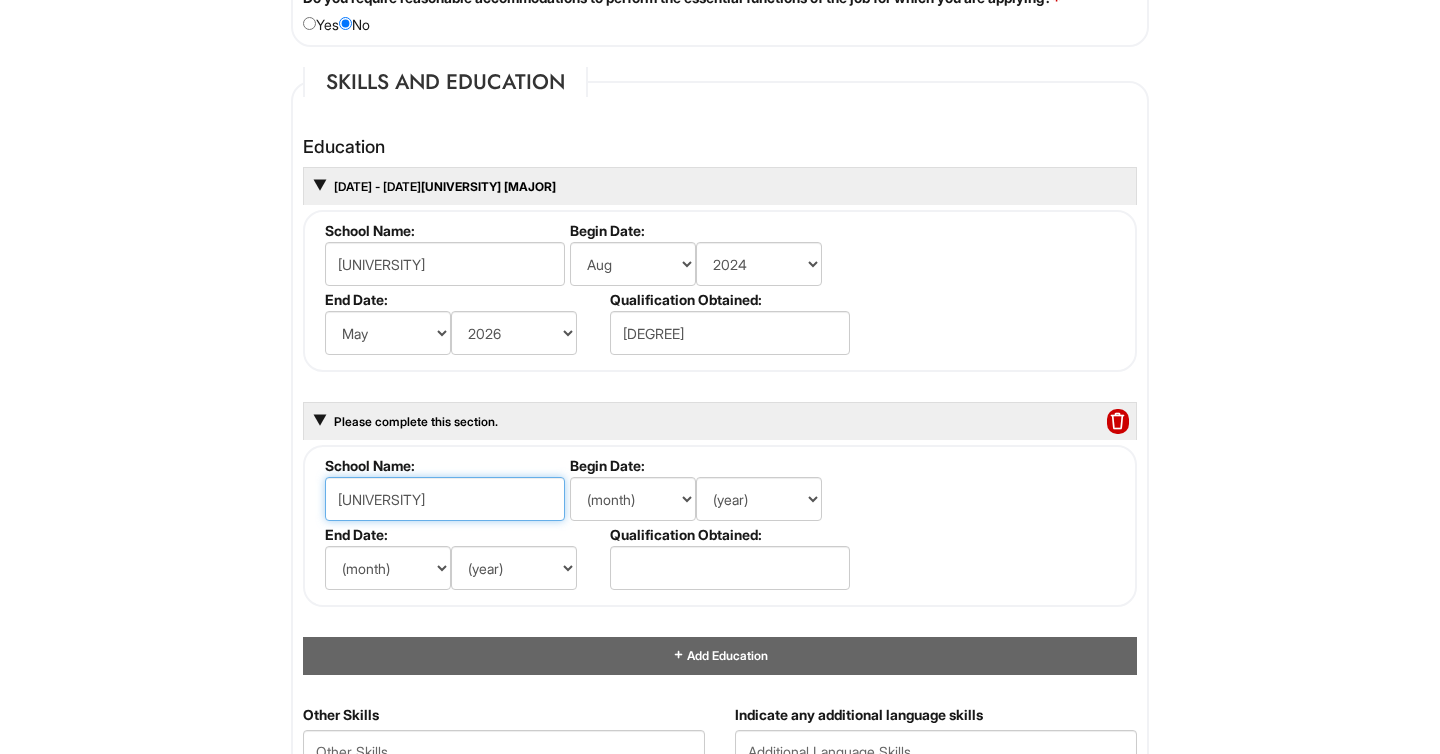 scroll, scrollTop: 0, scrollLeft: 38, axis: horizontal 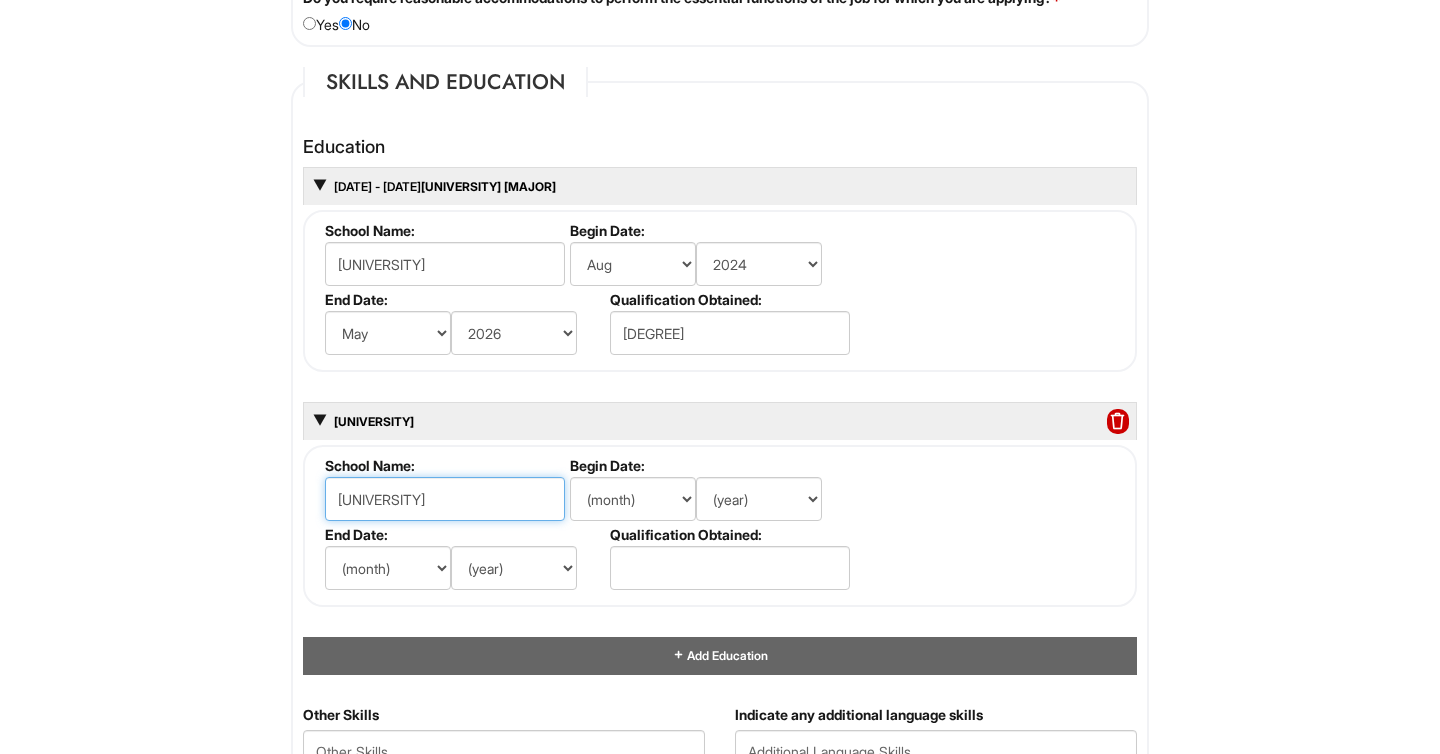 type on "[UNIVERSITY]" 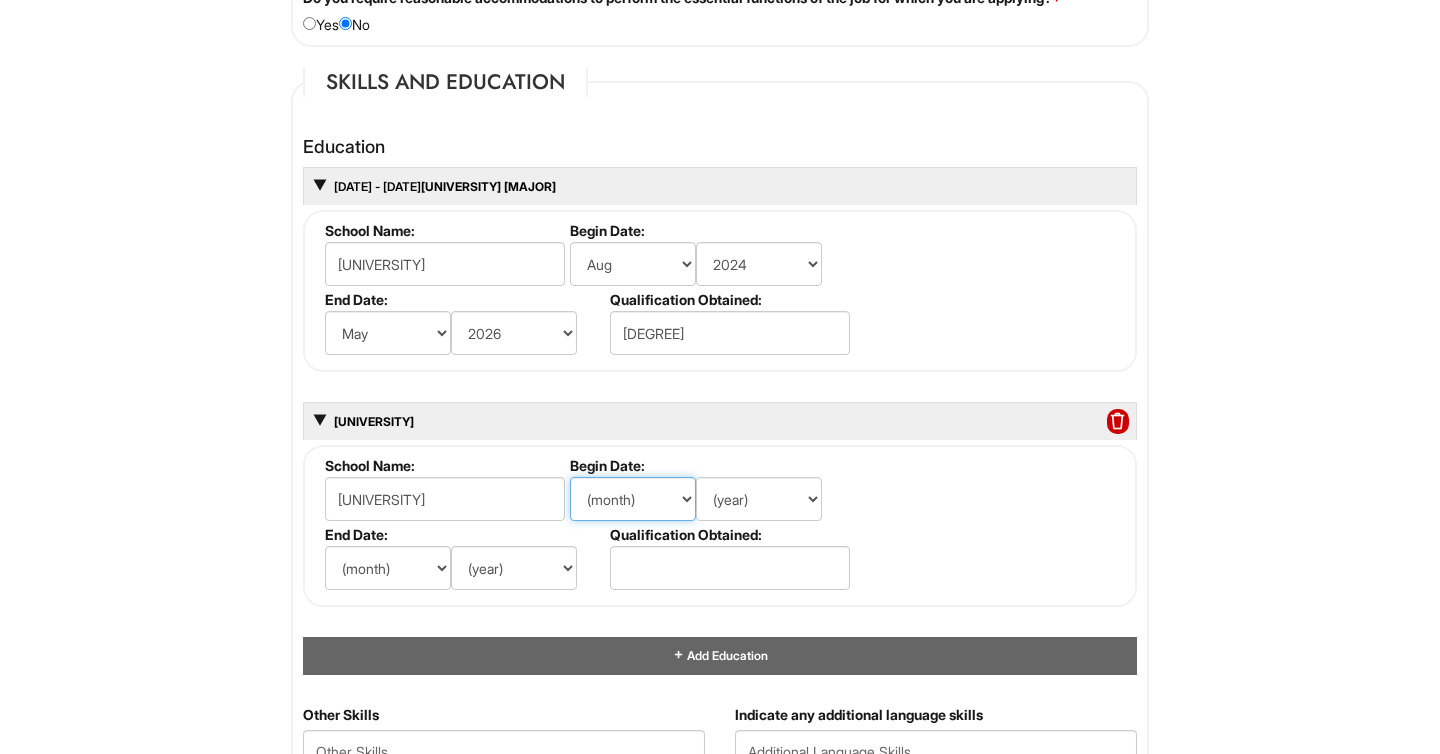 click on "(month) Jan Feb Mar Apr May Jun Jul Aug Sep Oct Nov Dec" at bounding box center (633, 499) 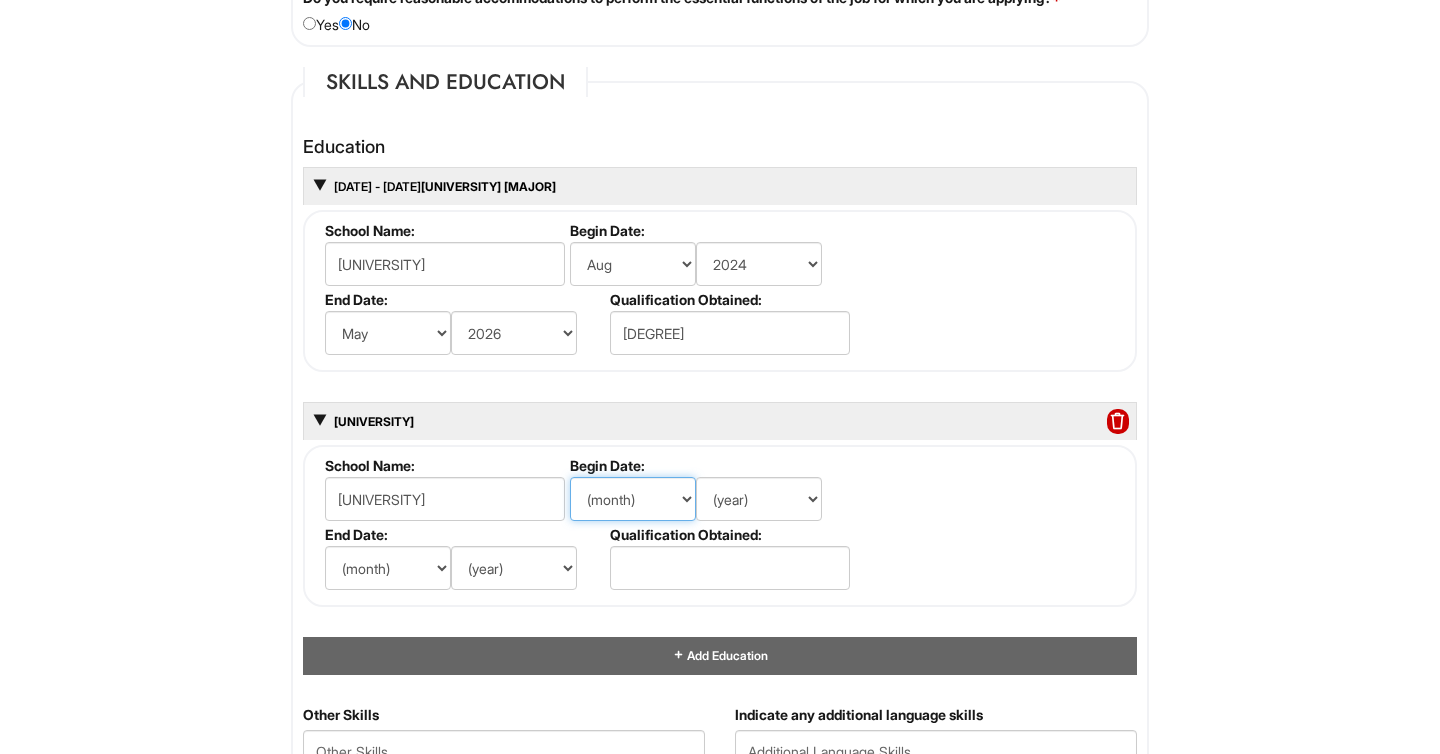 select on "9" 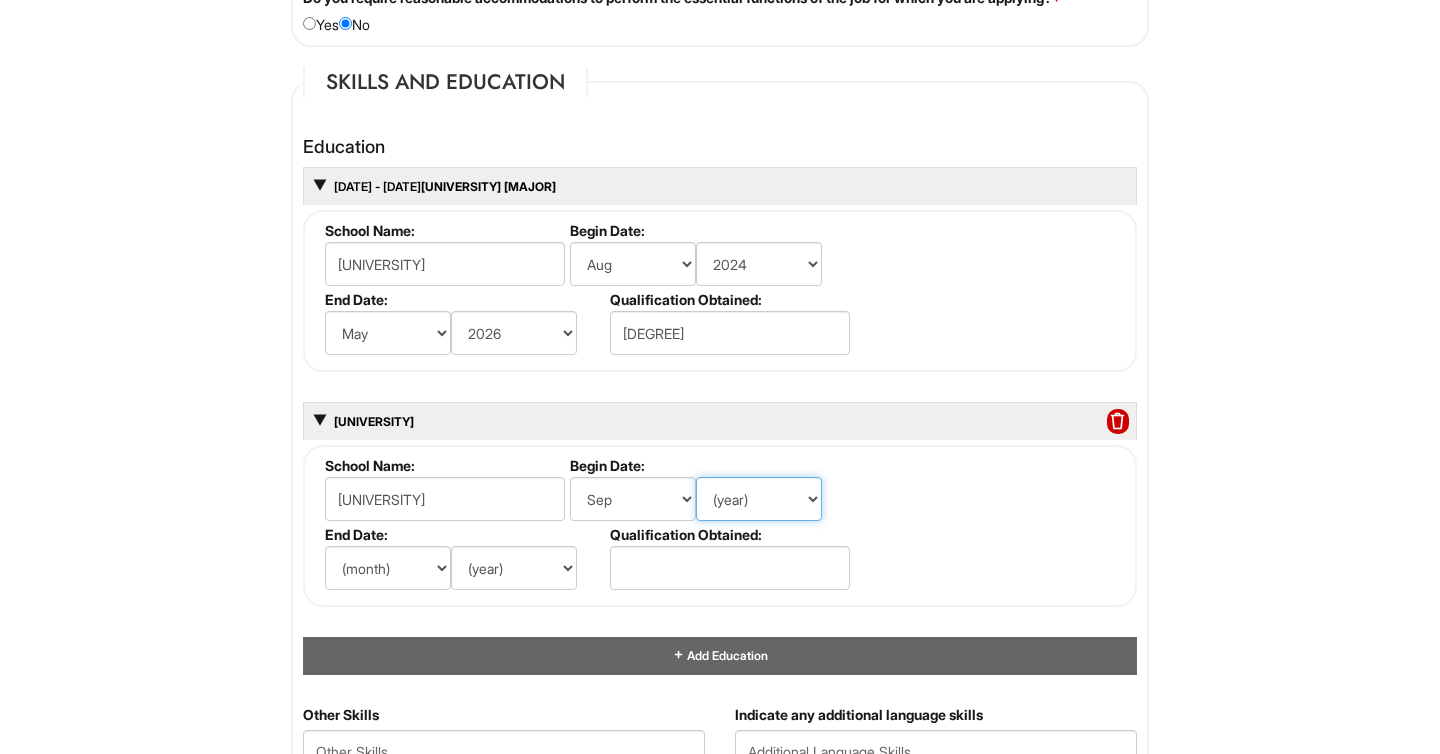 click on "(year) 2029 2028 2027 2026 2025 2024 2023 2022 2021 2020 2019 2018 2017 2016 2015 2014 2013 2012 2011 2010 2009 2008 2007 2006 2005 2004 2003 2002 2001 2000 1999 1998 1997 1996 1995 1994 1993 1992 1991 1990 1989 1988 1987 1986 1985 1984 1983 1982 1981 1980 1979 1978 1977 1976 1975 1974 1973 1972 1971 1970 1969 1968 1967 1966 1965 1964 1963 1962 1961 1960 1959 1958 1957 1956 1955 1954 1953 1952 1951 1950 1949 1948 1947 1946  --  2030 2031 2032 2033 2034 2035 2036 2037 2038 2039 2040 2041 2042 2043 2044 2045 2046 2047 2048 2049 2050 2051 2052 2053 2054 2055 2056 2057 2058 2059 2060 2061 2062 2063 2064" at bounding box center [759, 499] 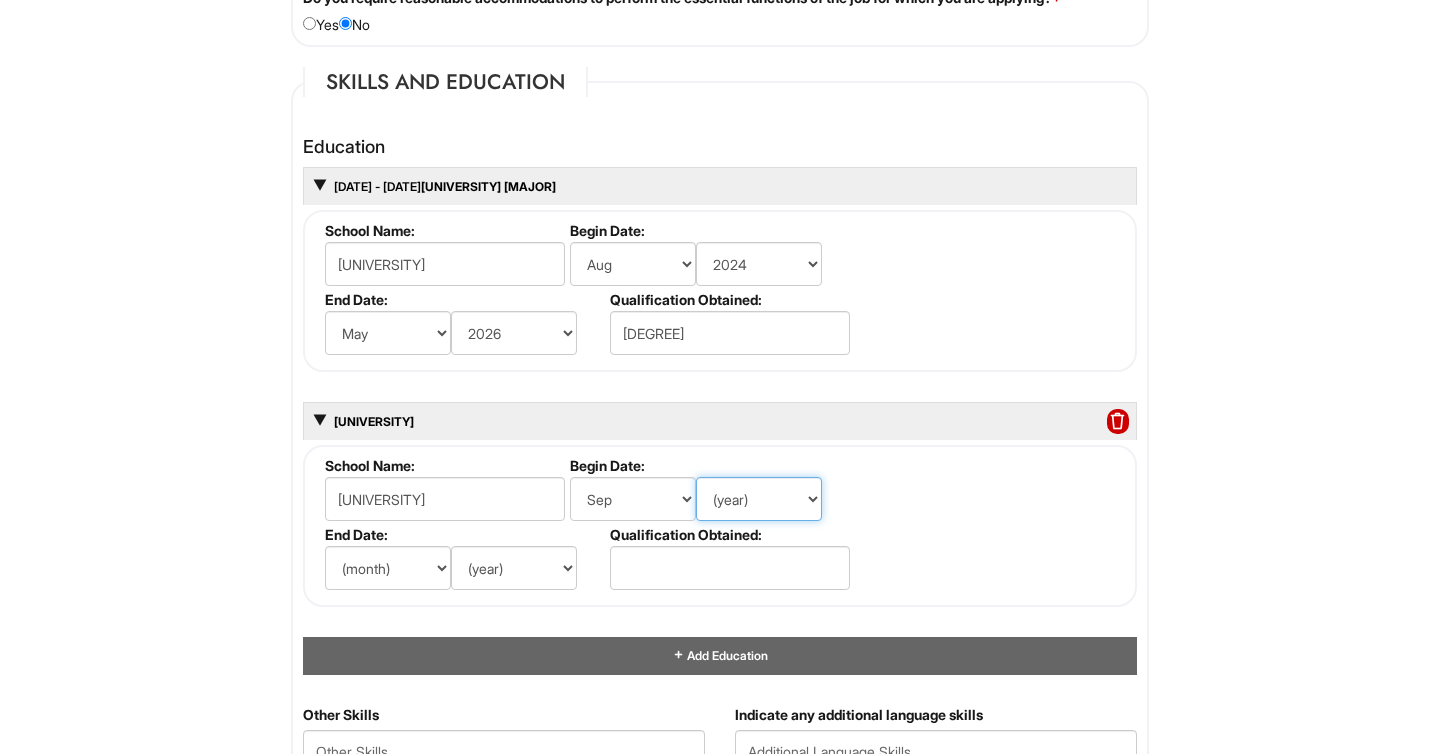 select on "2022" 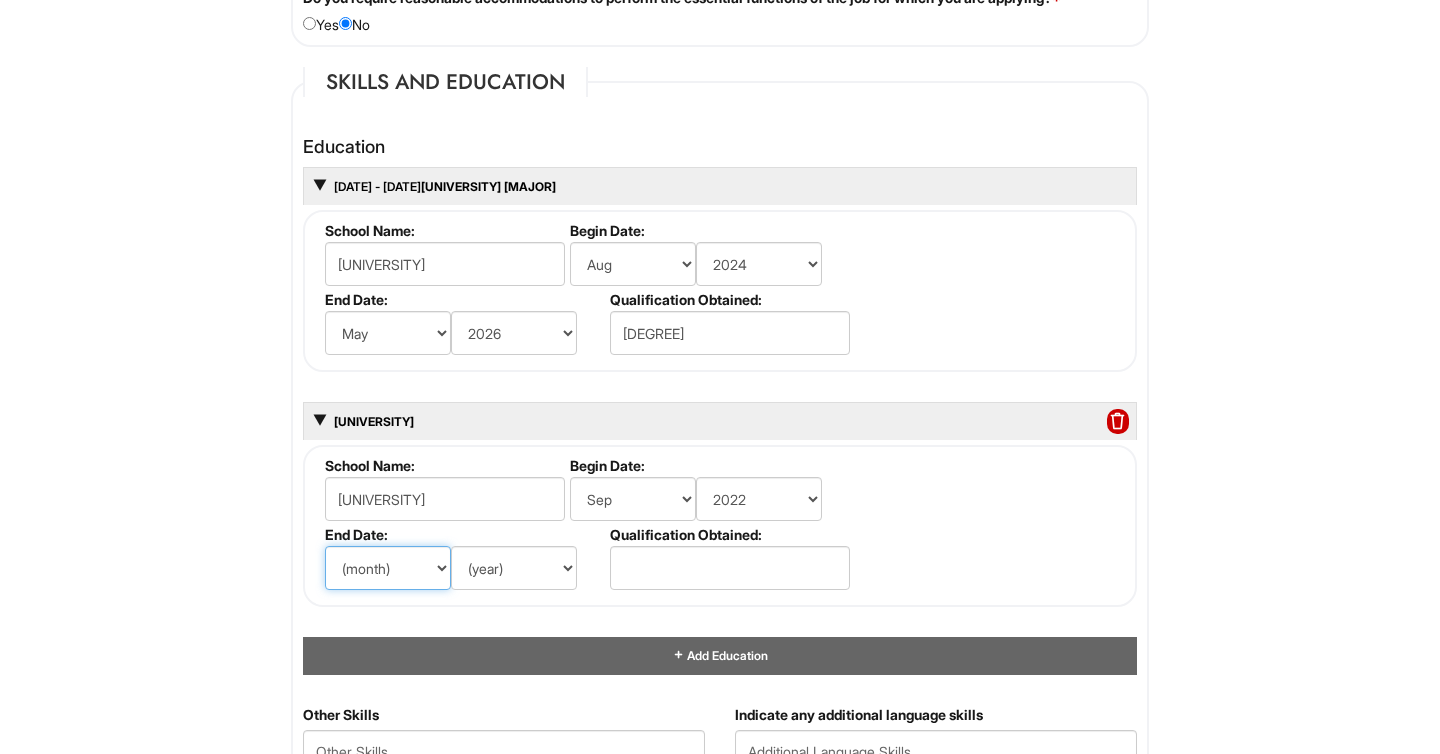 click on "(month) Jan Feb Mar Apr May Jun Jul Aug Sep Oct Nov Dec" at bounding box center (388, 568) 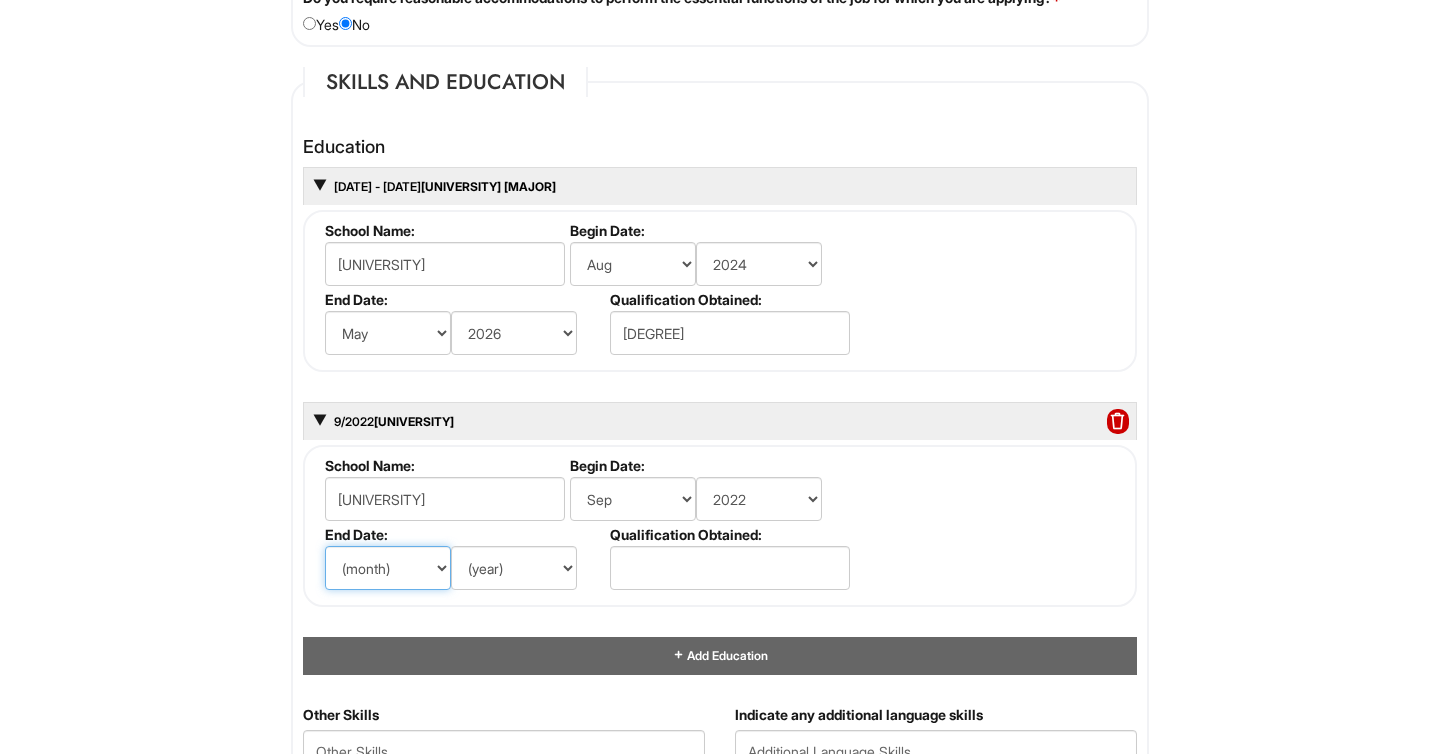 select on "7" 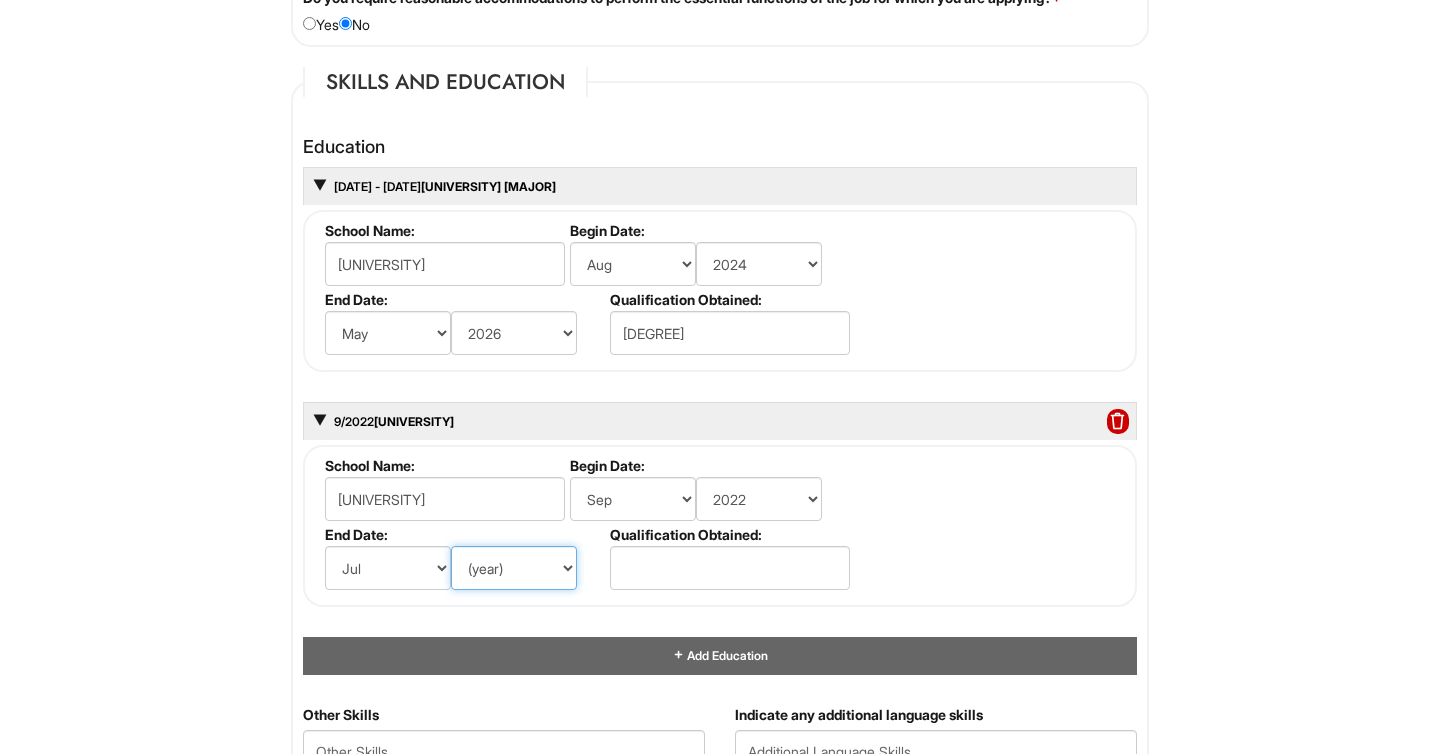 click on "(year) 2029 2028 2027 2026 2025 2024 2023 2022 2021 2020 2019 2018 2017 2016 2015 2014 2013 2012 2011 2010 2009 2008 2007 2006 2005 2004 2003 2002 2001 2000 1999 1998 1997 1996 1995 1994 1993 1992 1991 1990 1989 1988 1987 1986 1985 1984 1983 1982 1981 1980 1979 1978 1977 1976 1975 1974 1973 1972 1971 1970 1969 1968 1967 1966 1965 1964 1963 1962 1961 1960 1959 1958 1957 1956 1955 1954 1953 1952 1951 1950 1949 1948 1947 1946  --  2030 2031 2032 2033 2034 2035 2036 2037 2038 2039 2040 2041 2042 2043 2044 2045 2046 2047 2048 2049 2050 2051 2052 2053 2054 2055 2056 2057 2058 2059 2060 2061 2062 2063 2064" at bounding box center [514, 568] 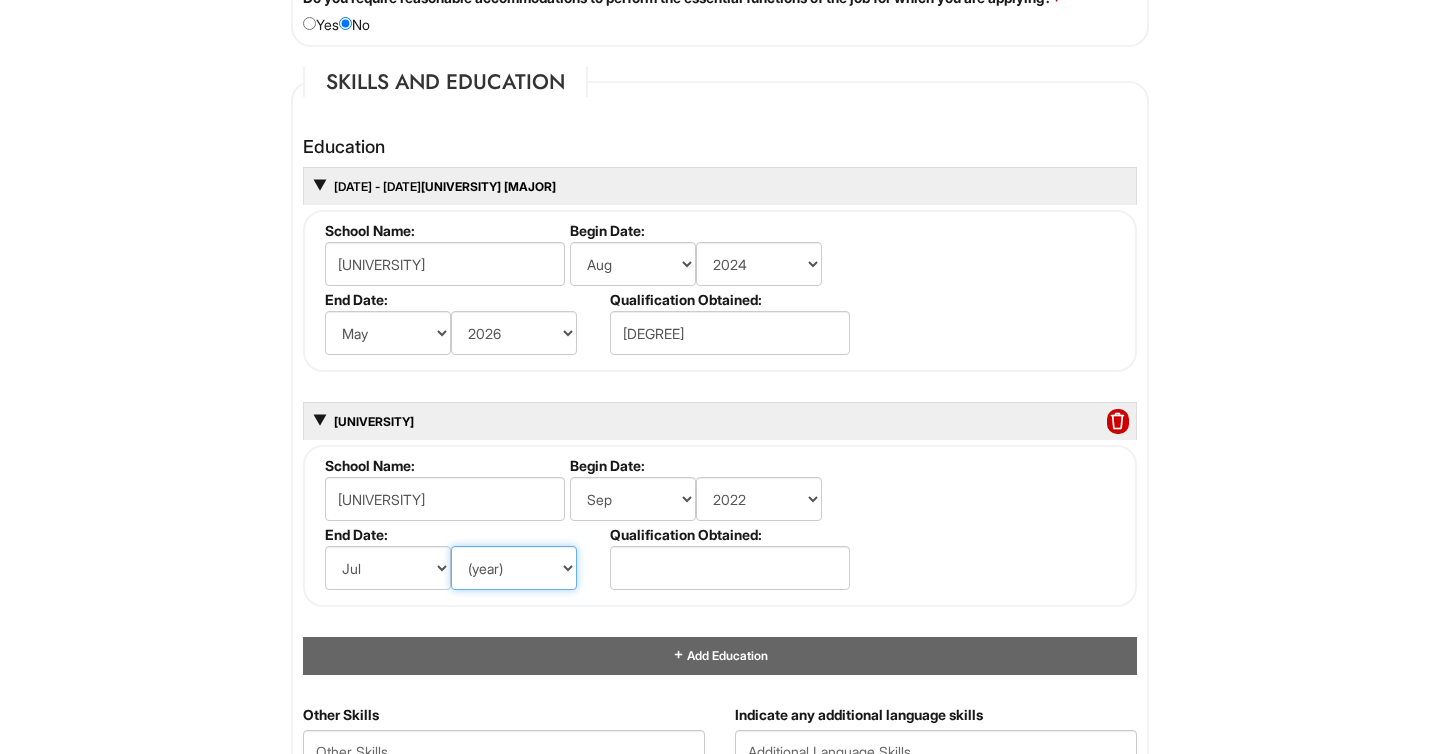 select on "2024" 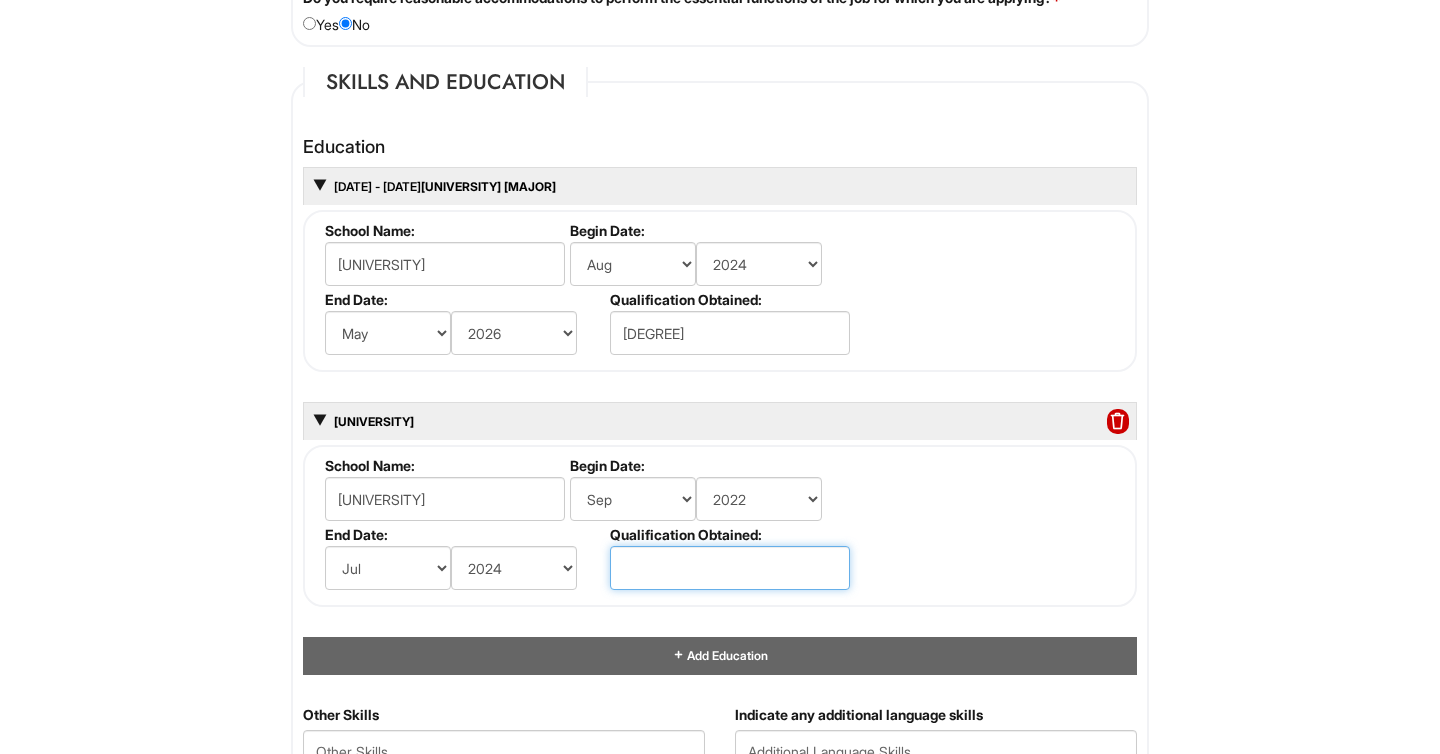 click at bounding box center [730, 568] 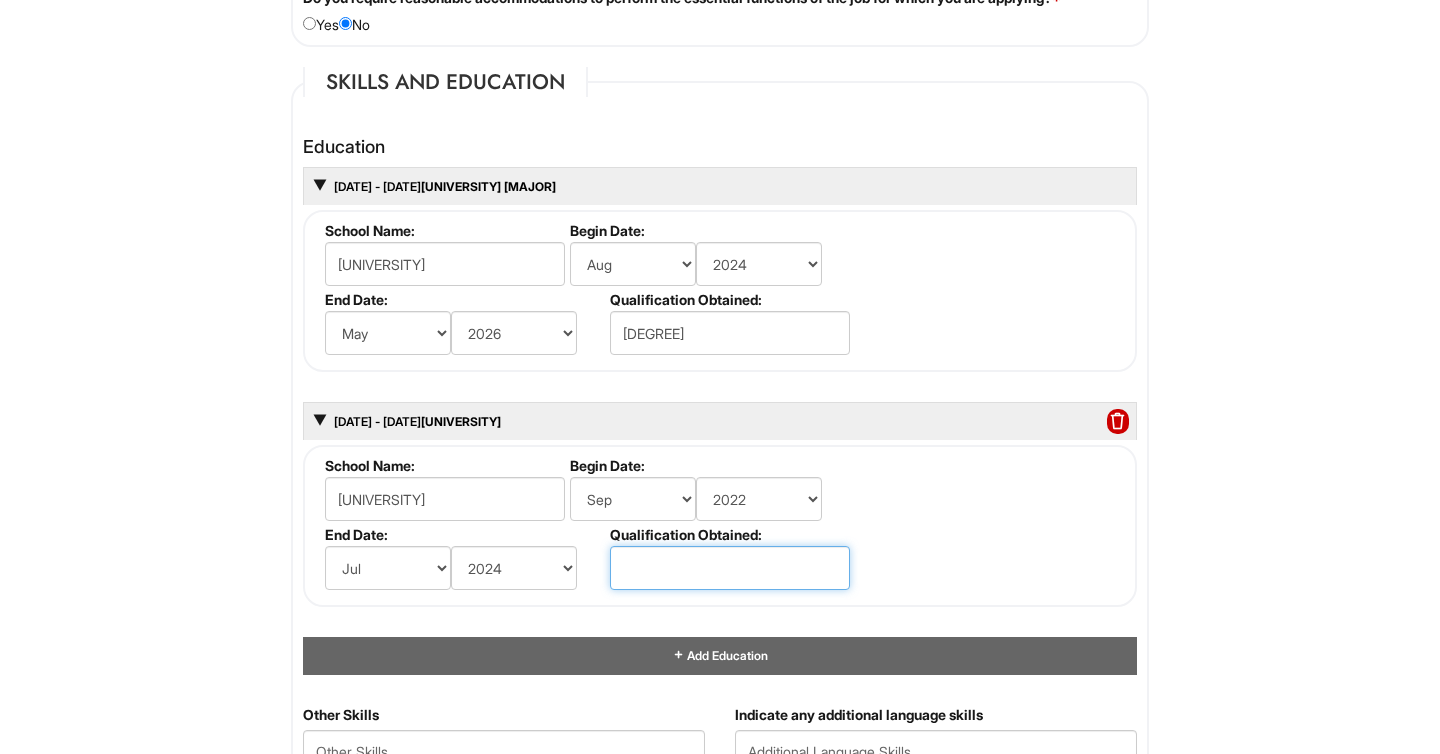 type on "m" 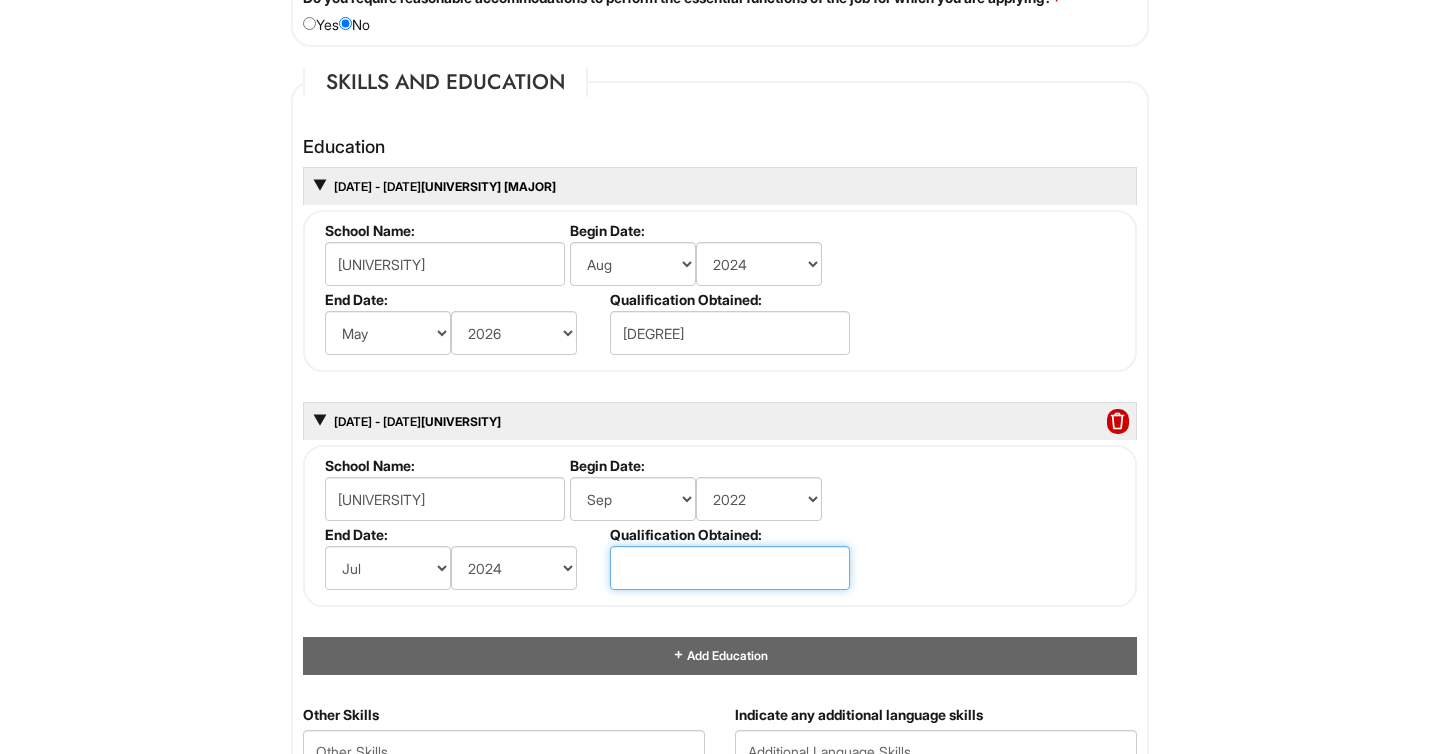 type on "m" 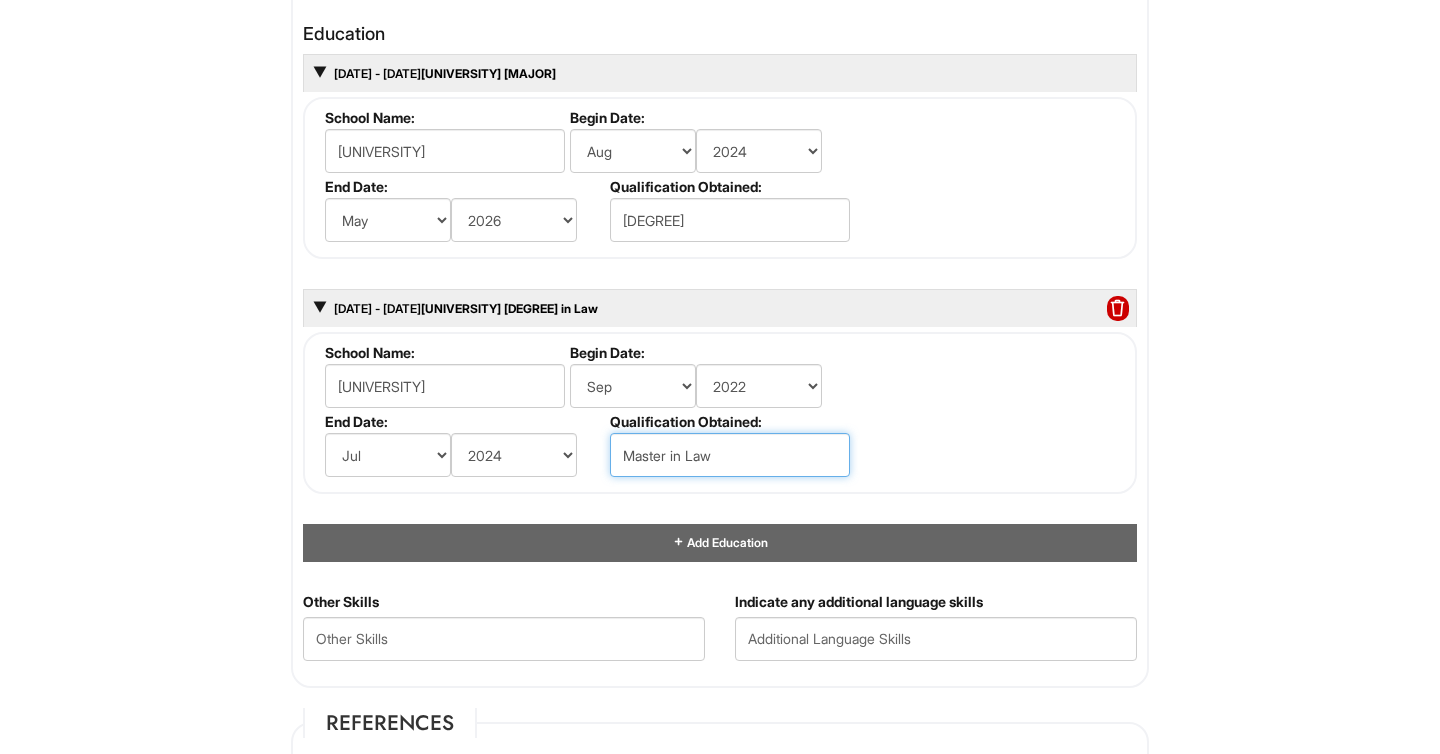 scroll, scrollTop: 1921, scrollLeft: 0, axis: vertical 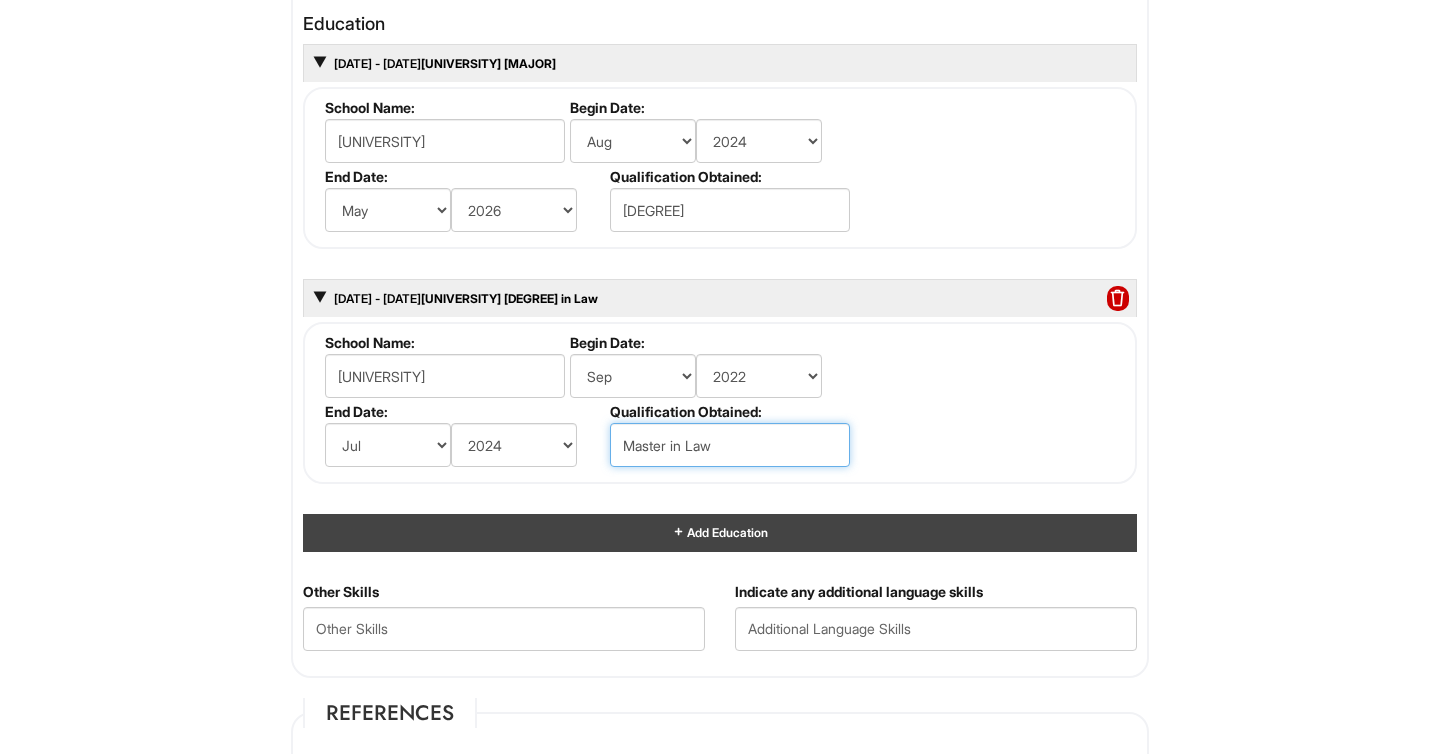 type on "Master in Law" 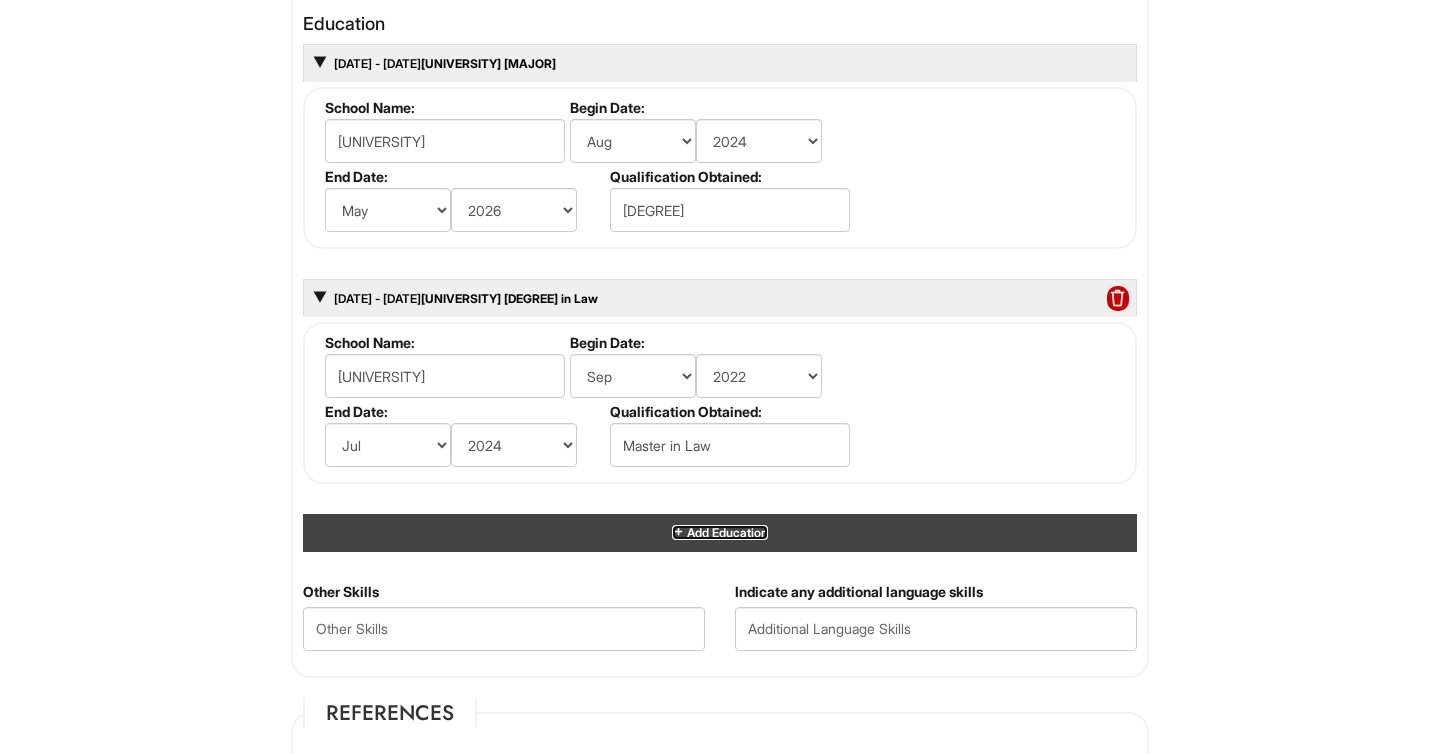 click on "Add Education" at bounding box center (726, 532) 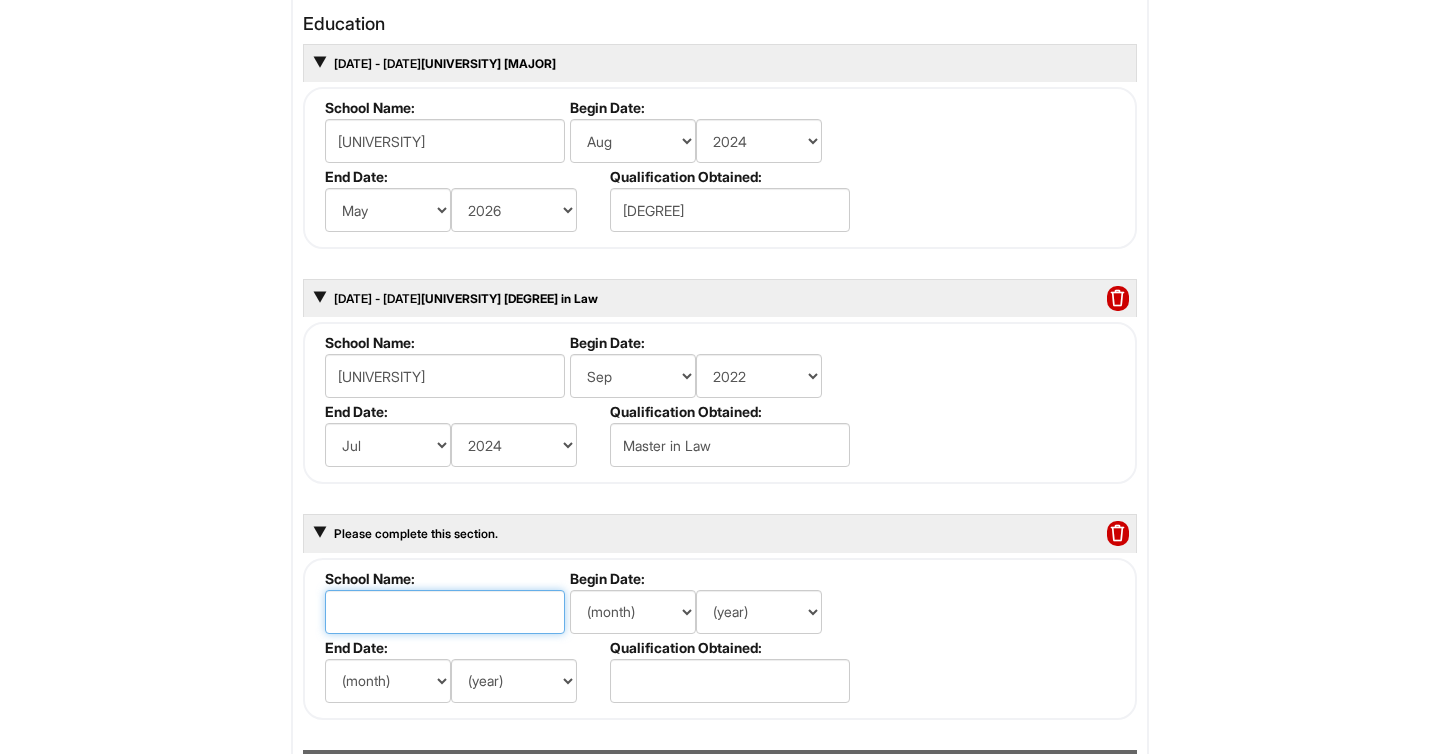 click at bounding box center [445, 612] 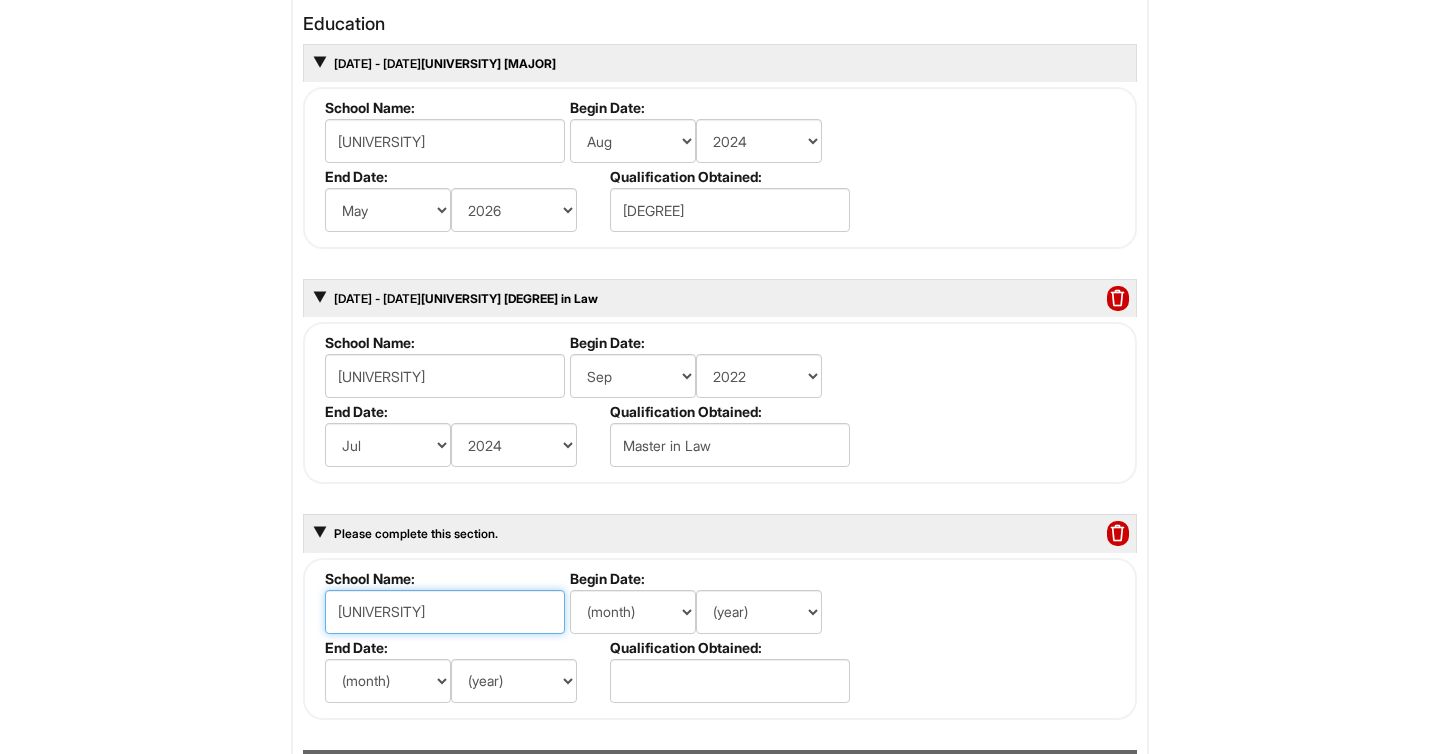 scroll, scrollTop: 0, scrollLeft: 88, axis: horizontal 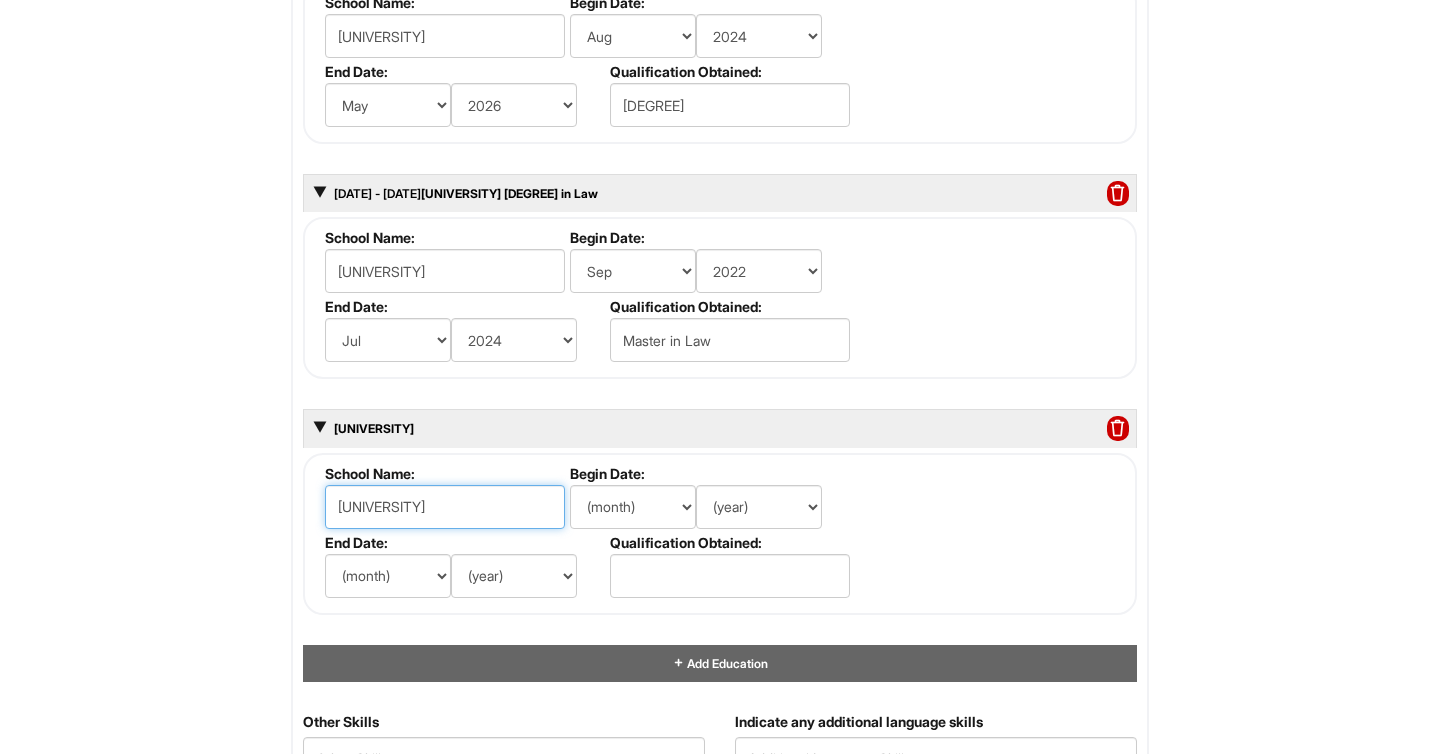 type on "[UNIVERSITY]" 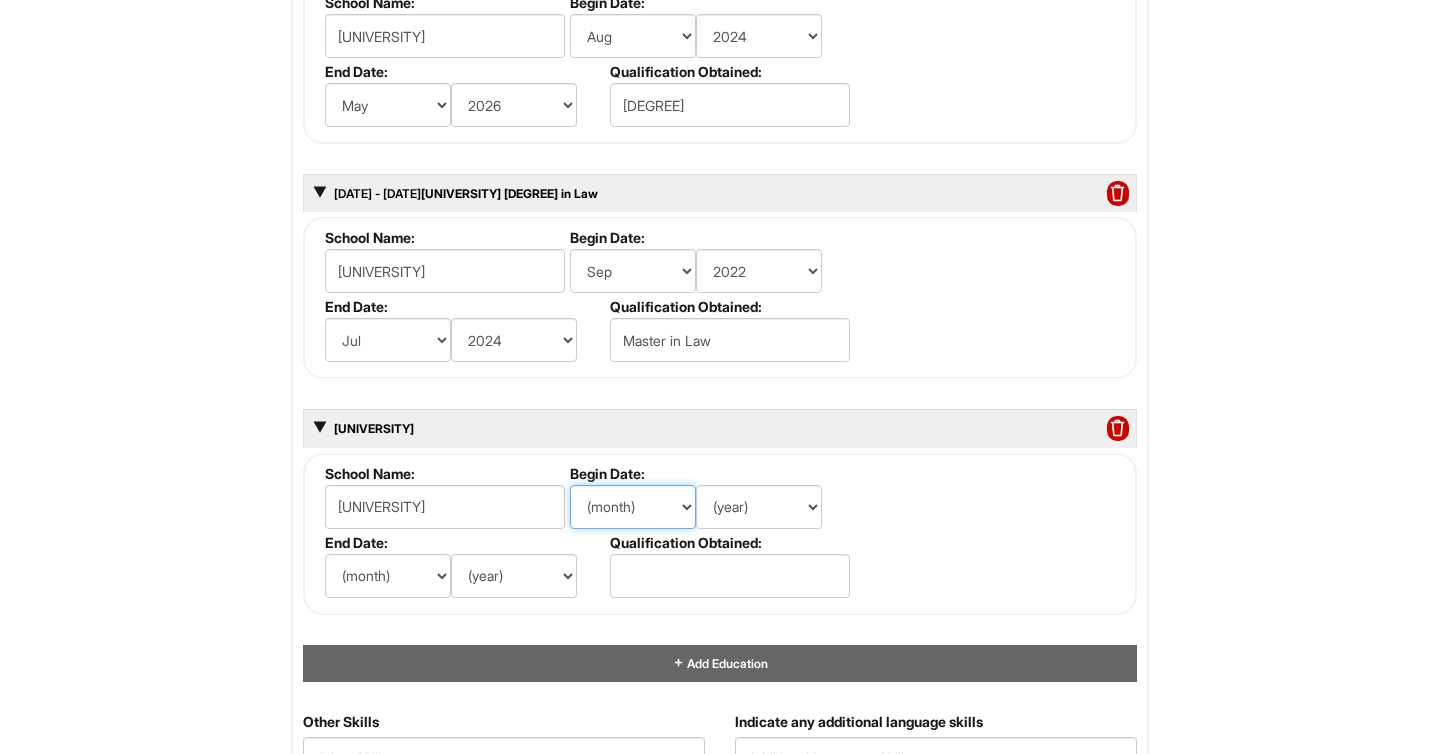click on "(month) Jan Feb Mar Apr May Jun Jul Aug Sep Oct Nov Dec" at bounding box center (633, 507) 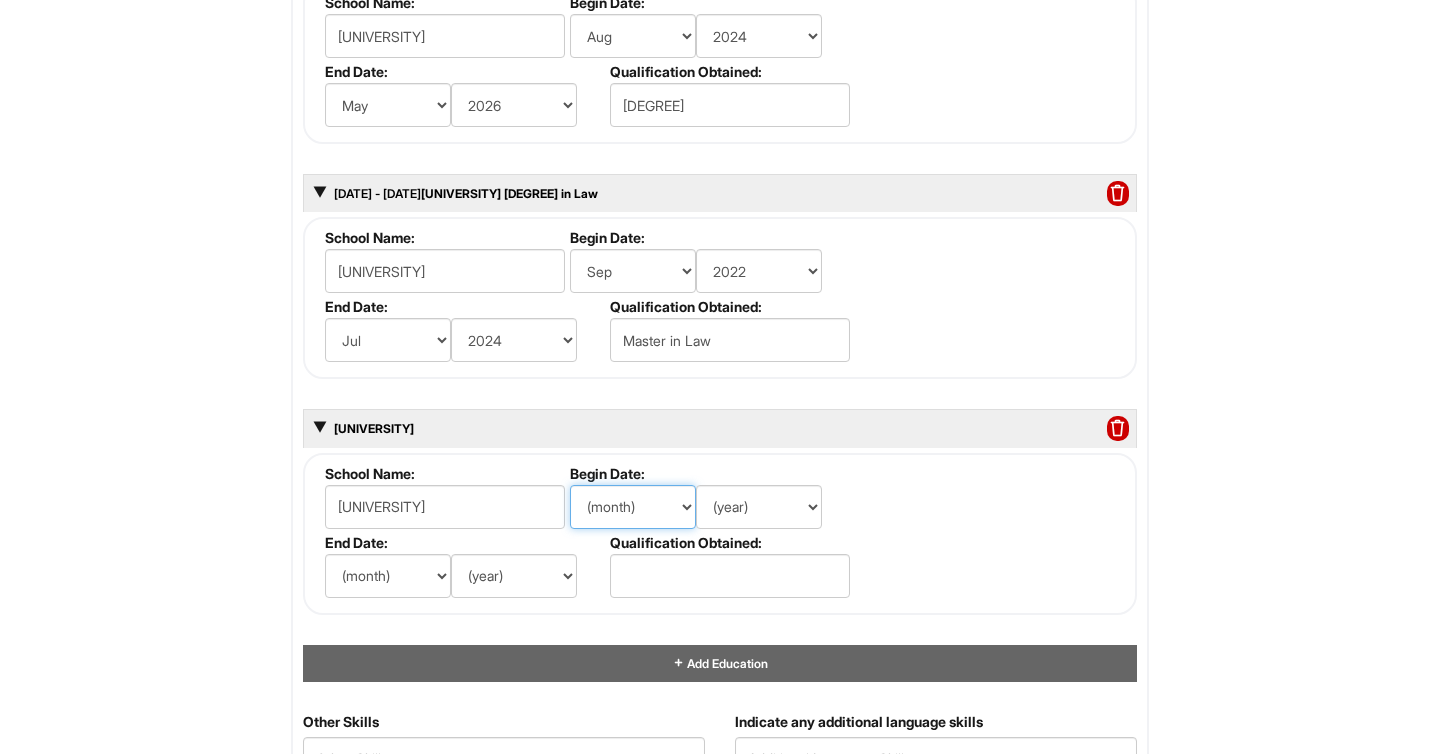 select on "9" 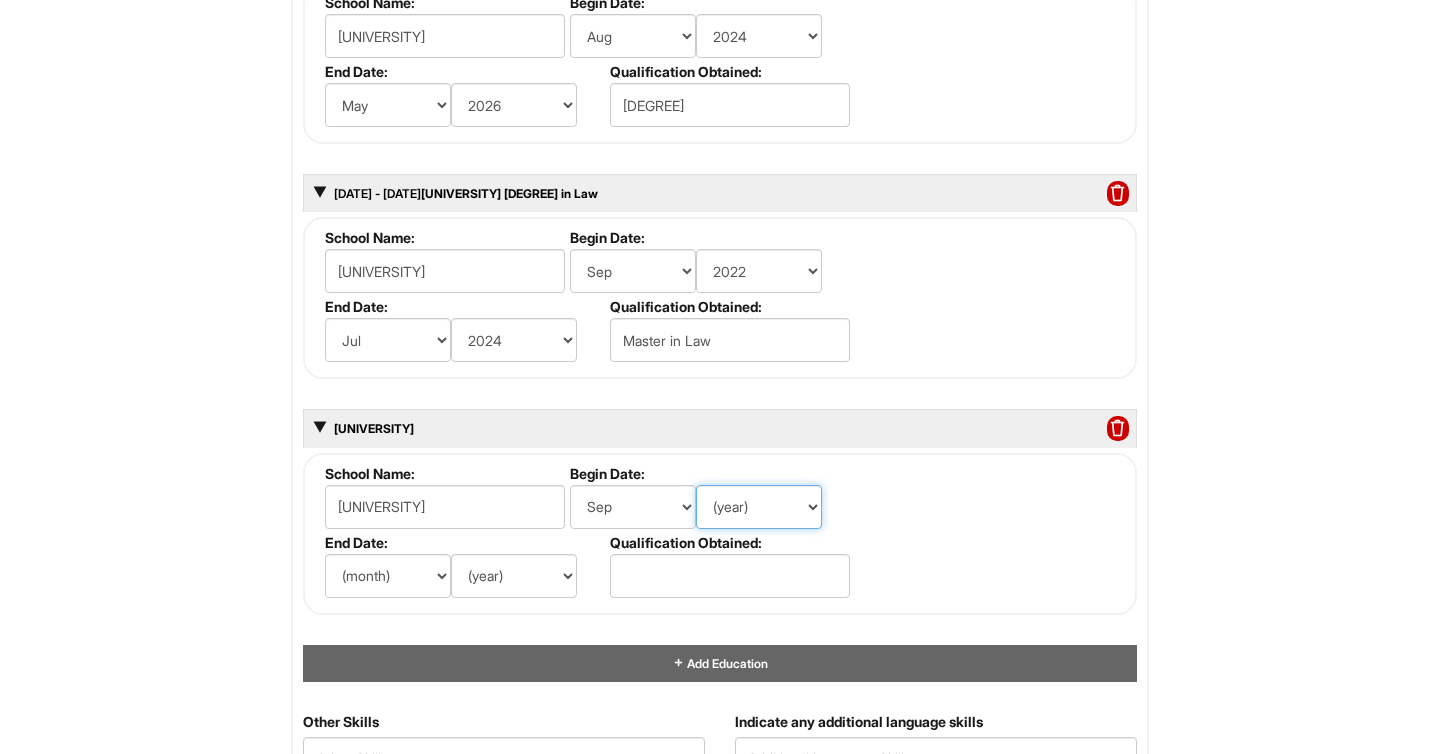 click on "(year) 2029 2028 2027 2026 2025 2024 2023 2022 2021 2020 2019 2018 2017 2016 2015 2014 2013 2012 2011 2010 2009 2008 2007 2006 2005 2004 2003 2002 2001 2000 1999 1998 1997 1996 1995 1994 1993 1992 1991 1990 1989 1988 1987 1986 1985 1984 1983 1982 1981 1980 1979 1978 1977 1976 1975 1974 1973 1972 1971 1970 1969 1968 1967 1966 1965 1964 1963 1962 1961 1960 1959 1958 1957 1956 1955 1954 1953 1952 1951 1950 1949 1948 1947 1946  --  2030 2031 2032 2033 2034 2035 2036 2037 2038 2039 2040 2041 2042 2043 2044 2045 2046 2047 2048 2049 2050 2051 2052 2053 2054 2055 2056 2057 2058 2059 2060 2061 2062 2063 2064" at bounding box center [759, 507] 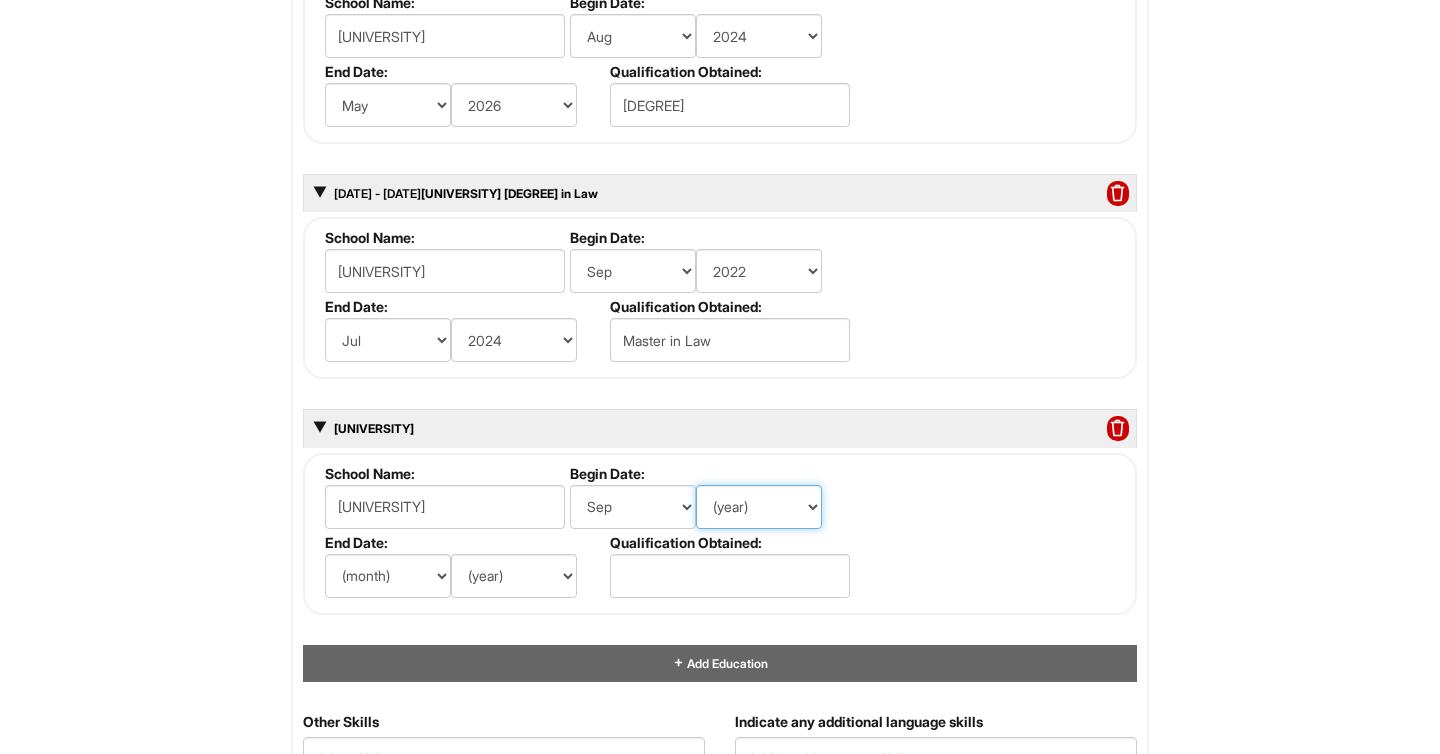select on "2017" 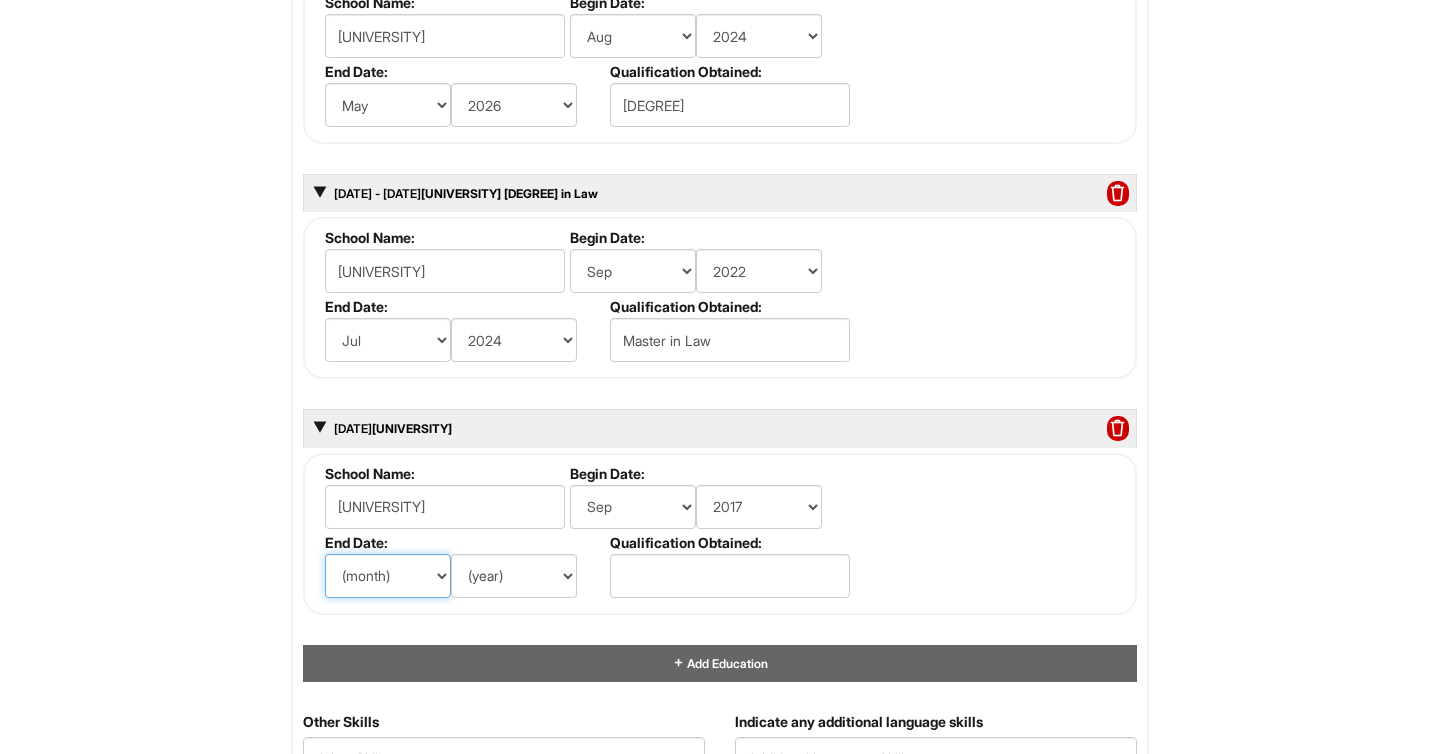 click on "(month) Jan Feb Mar Apr May Jun Jul Aug Sep Oct Nov Dec" at bounding box center [388, 576] 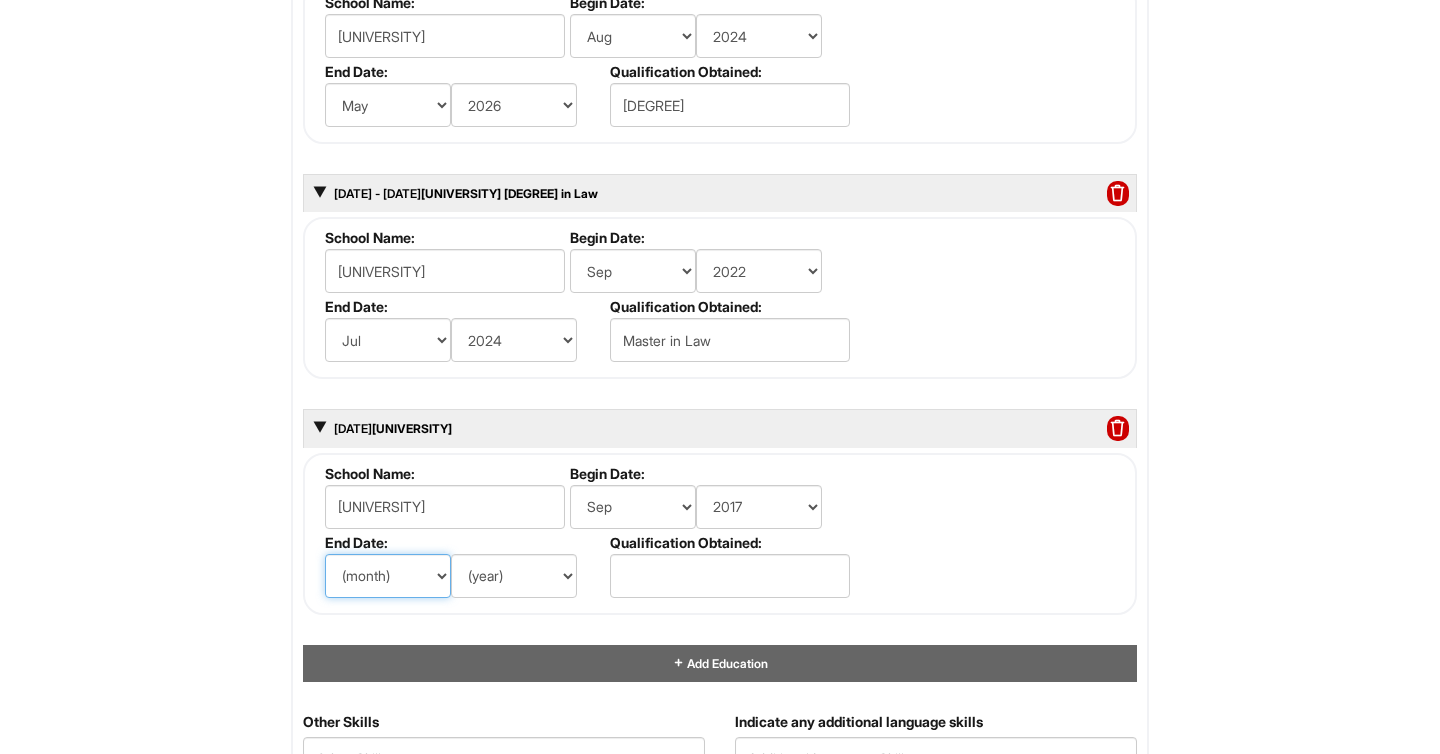 select on "7" 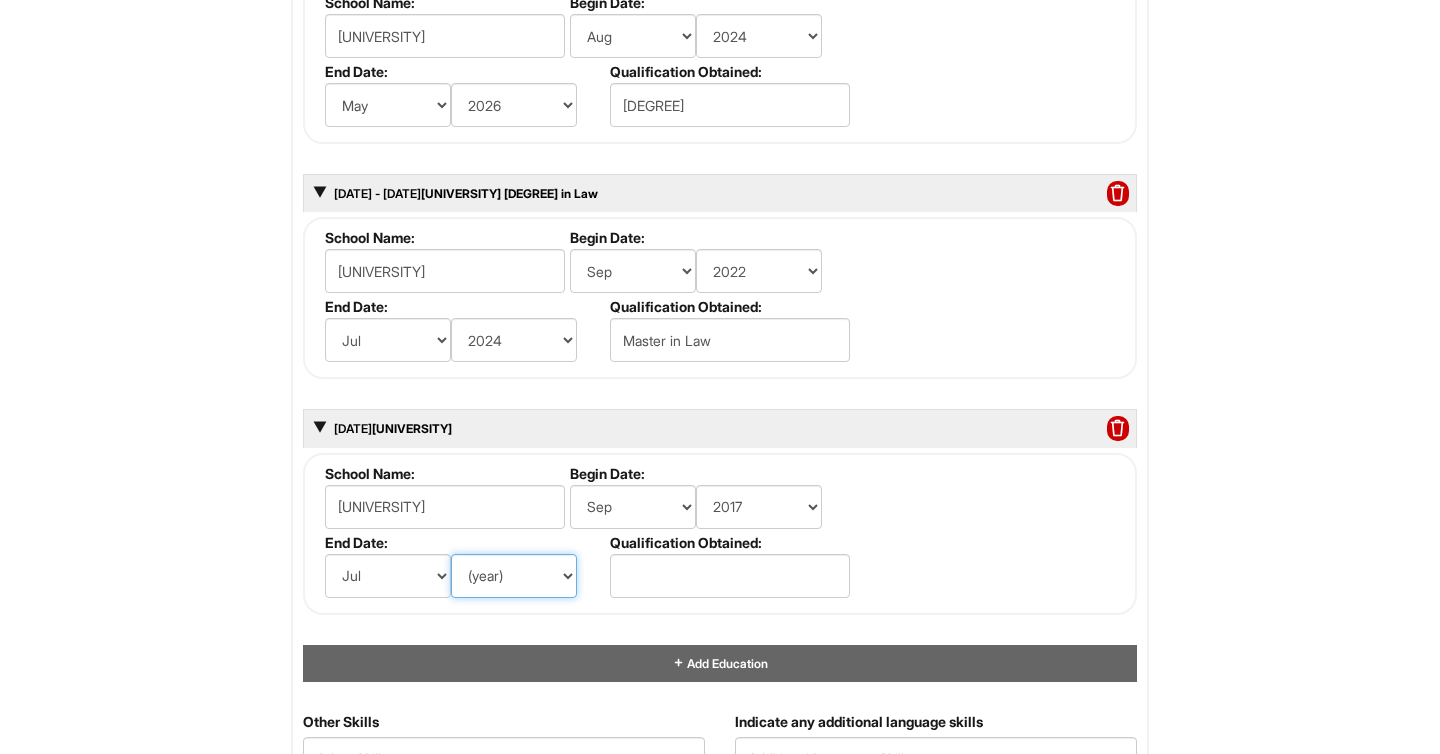 click on "(year) 2029 2028 2027 2026 2025 2024 2023 2022 2021 2020 2019 2018 2017 2016 2015 2014 2013 2012 2011 2010 2009 2008 2007 2006 2005 2004 2003 2002 2001 2000 1999 1998 1997 1996 1995 1994 1993 1992 1991 1990 1989 1988 1987 1986 1985 1984 1983 1982 1981 1980 1979 1978 1977 1976 1975 1974 1973 1972 1971 1970 1969 1968 1967 1966 1965 1964 1963 1962 1961 1960 1959 1958 1957 1956 1955 1954 1953 1952 1951 1950 1949 1948 1947 1946  --  2030 2031 2032 2033 2034 2035 2036 2037 2038 2039 2040 2041 2042 2043 2044 2045 2046 2047 2048 2049 2050 2051 2052 2053 2054 2055 2056 2057 2058 2059 2060 2061 2062 2063 2064" at bounding box center [514, 576] 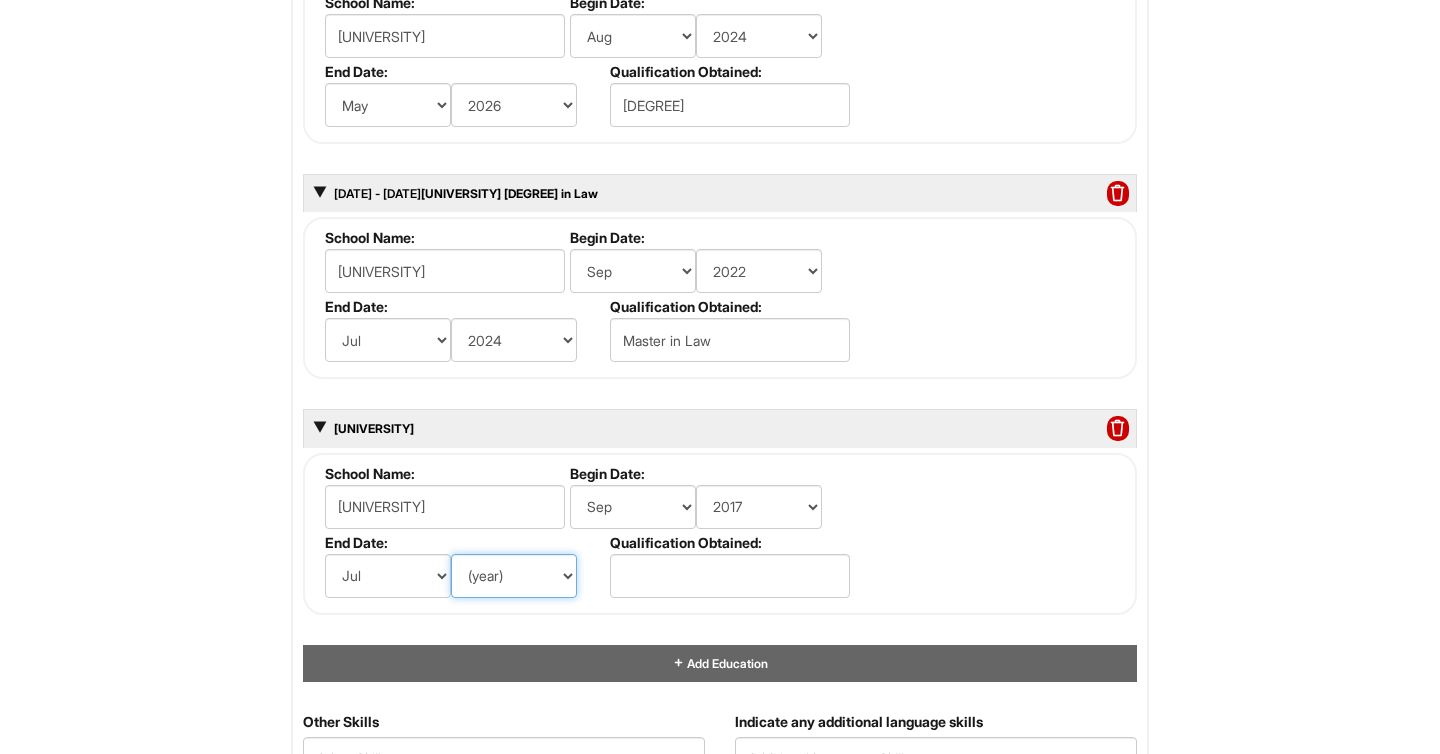 select on "2021" 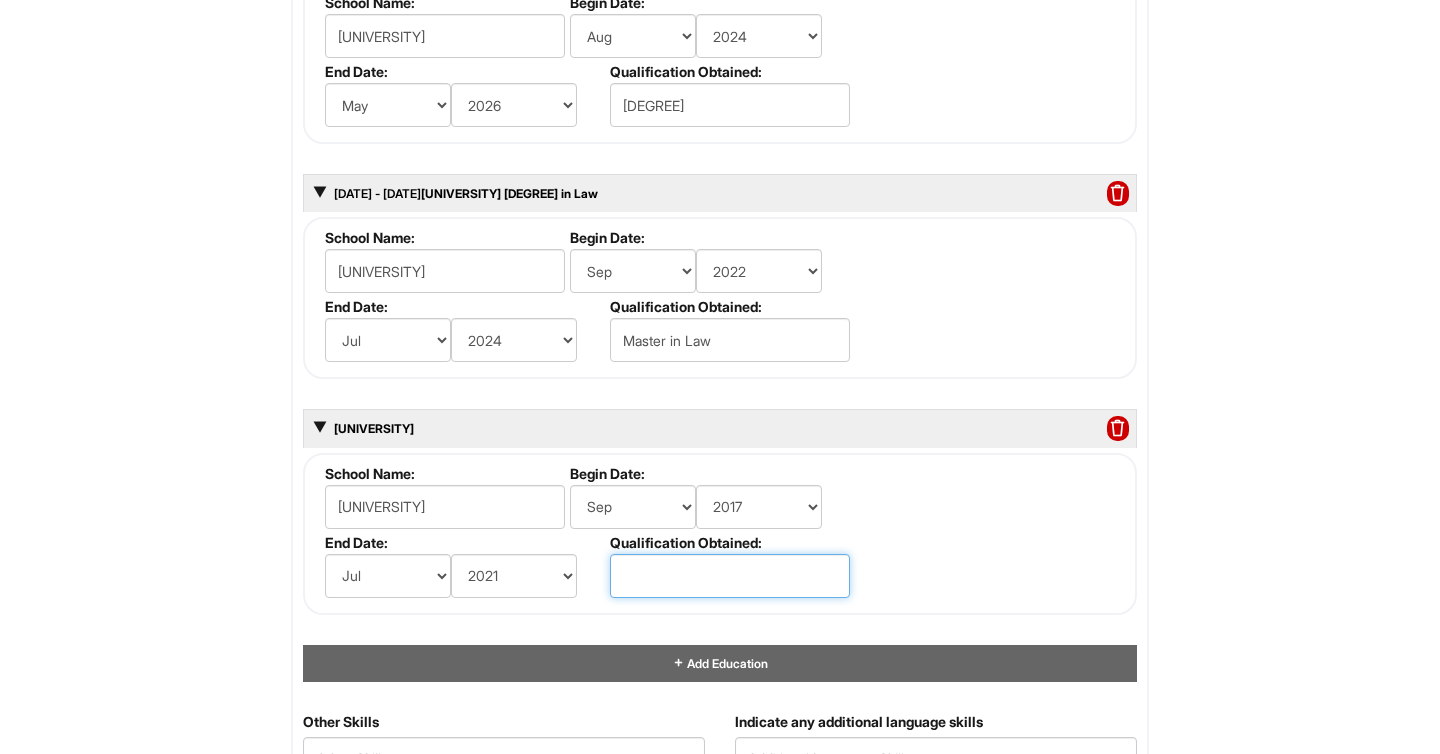 click at bounding box center (730, 576) 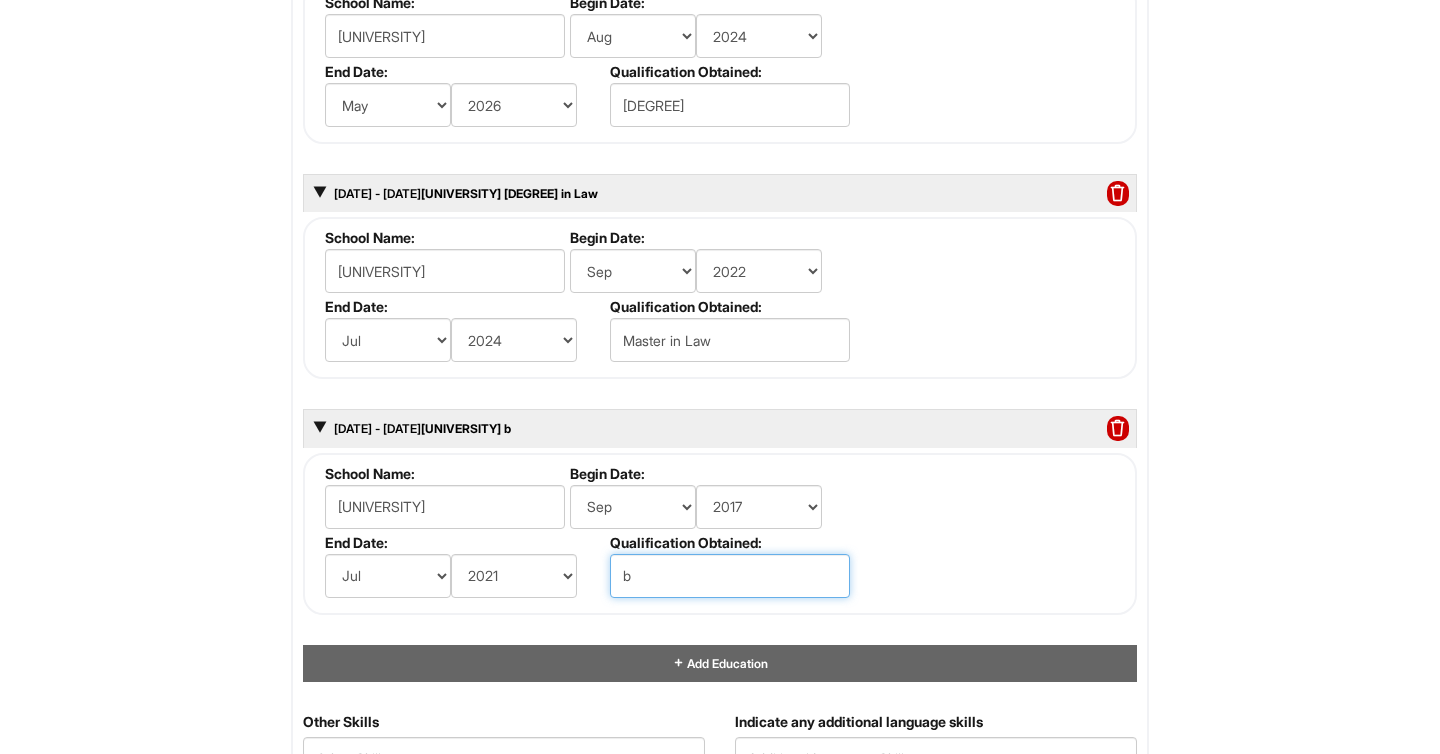 type on "b" 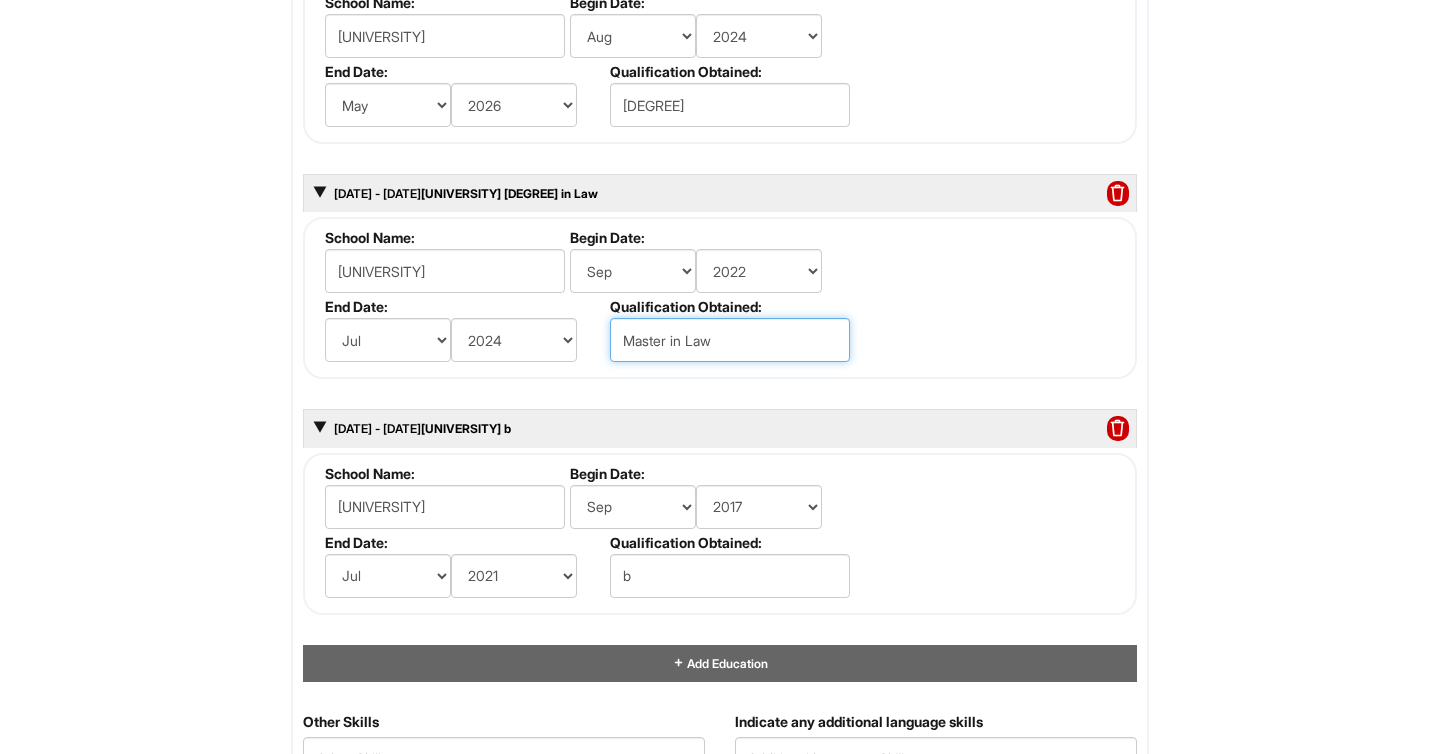 drag, startPoint x: 739, startPoint y: 346, endPoint x: 564, endPoint y: 342, distance: 175.04572 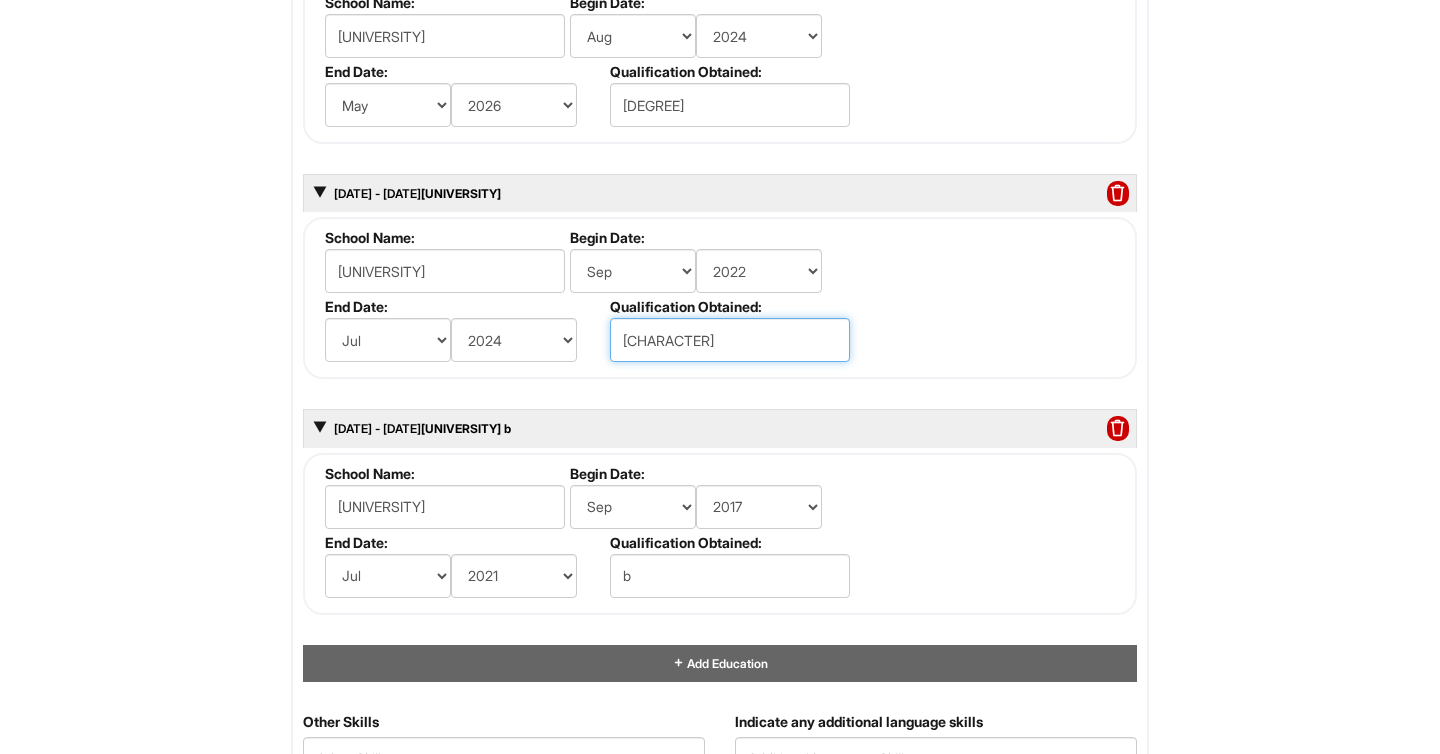type on "[CHARACTER]" 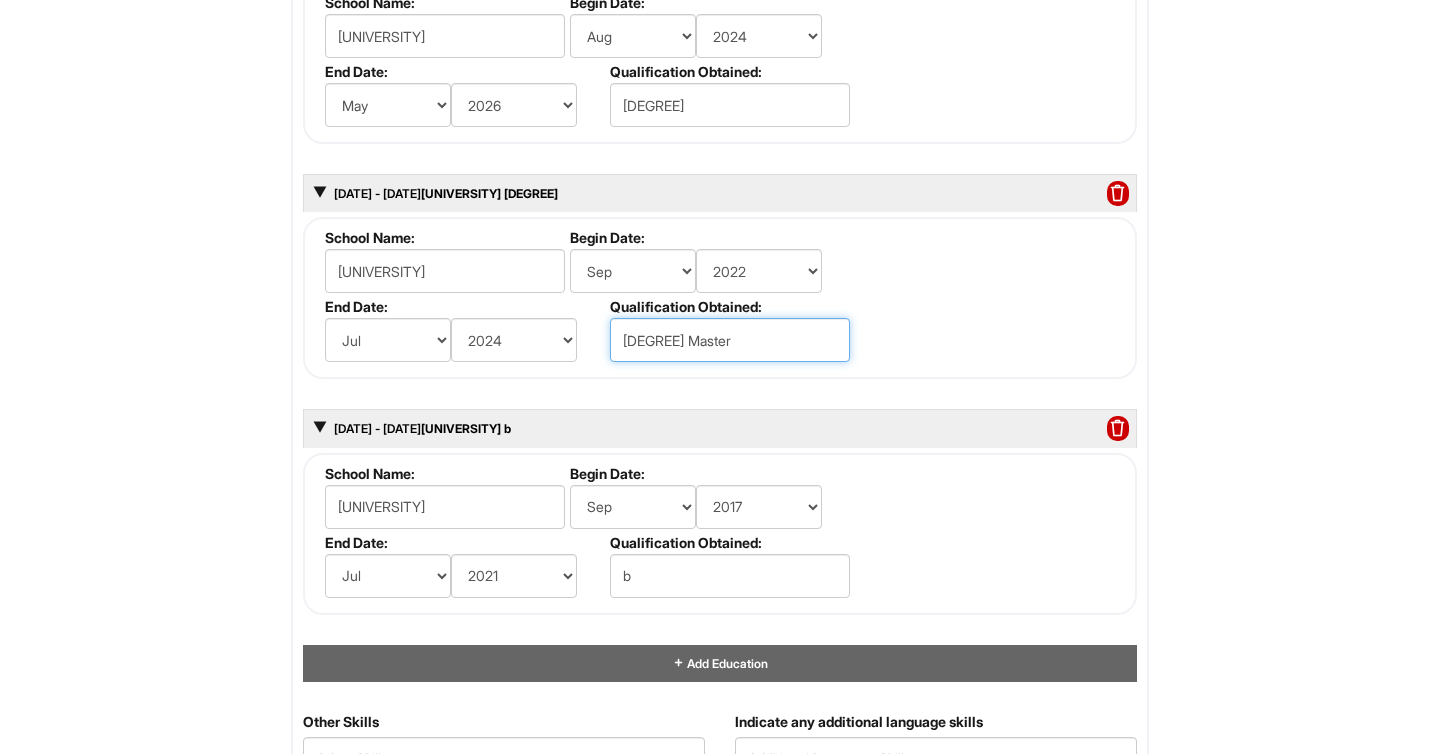 type on "[DEGREE] Master" 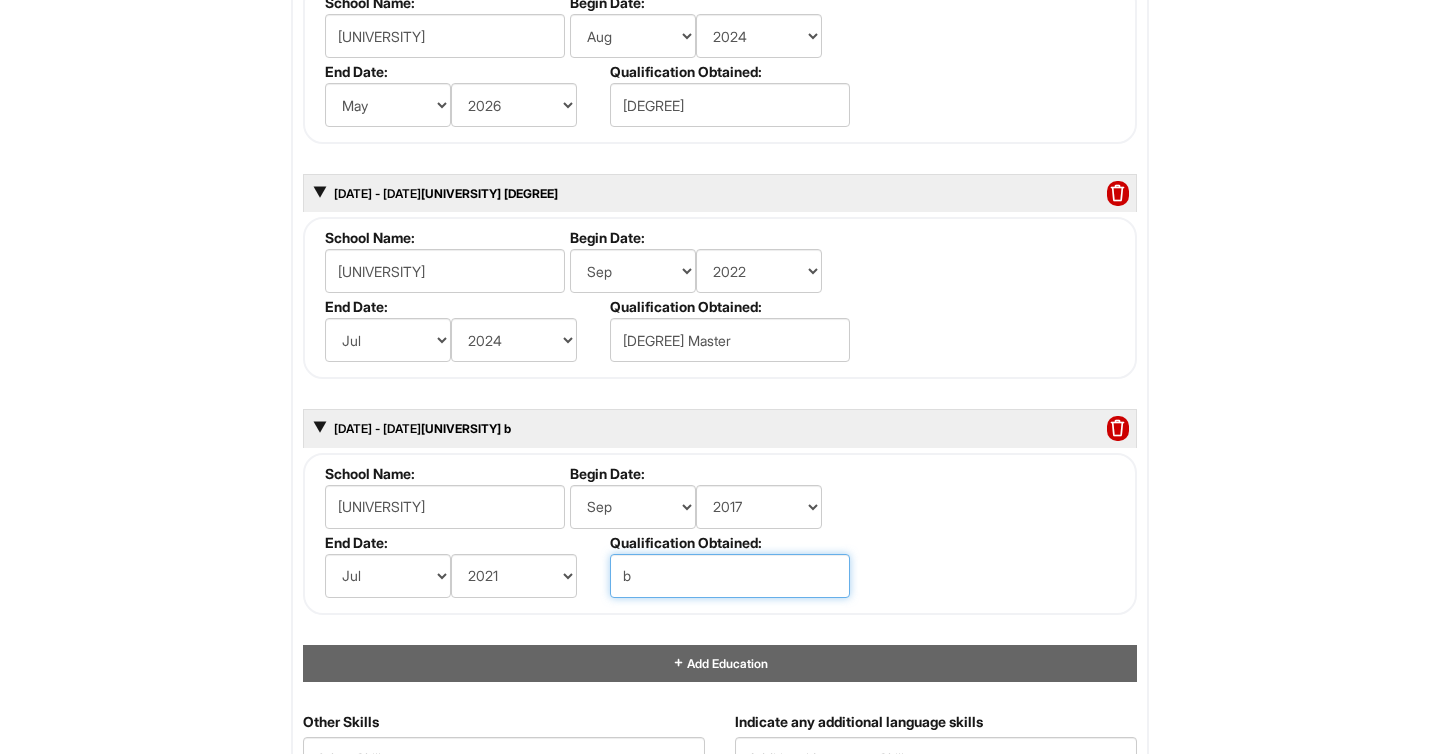 click on "b" at bounding box center (730, 576) 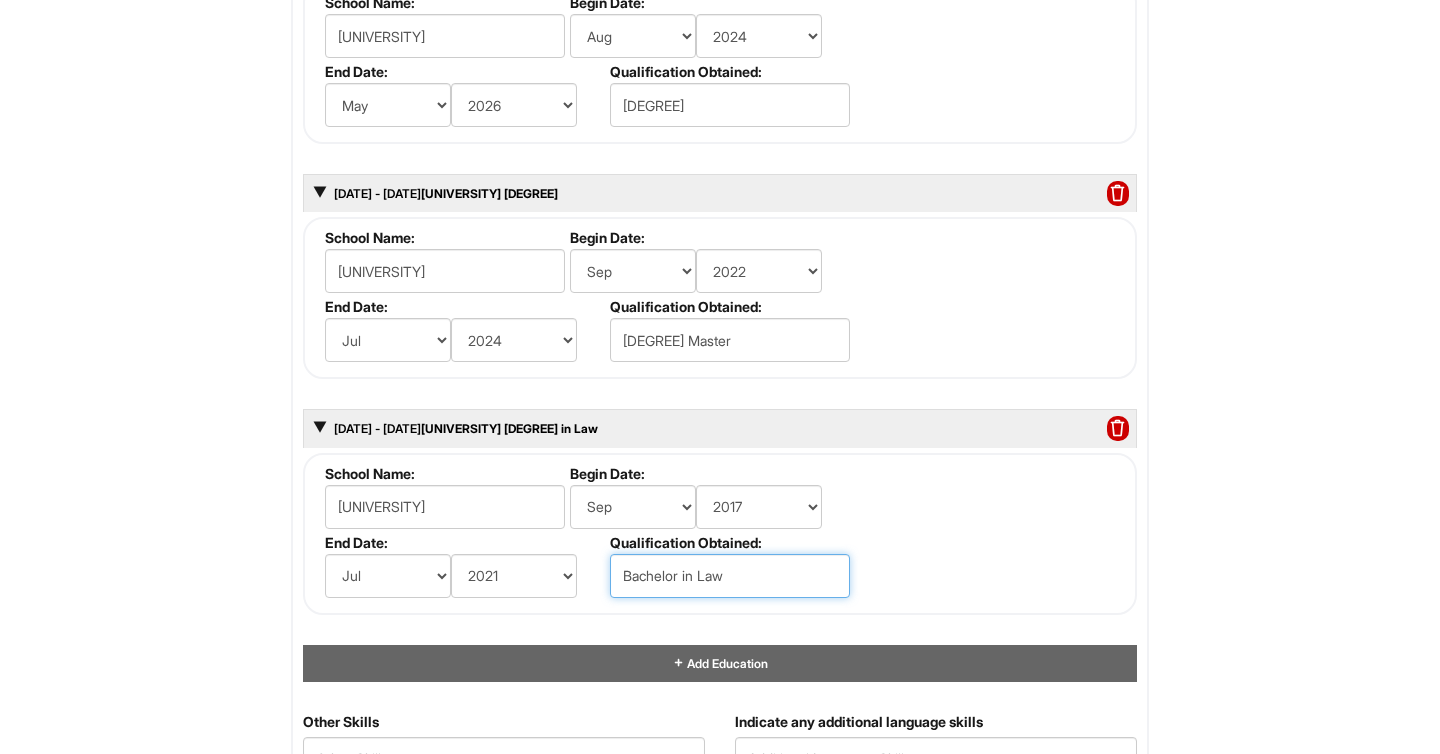 type on "Bachelor in Law" 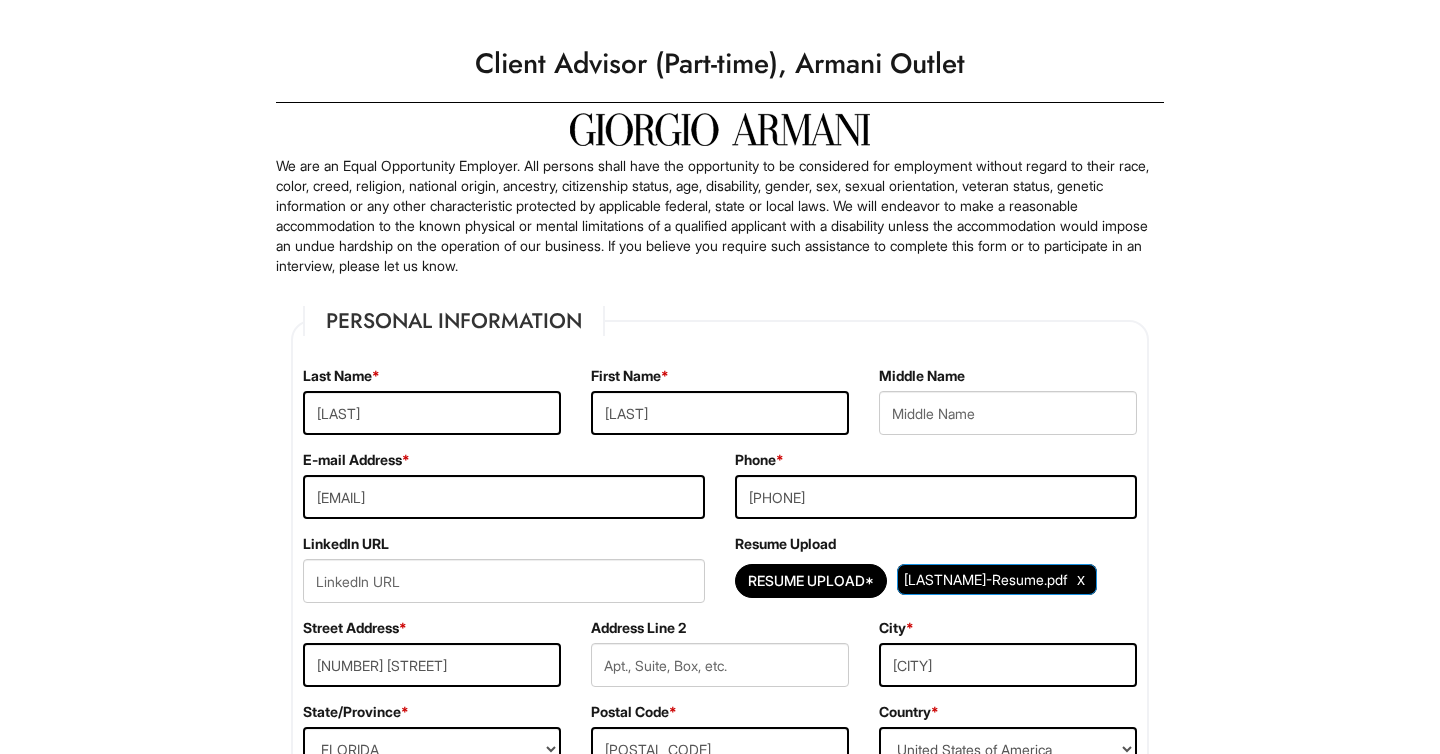scroll, scrollTop: 0, scrollLeft: 0, axis: both 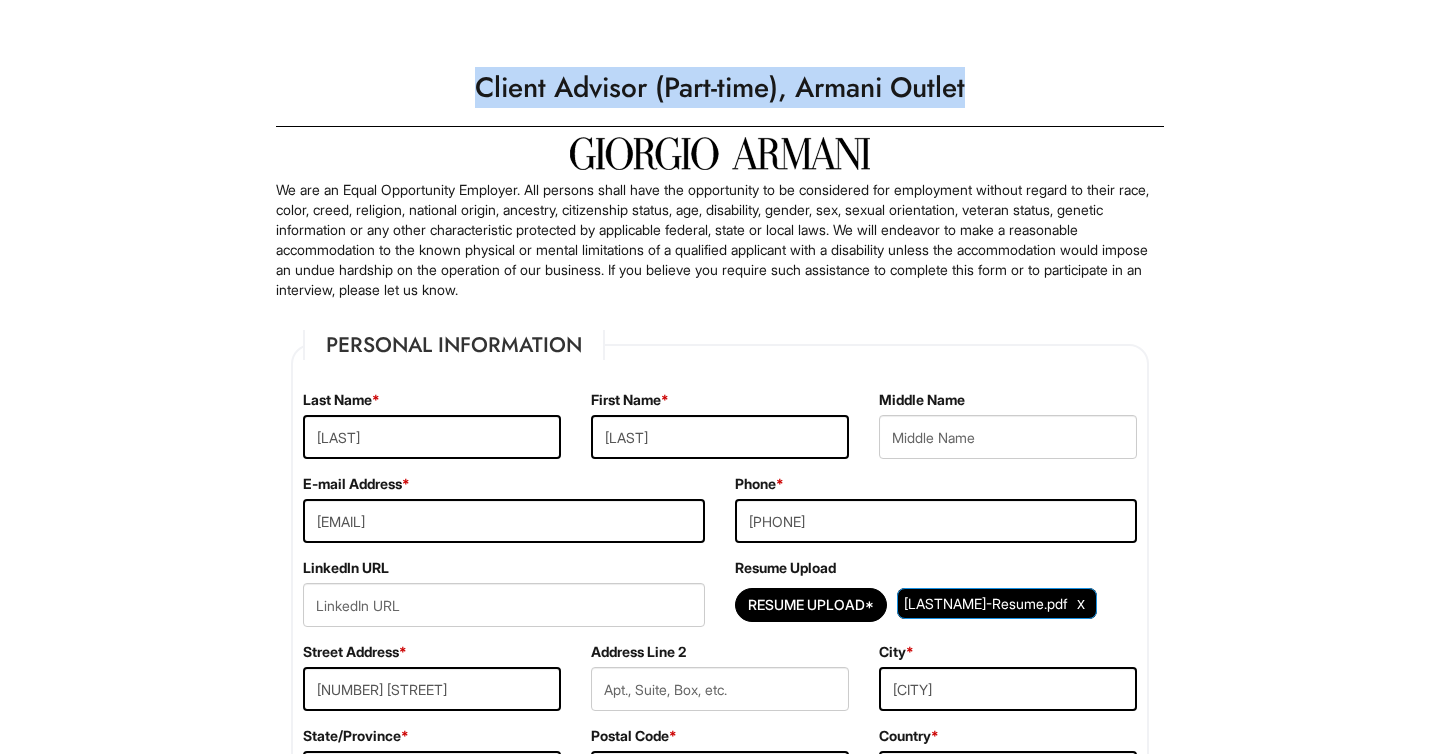 drag, startPoint x: 473, startPoint y: 93, endPoint x: 1110, endPoint y: 96, distance: 637.0071 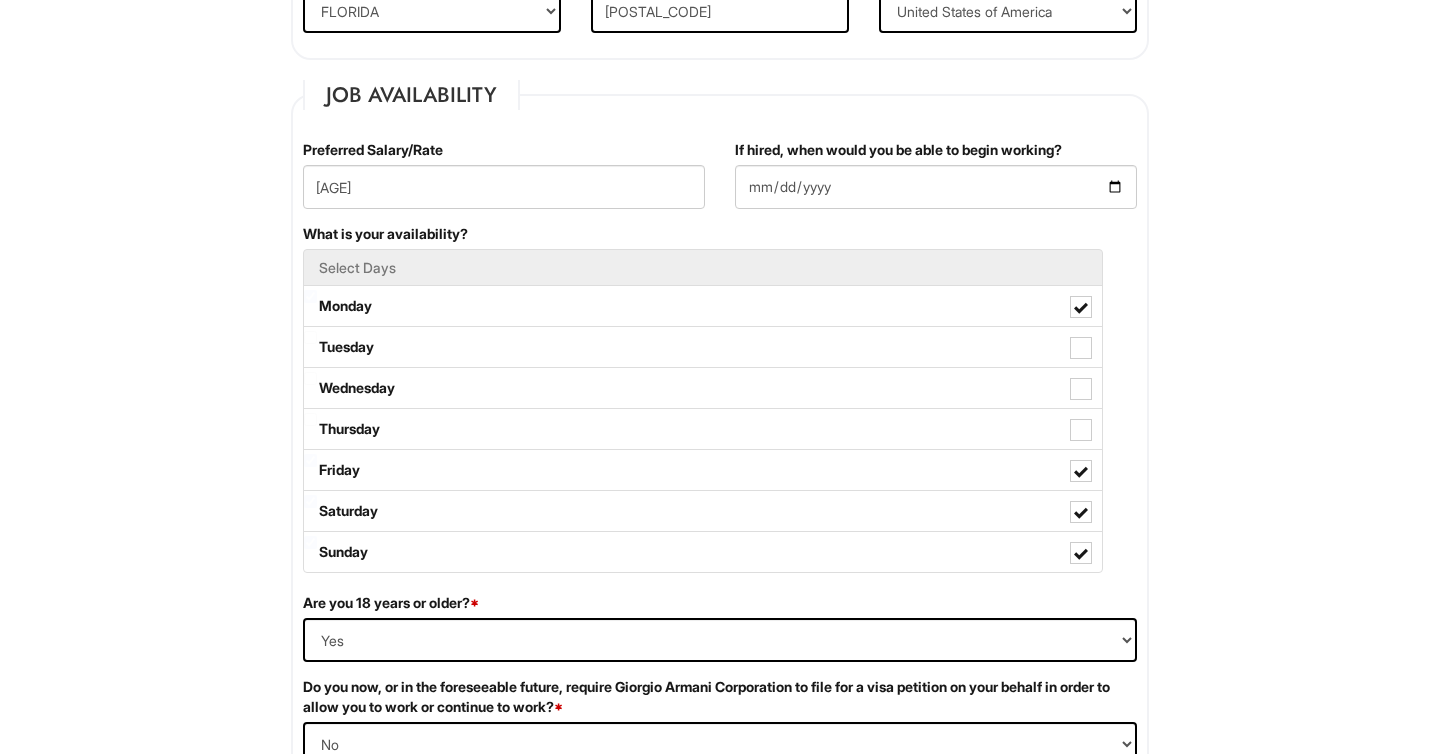 scroll, scrollTop: 771, scrollLeft: 0, axis: vertical 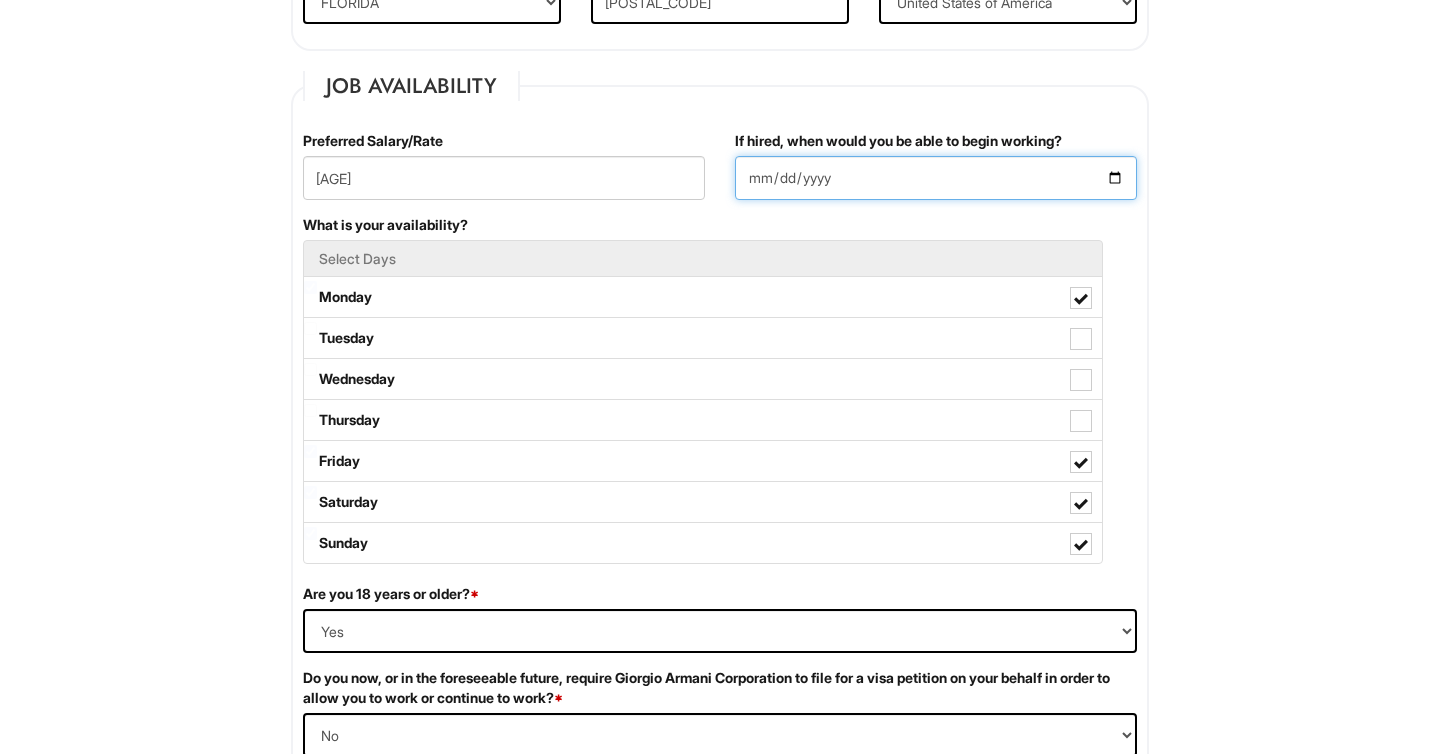 click on "[DATE]" at bounding box center [936, 178] 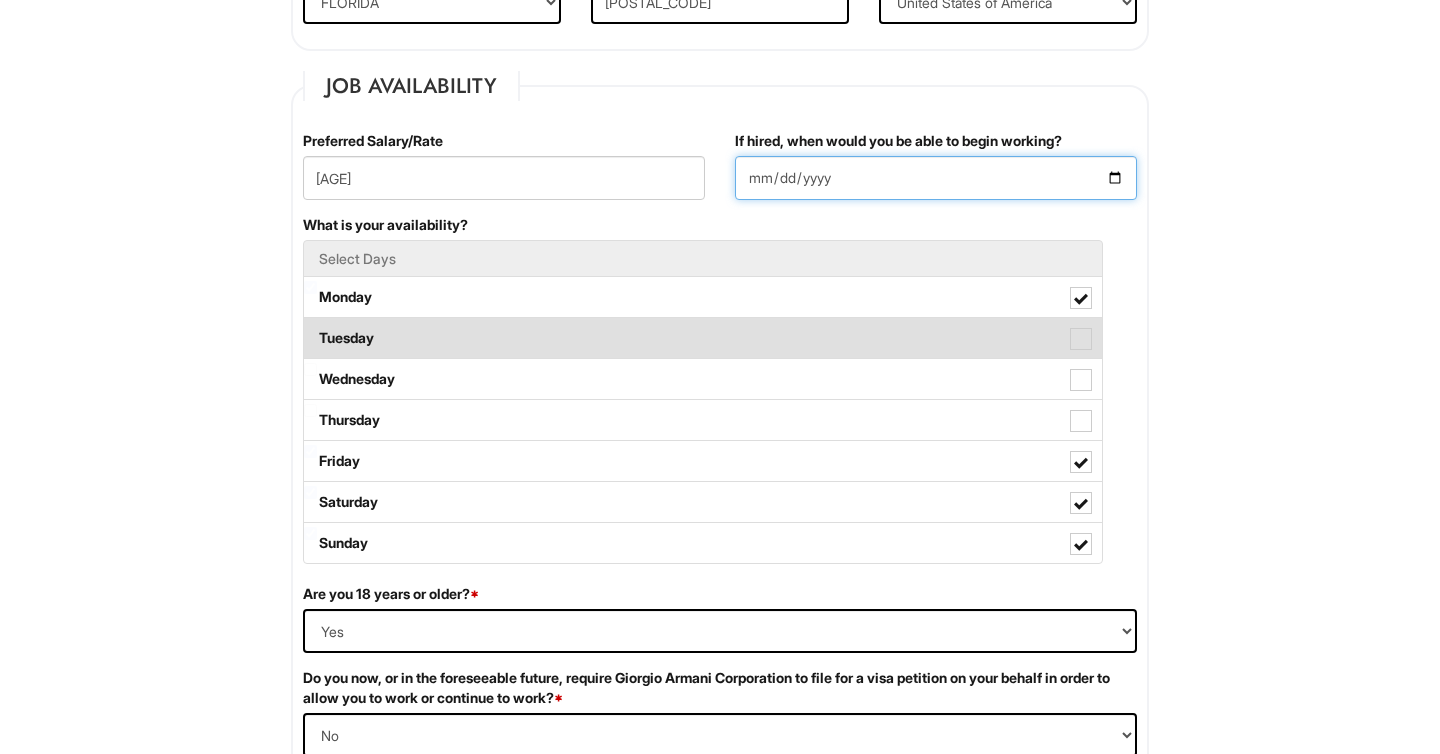 type on "[DATE]" 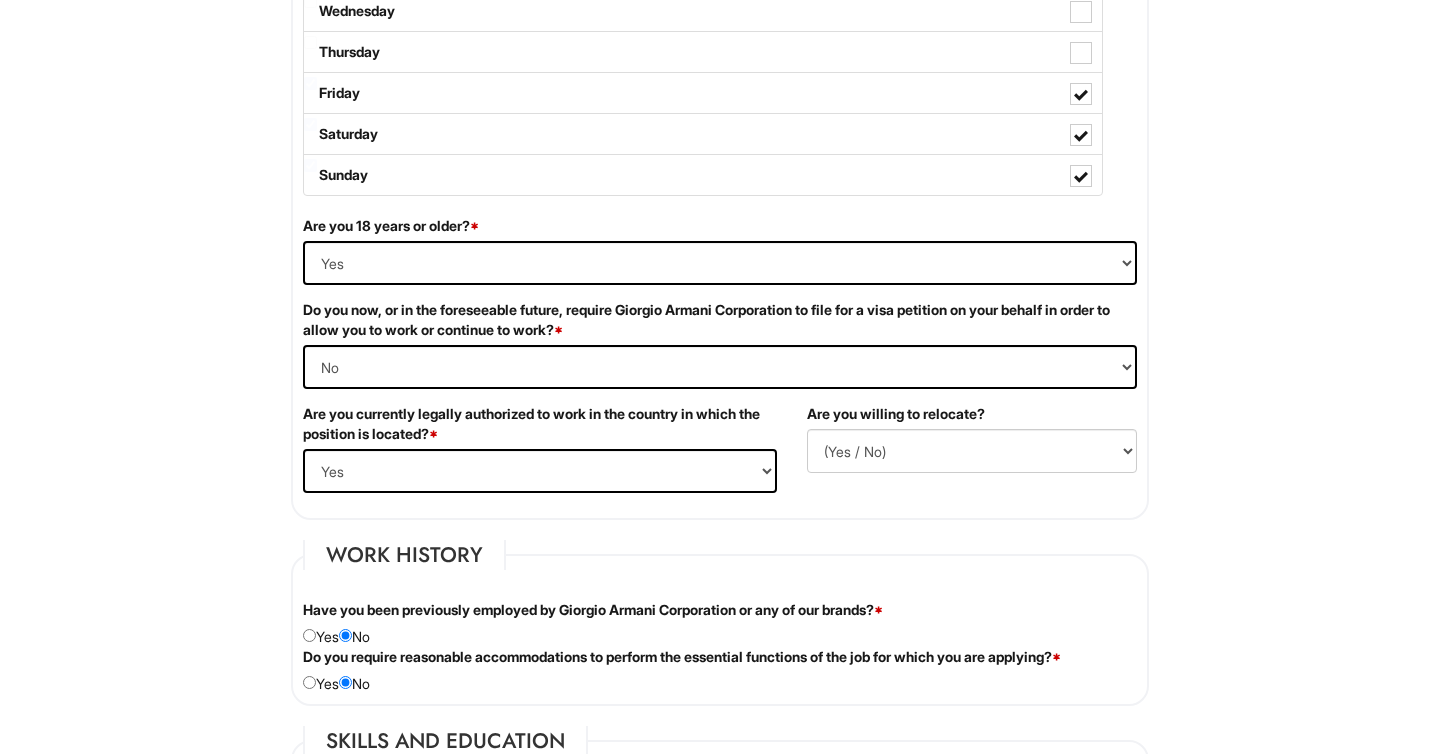 scroll, scrollTop: 1144, scrollLeft: 0, axis: vertical 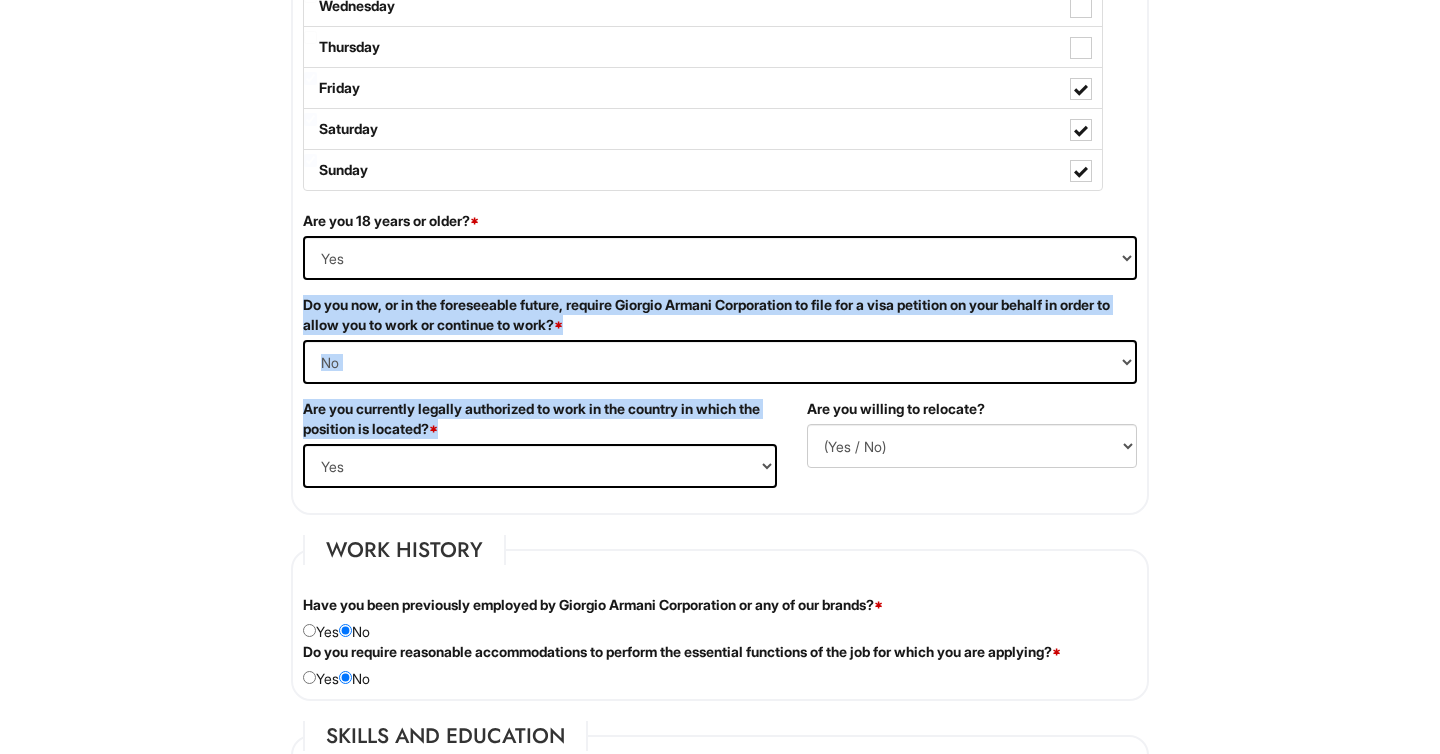 drag, startPoint x: 303, startPoint y: 304, endPoint x: 506, endPoint y: 431, distance: 239.45354 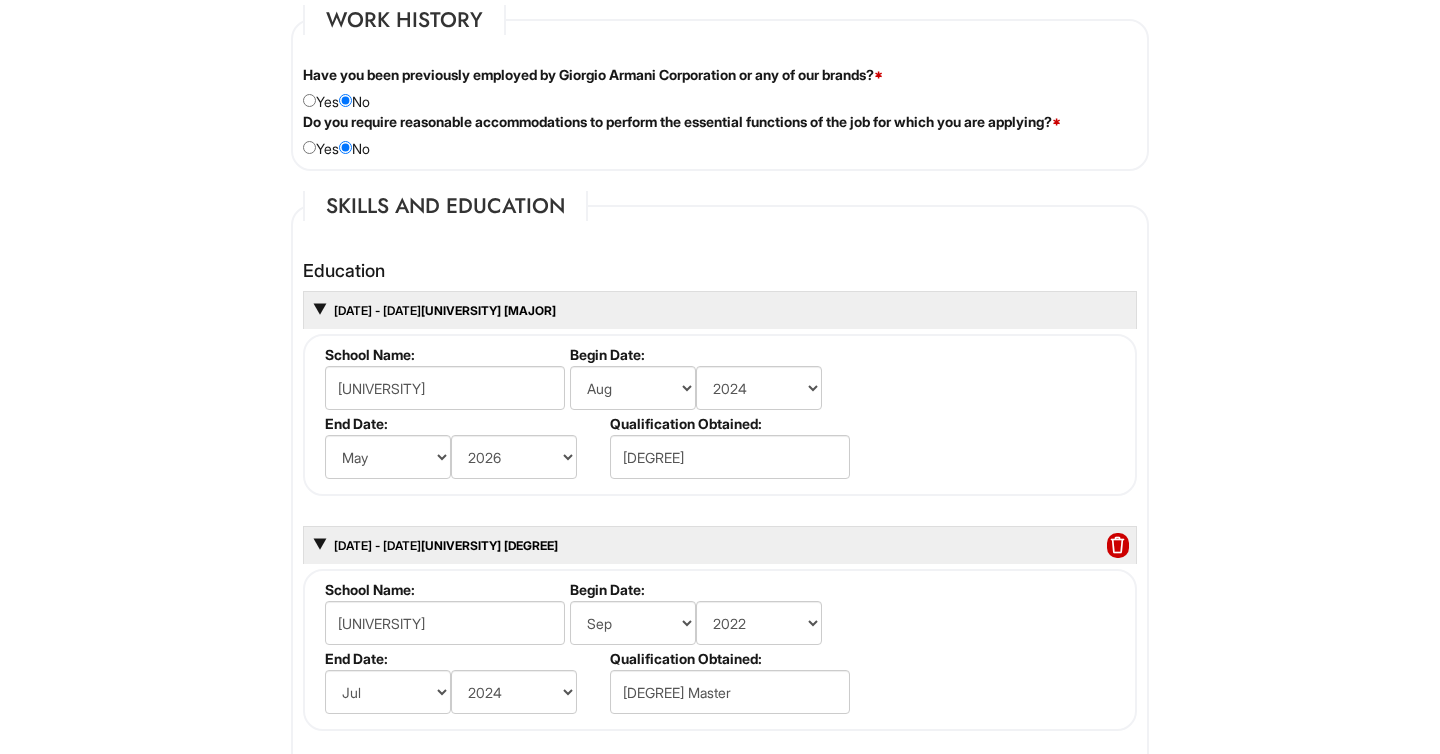 scroll, scrollTop: 1688, scrollLeft: 0, axis: vertical 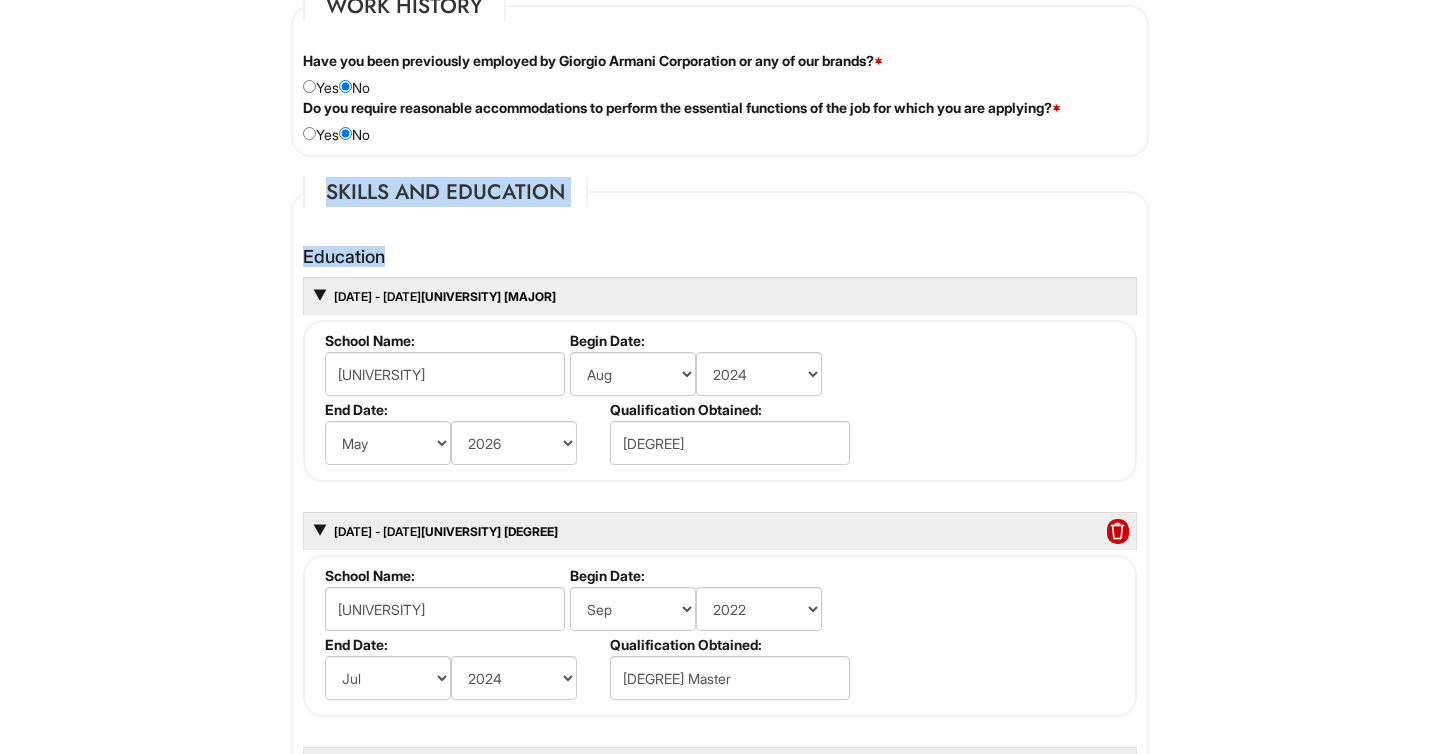 drag, startPoint x: 331, startPoint y: 196, endPoint x: 404, endPoint y: 267, distance: 101.8332 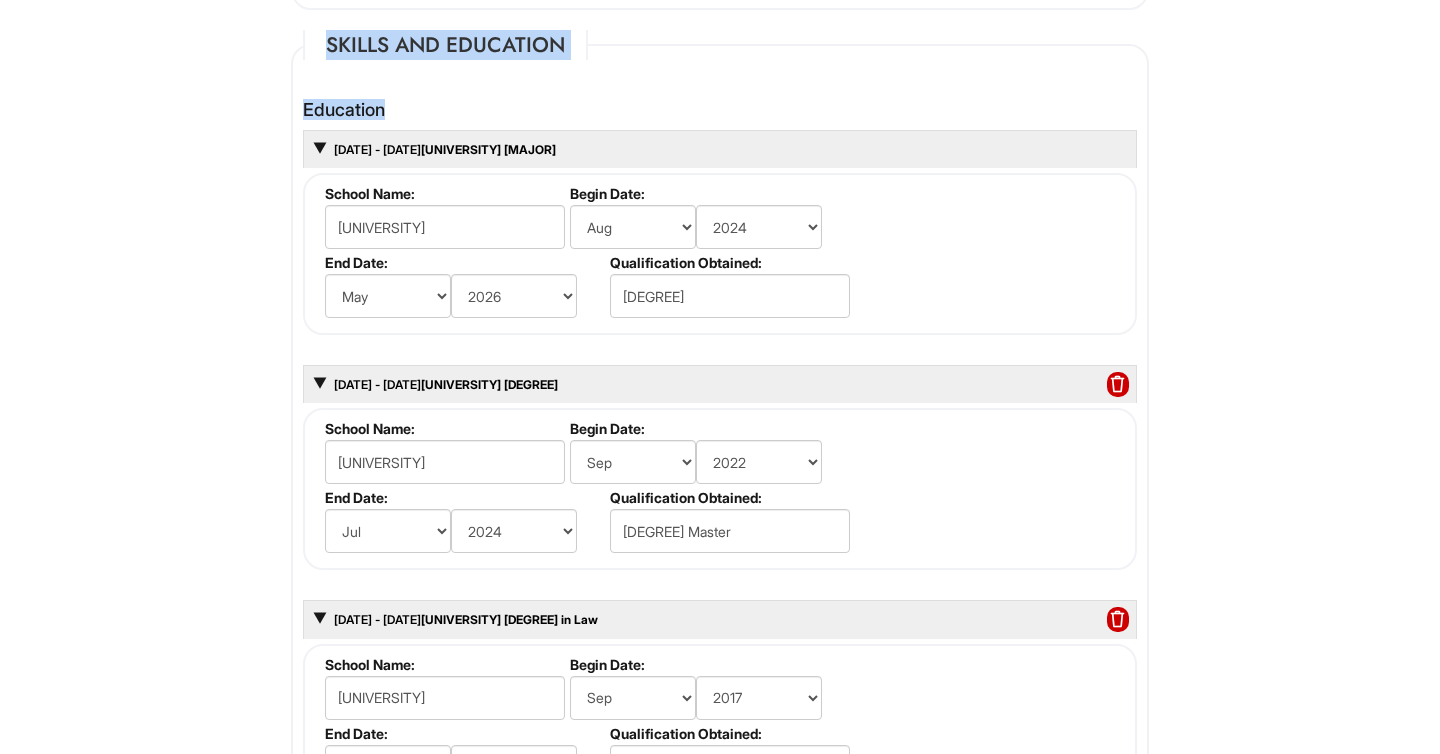 scroll, scrollTop: 1838, scrollLeft: 0, axis: vertical 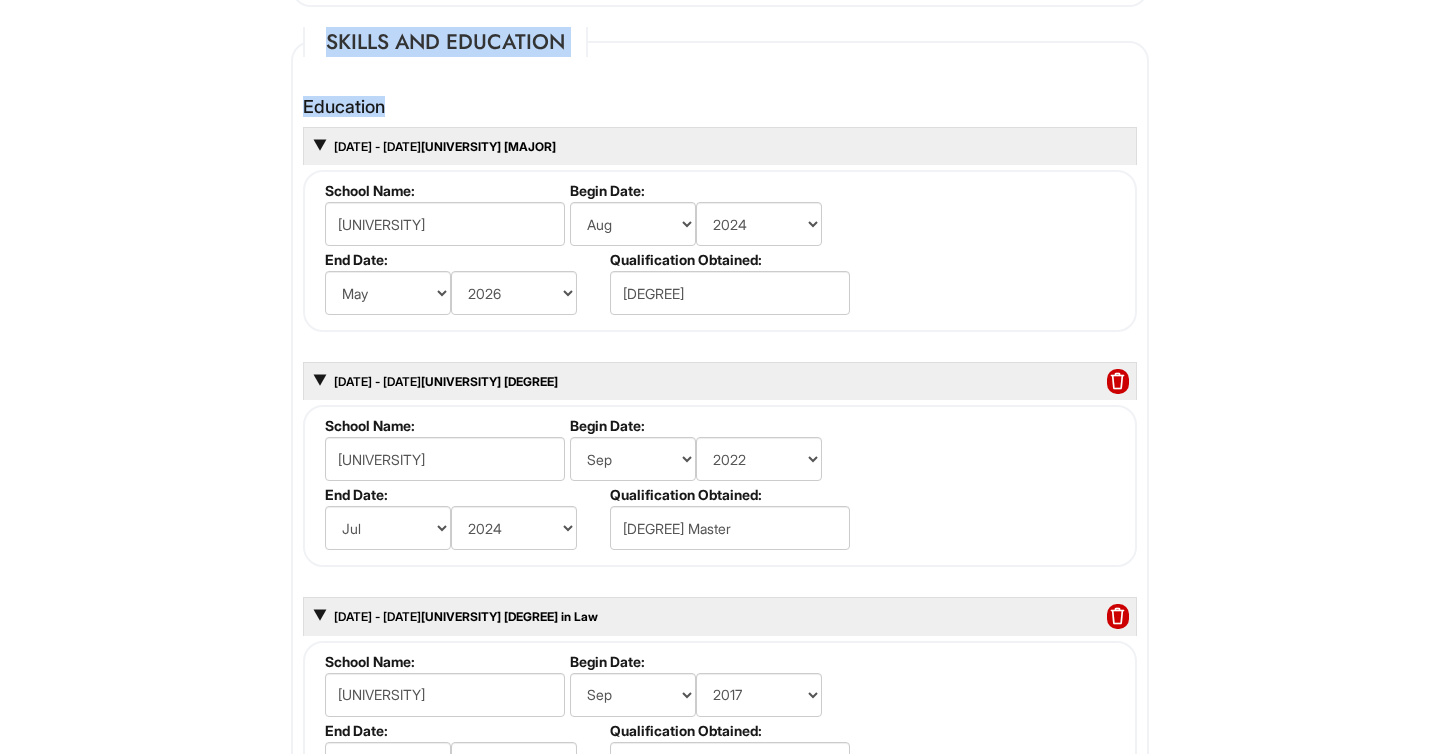 drag, startPoint x: 785, startPoint y: 488, endPoint x: 604, endPoint y: 486, distance: 181.01105 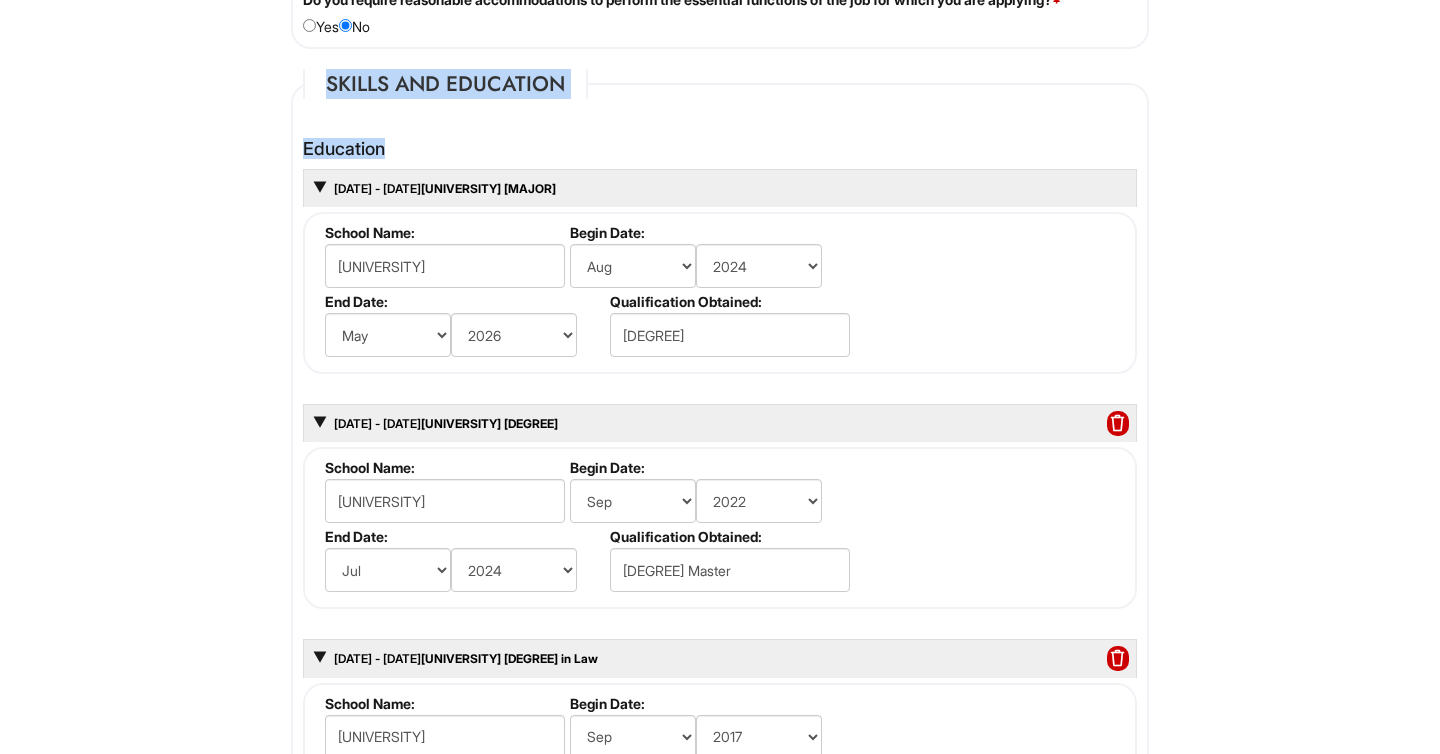 scroll, scrollTop: 1781, scrollLeft: 0, axis: vertical 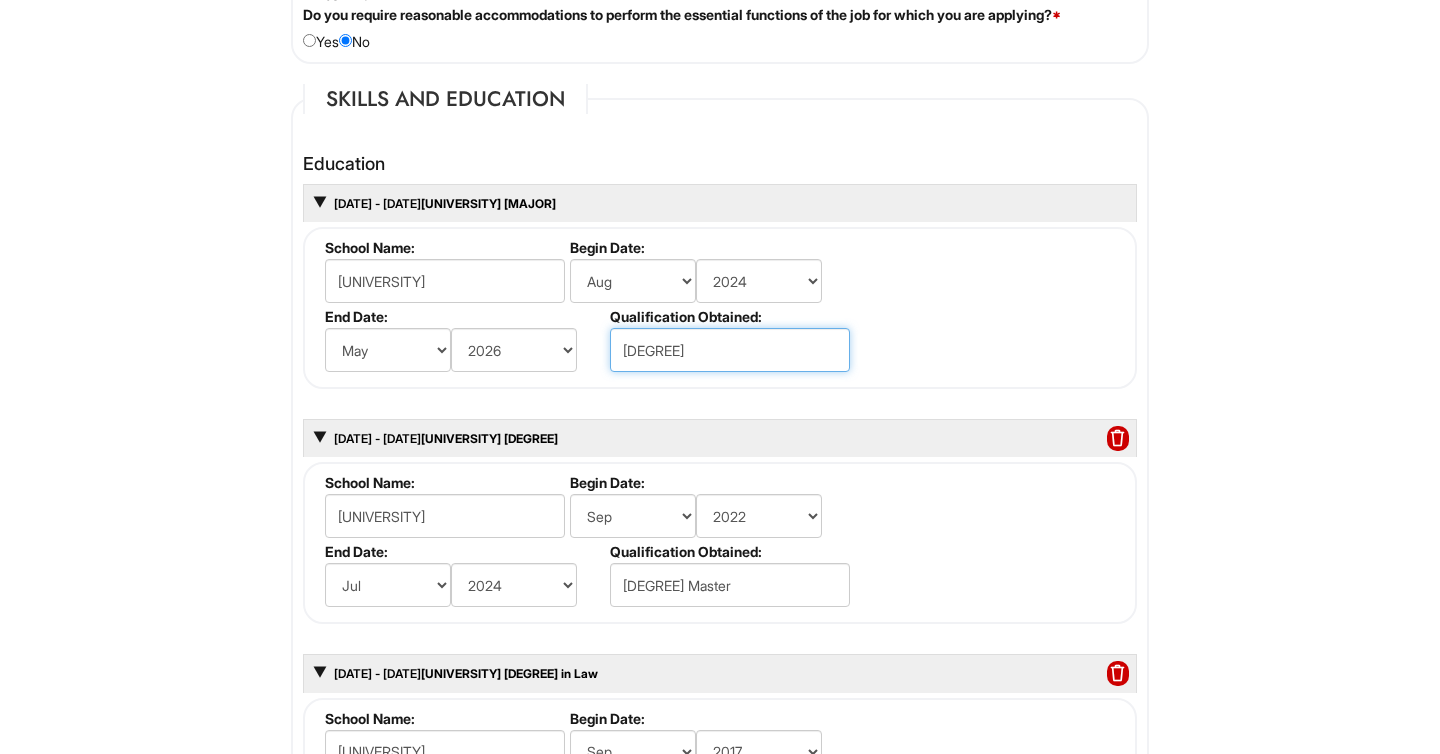 click on "[DEGREE]" at bounding box center (730, 350) 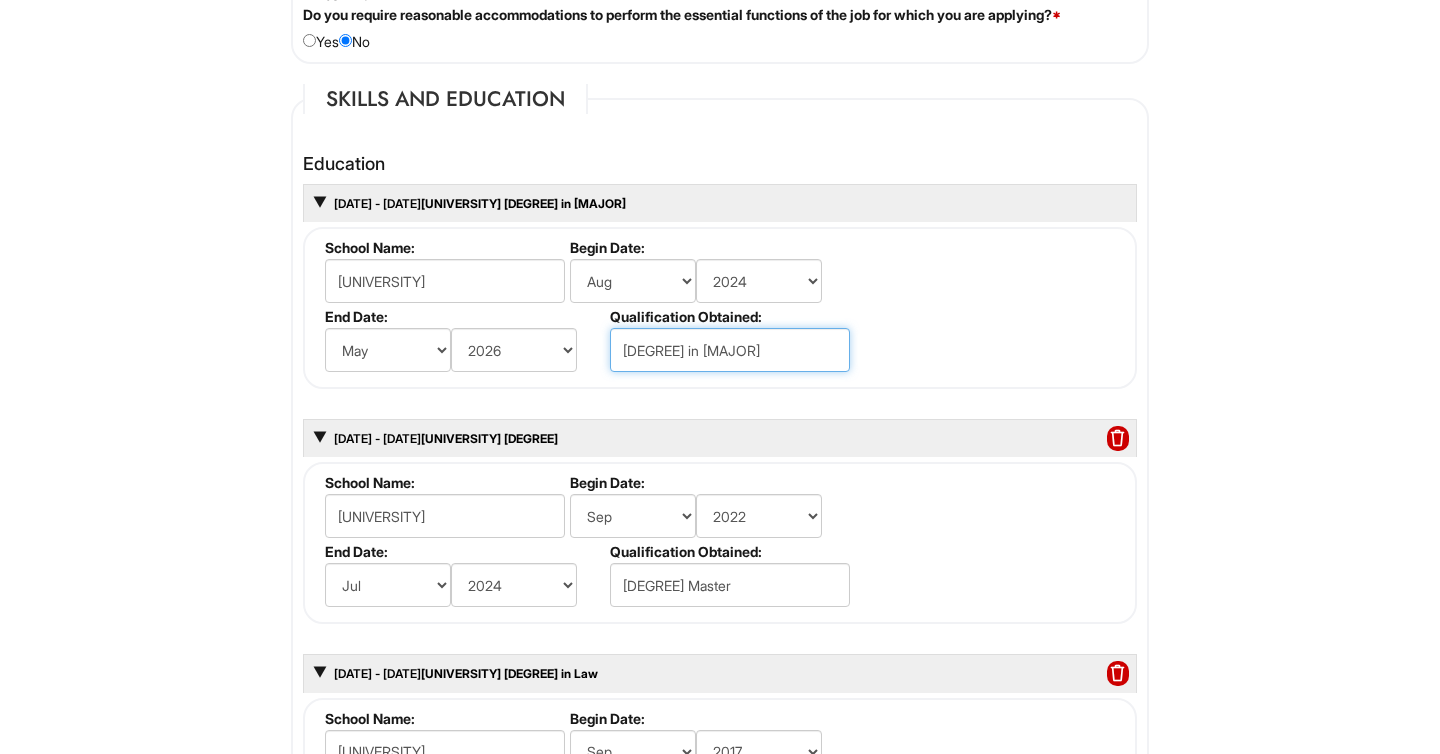 click on "[DEGREE] in [MAJOR]" at bounding box center [730, 350] 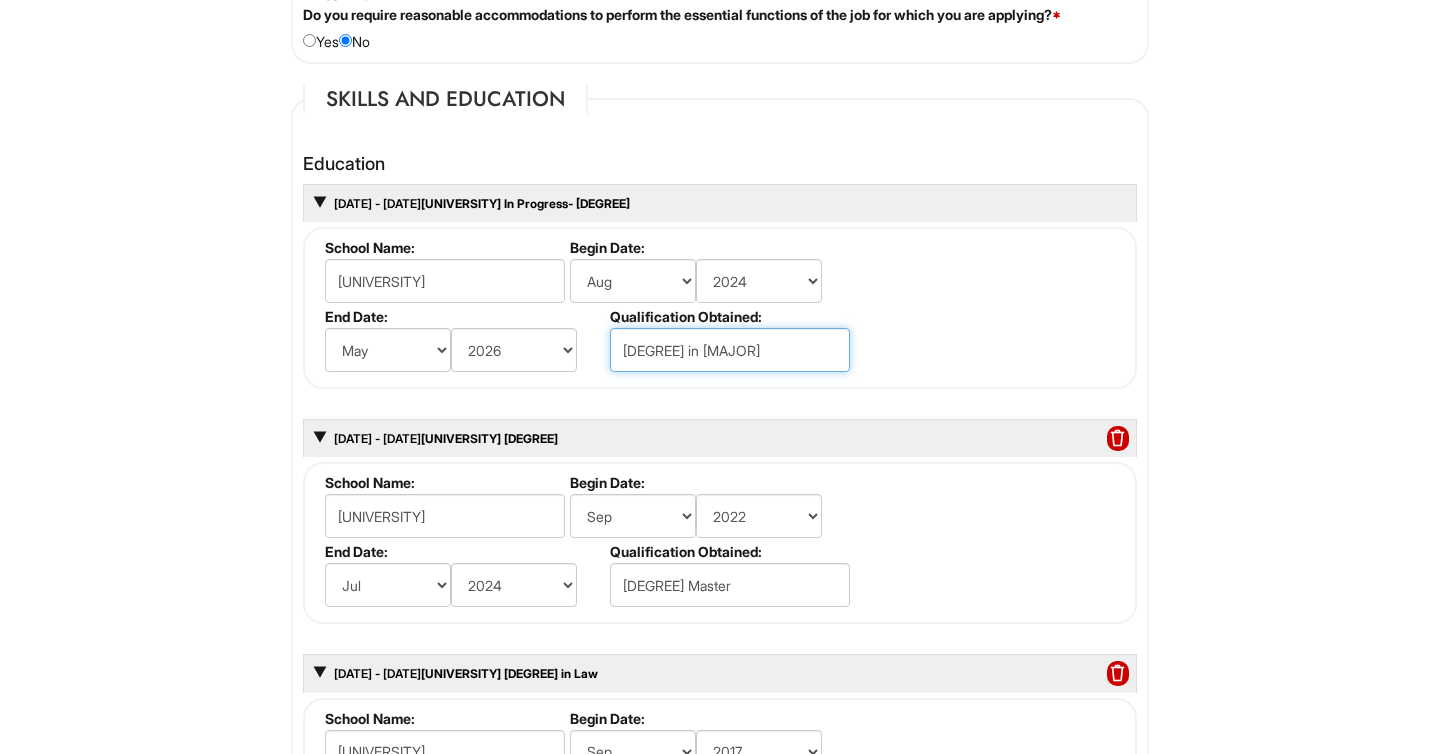 scroll, scrollTop: 0, scrollLeft: 86, axis: horizontal 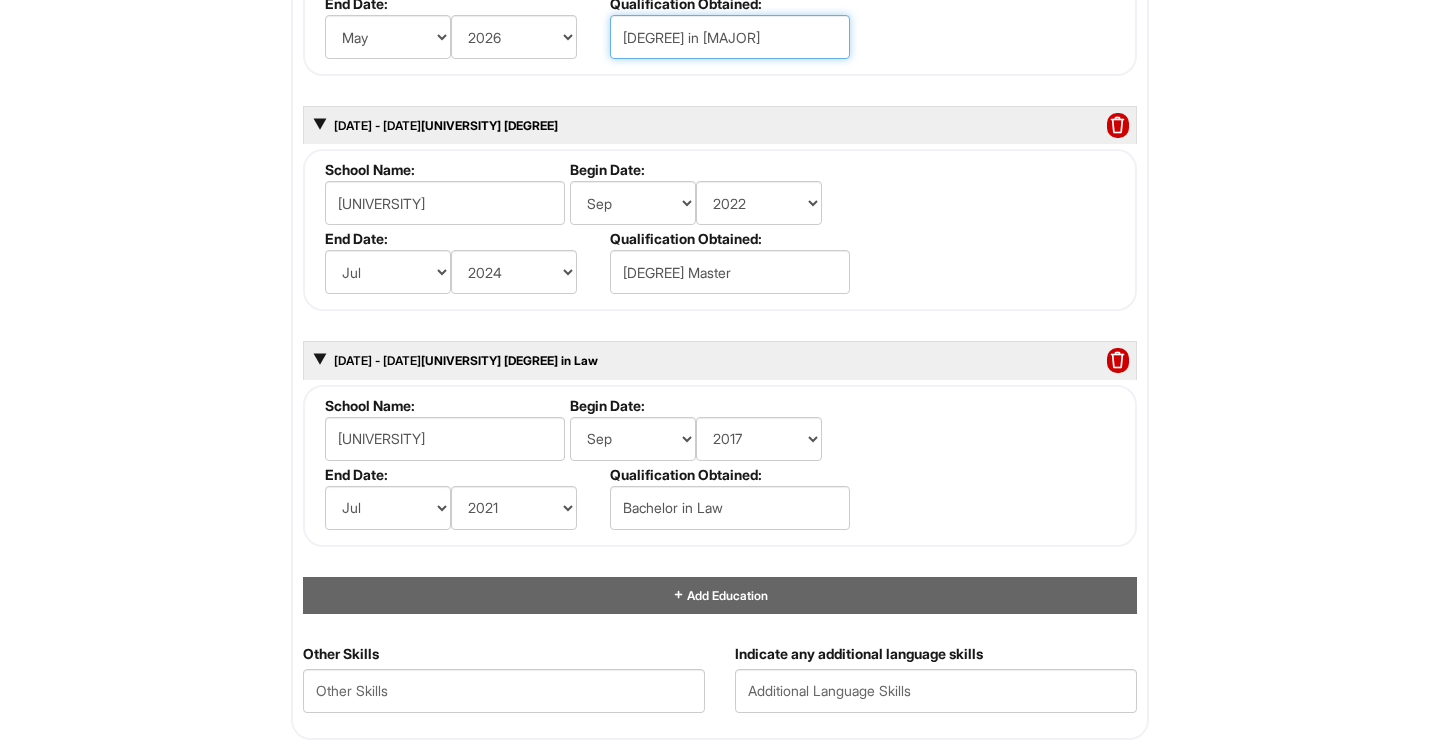 type on "[DEGREE] in [MAJOR]" 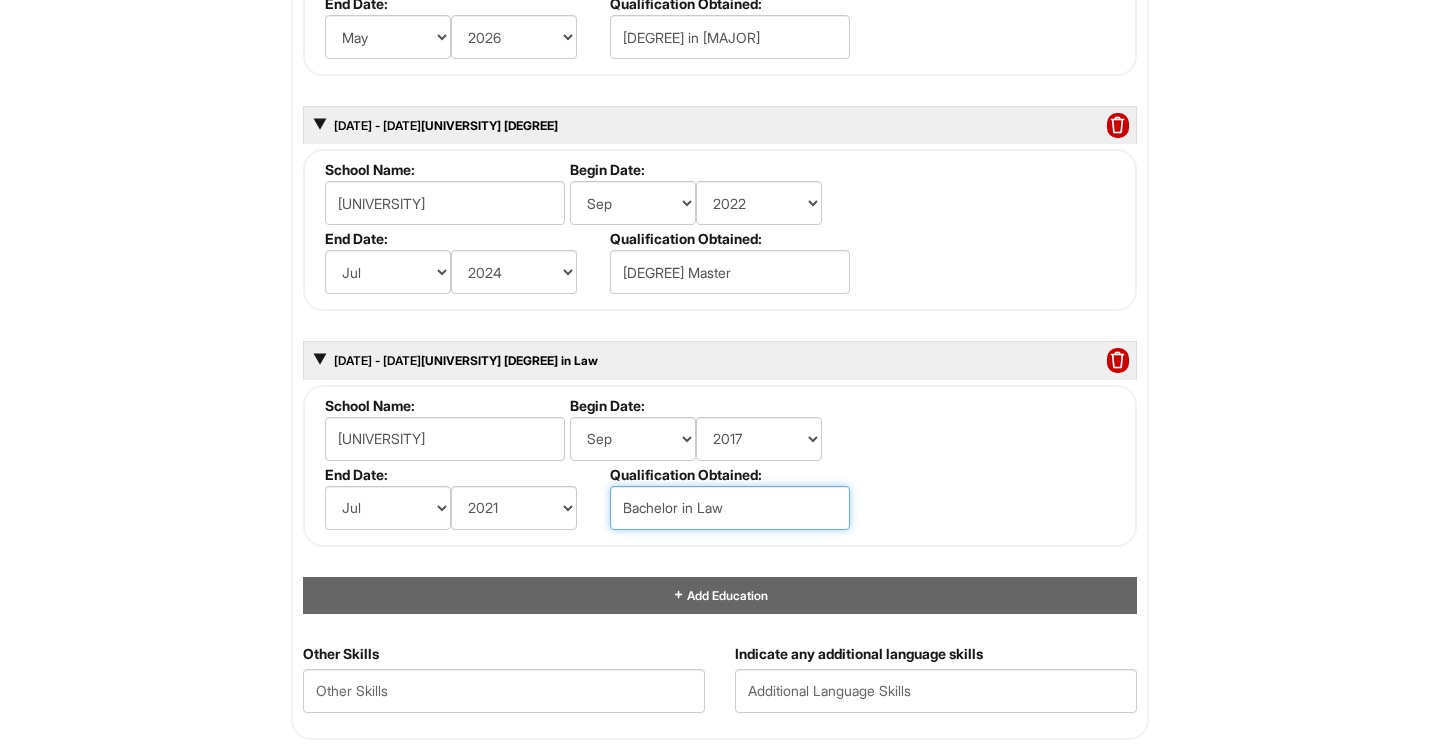click on "Bachelor in Law" at bounding box center [730, 508] 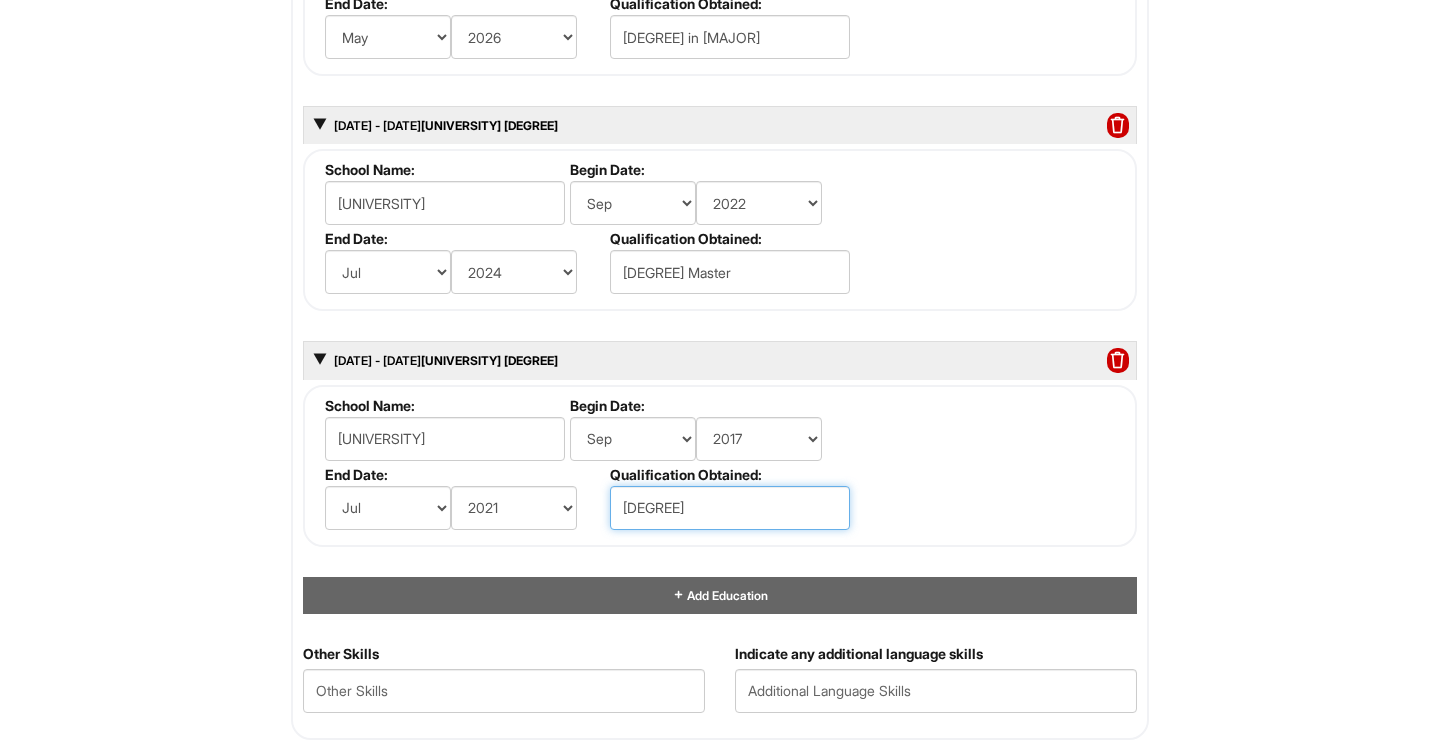 type on "[DEGREE]" 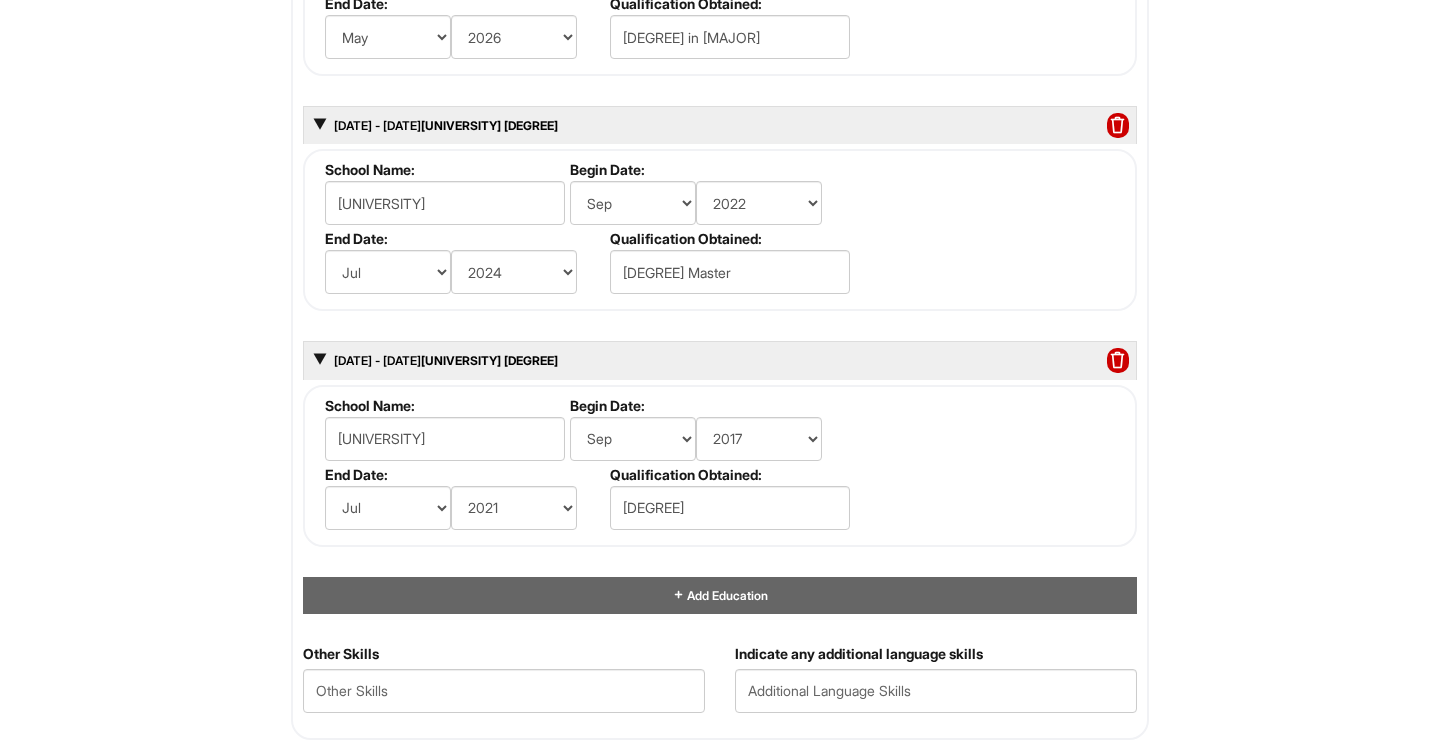 click on "Personal Information
Last Name  *   subanna
First Name  *   Sulaiman
Middle Name
E-mail Address  *   subana.suli@gmail.com
Phone  *   5613350519" at bounding box center (720, 94) 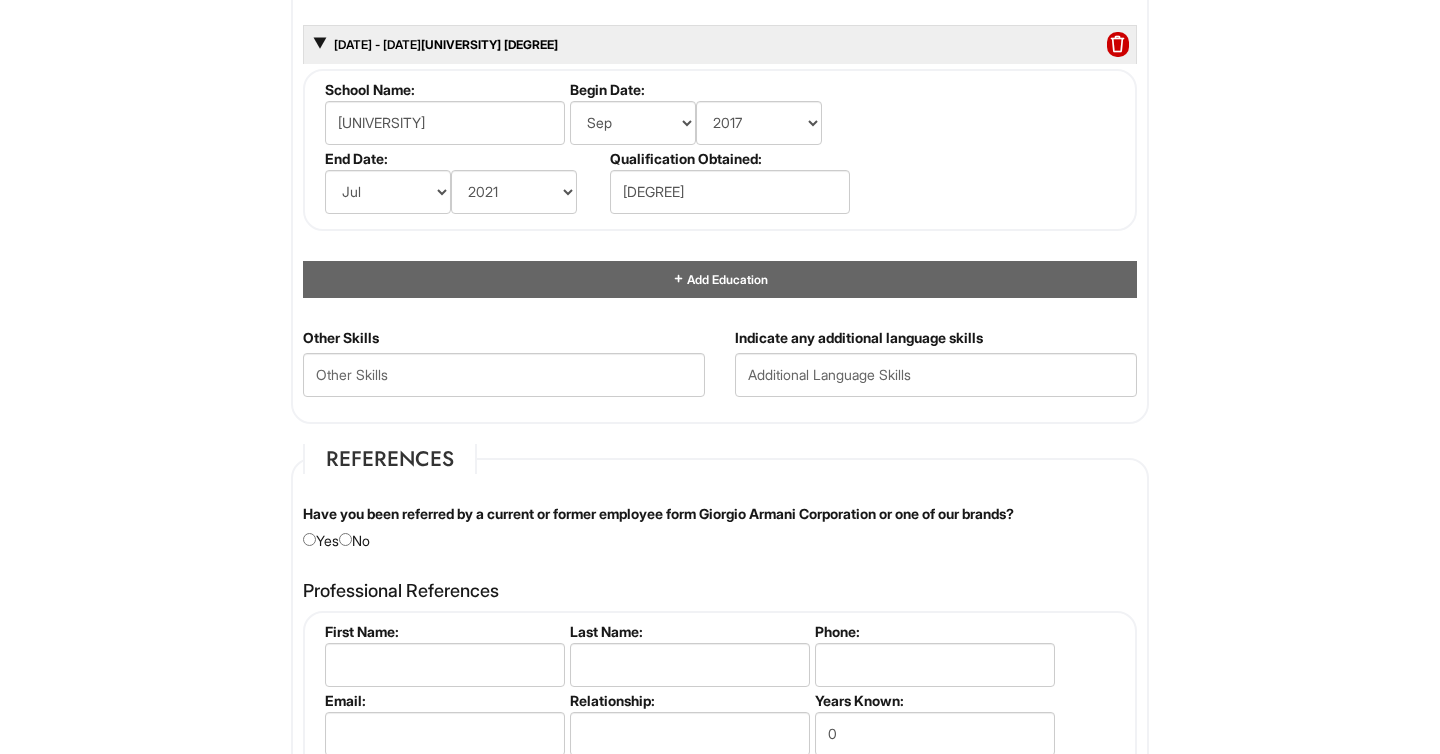 scroll, scrollTop: 2427, scrollLeft: 0, axis: vertical 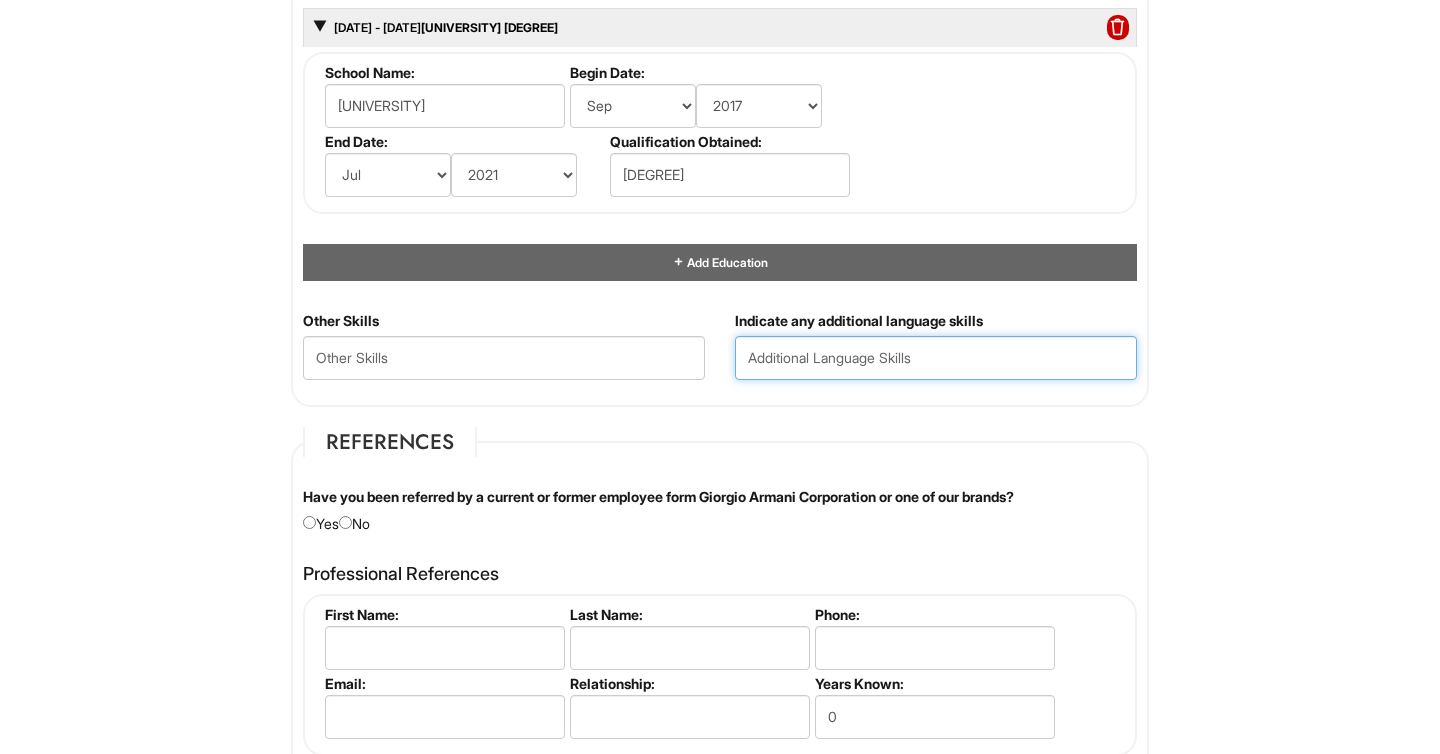 click at bounding box center (936, 358) 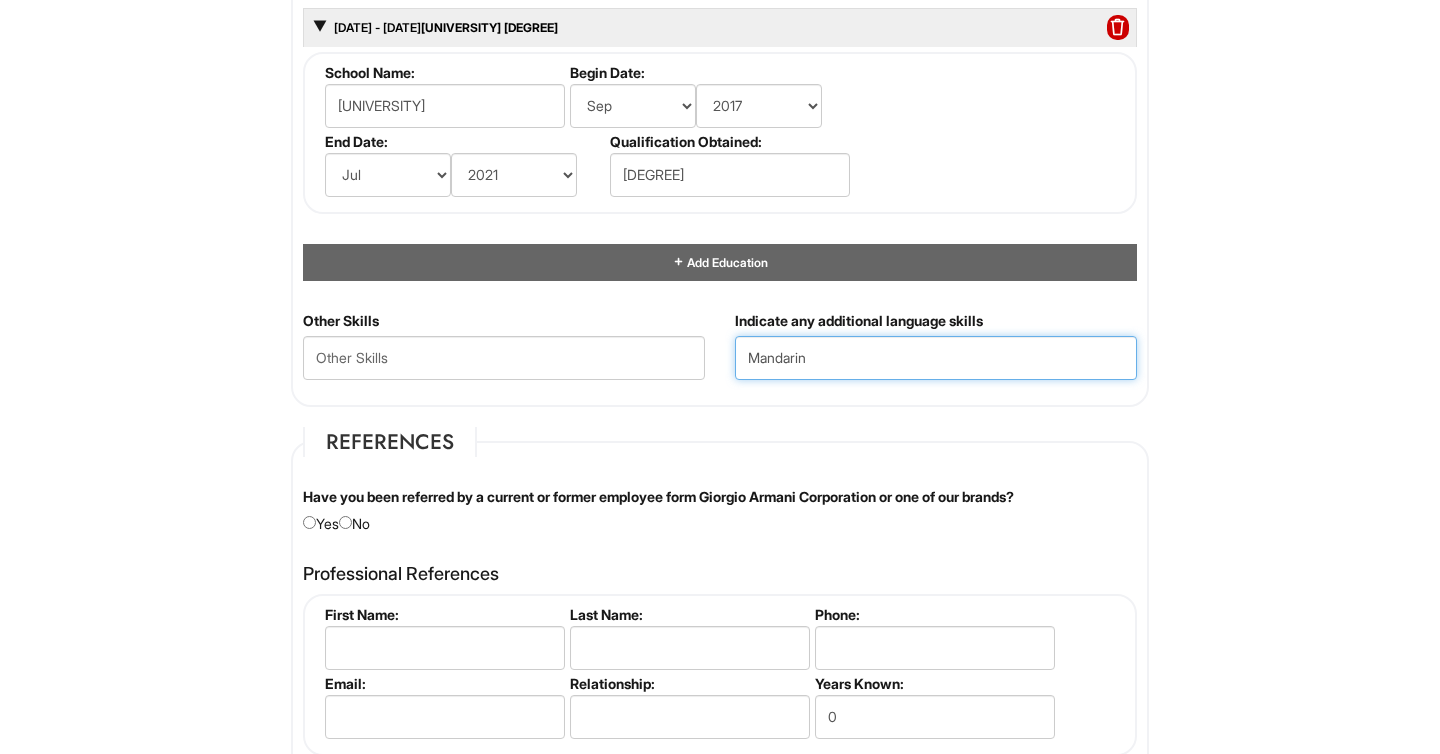 type on "Mandarin" 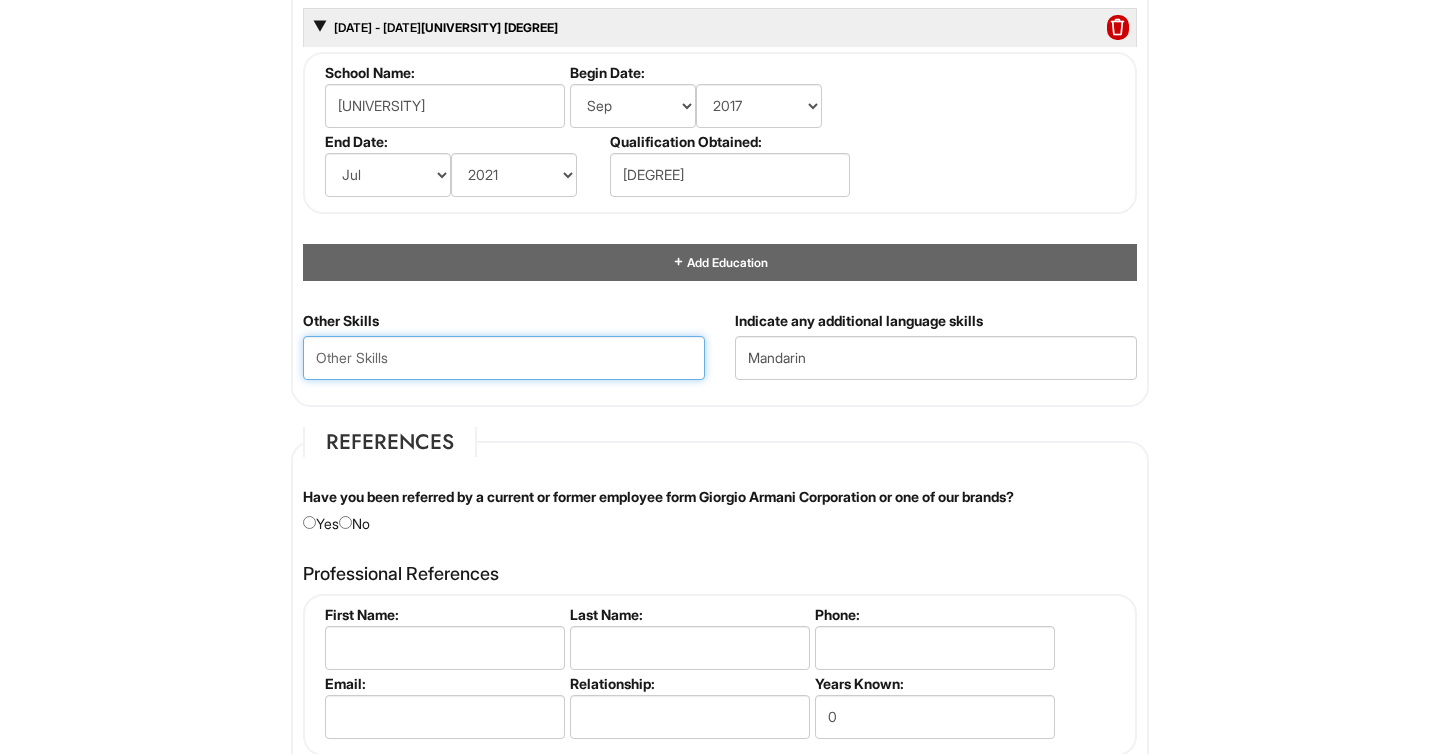 click at bounding box center (504, 358) 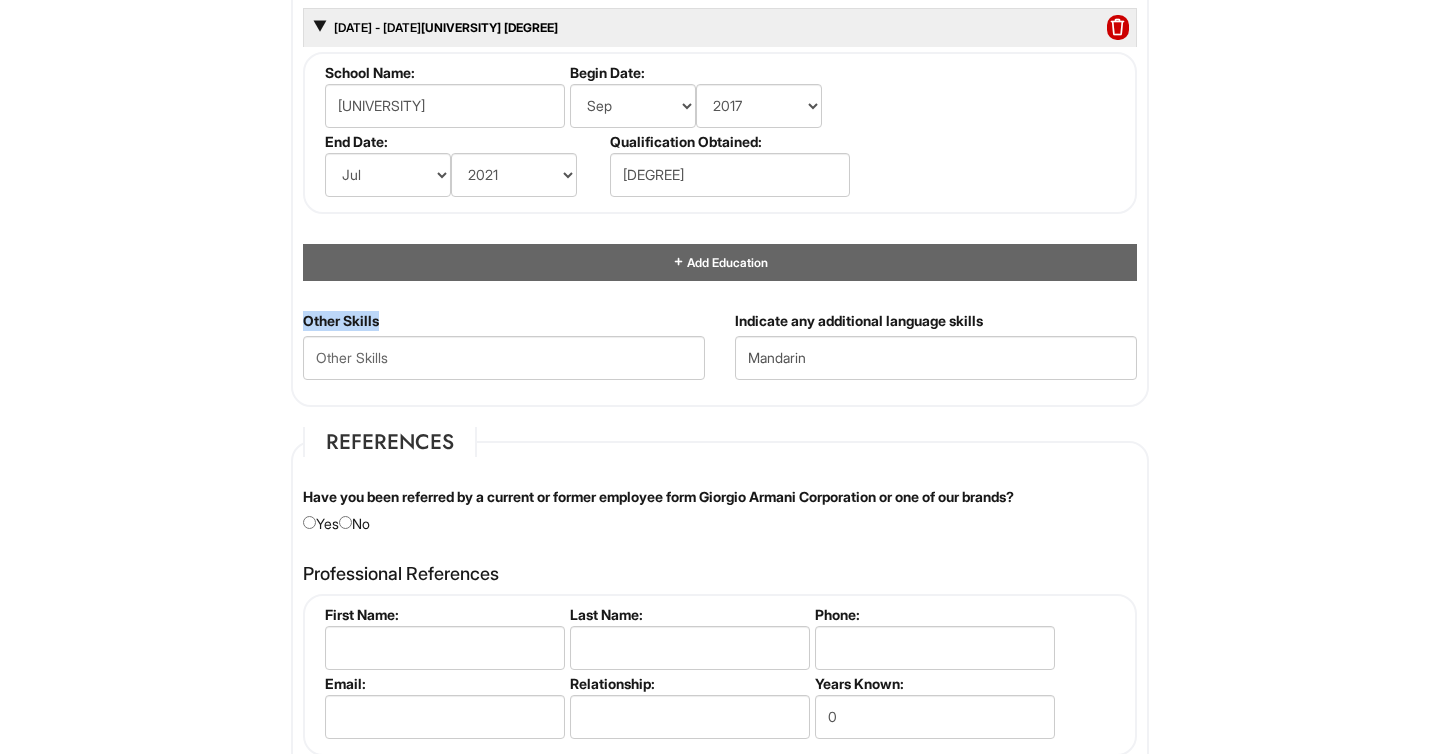 drag, startPoint x: 414, startPoint y: 327, endPoint x: 302, endPoint y: 326, distance: 112.00446 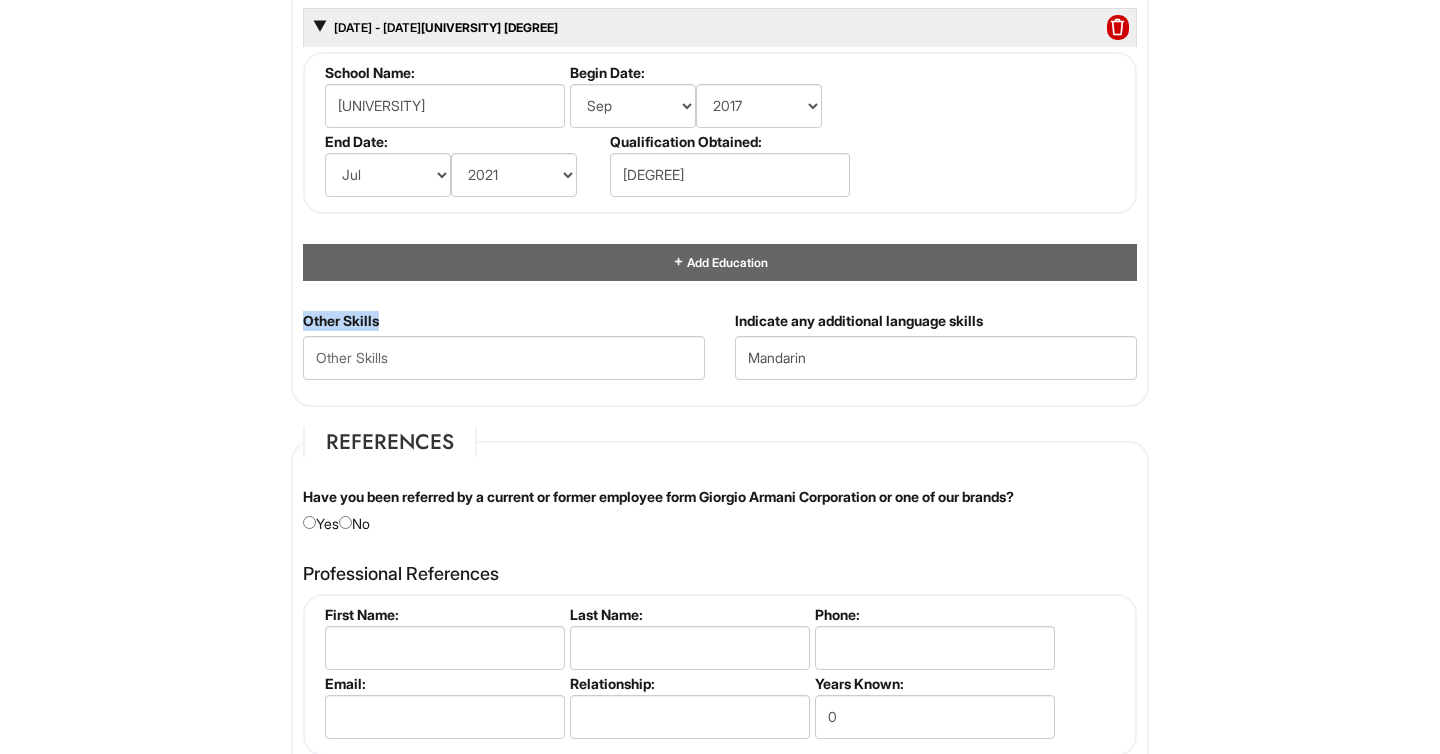 click on "Other Skills" at bounding box center (504, 353) 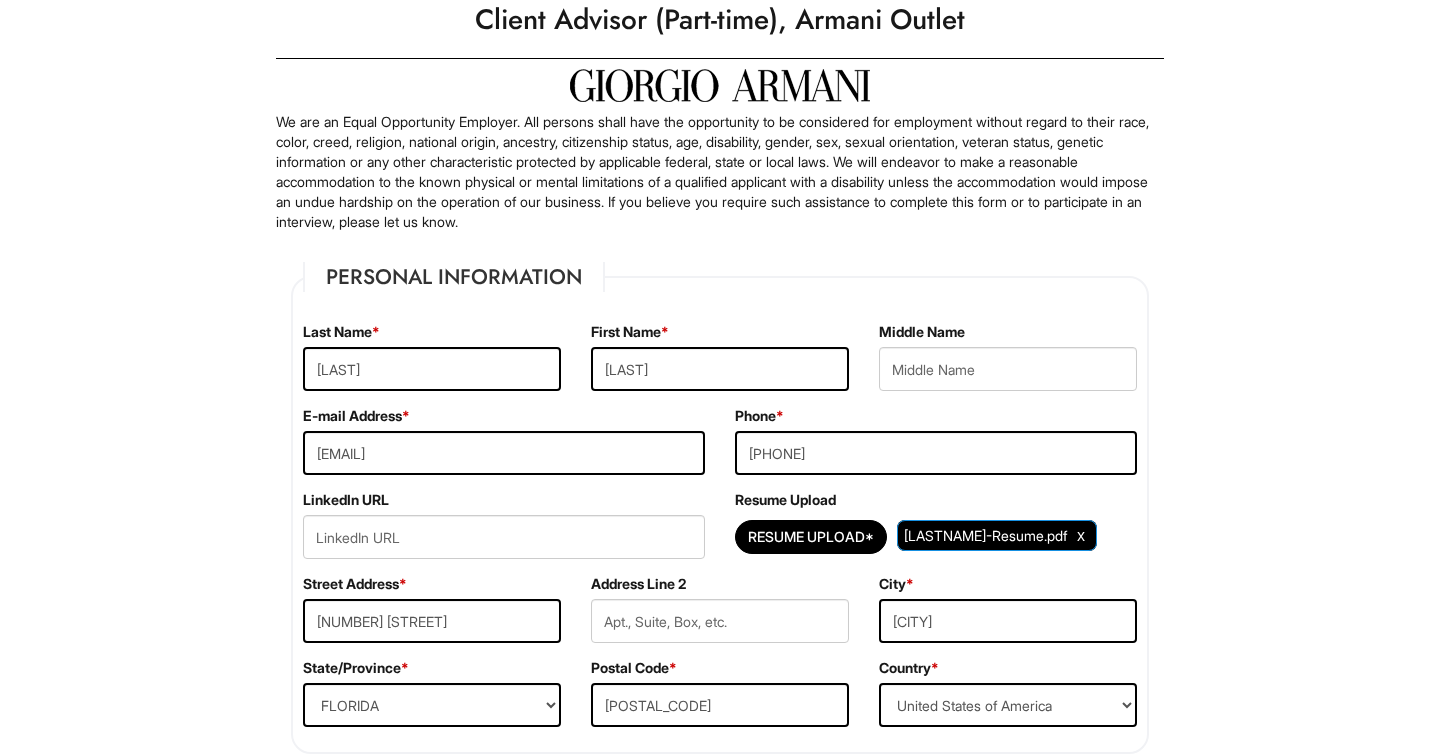 scroll, scrollTop: 0, scrollLeft: 0, axis: both 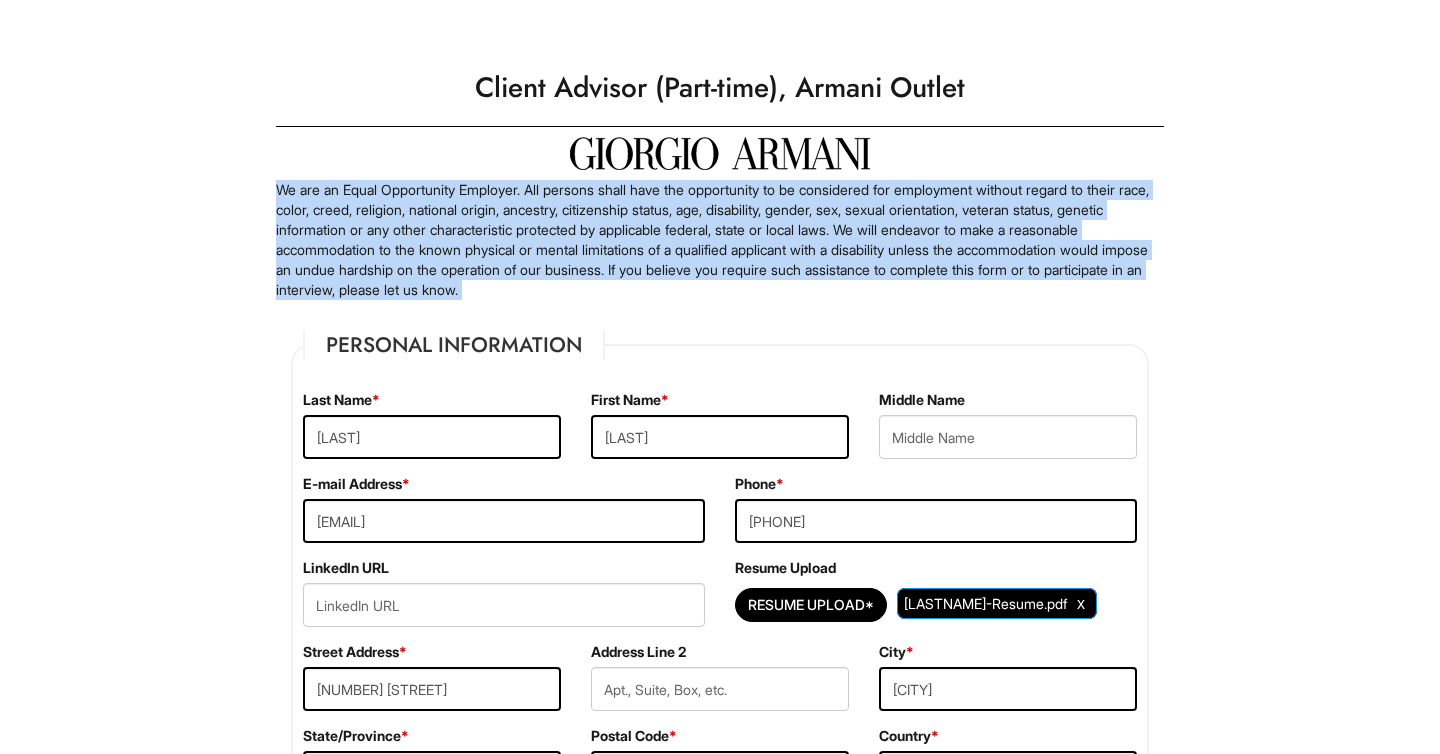 drag, startPoint x: 276, startPoint y: 189, endPoint x: 746, endPoint y: 314, distance: 486.33835 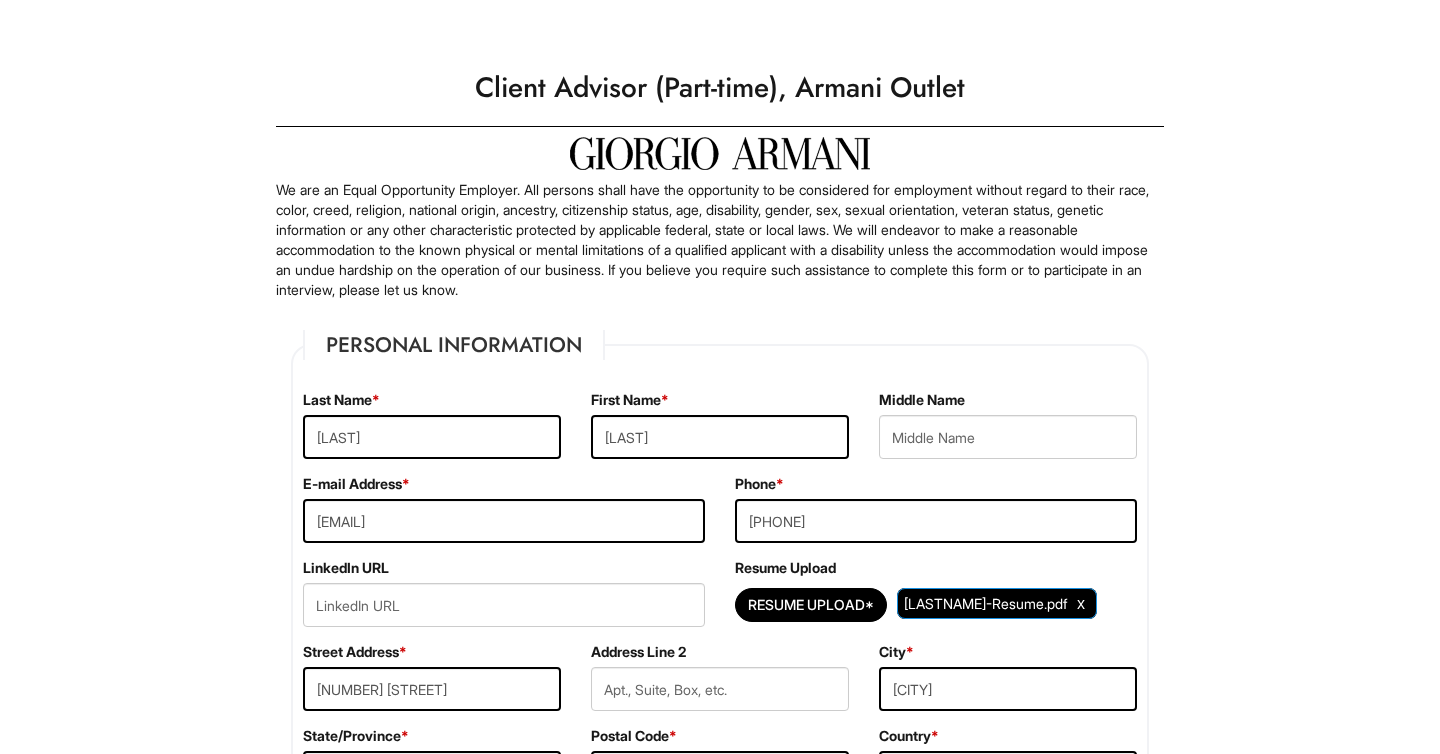 click on "Personal Information
Last Name  *   subanna
First Name  *   Sulaiman
Middle Name
E-mail Address  *   subana.suli@gmail.com
Phone  *   5613350519" at bounding box center (720, 2188) 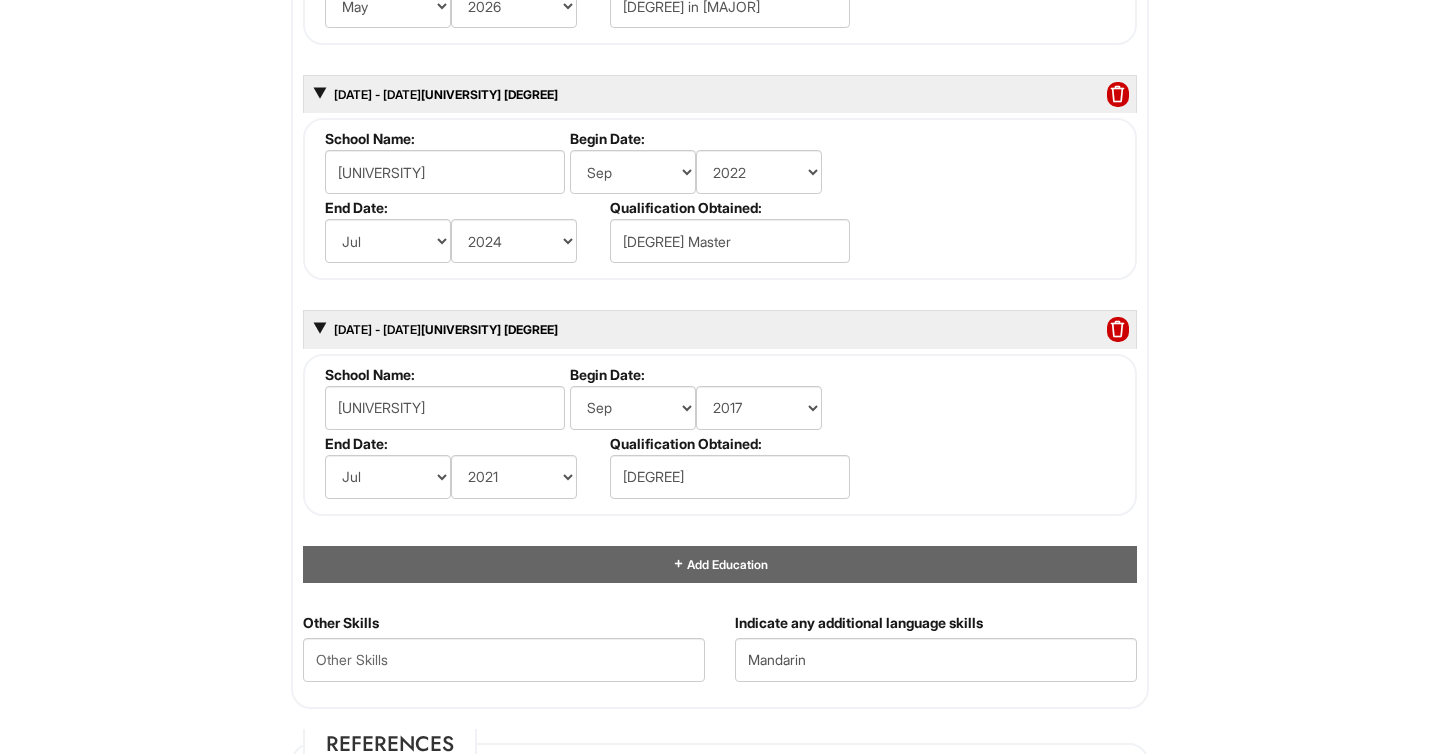 scroll, scrollTop: 2259, scrollLeft: 0, axis: vertical 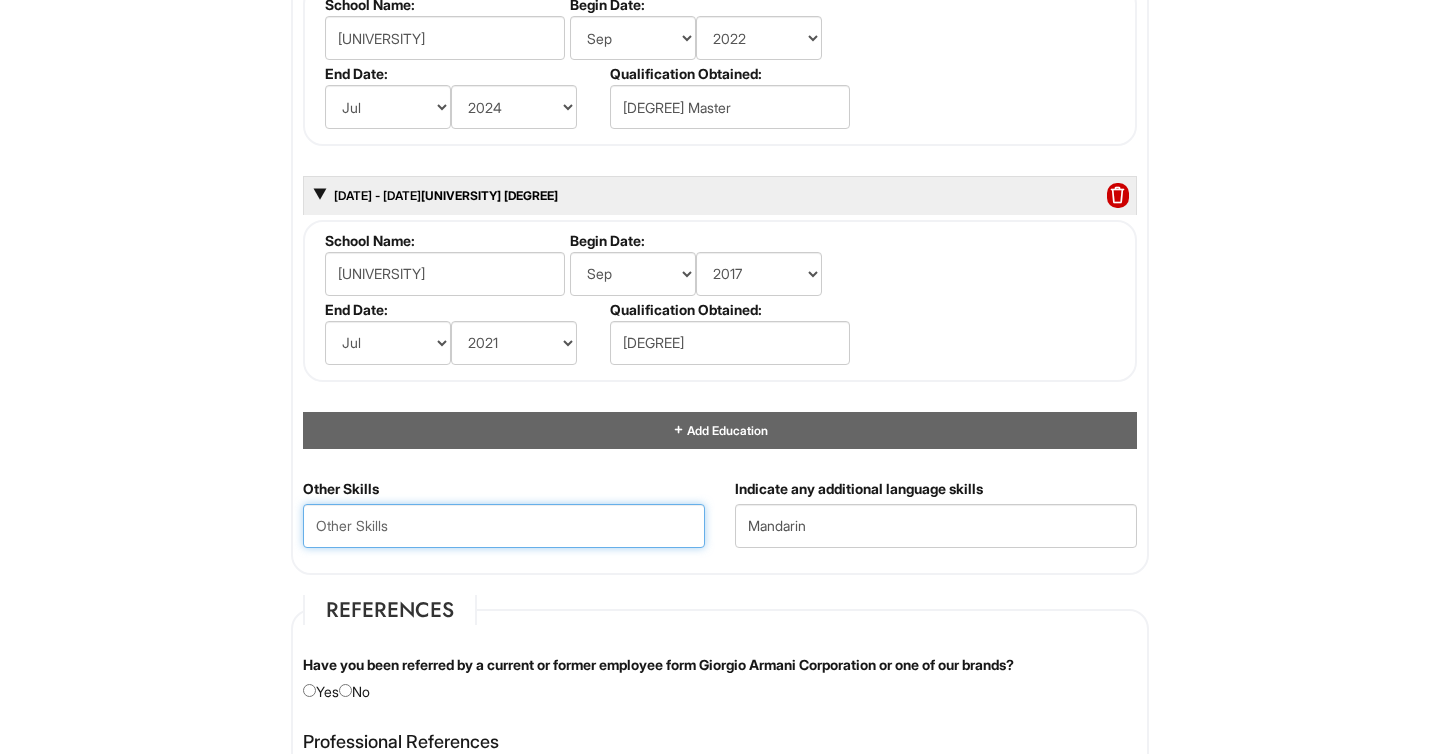 click at bounding box center (504, 526) 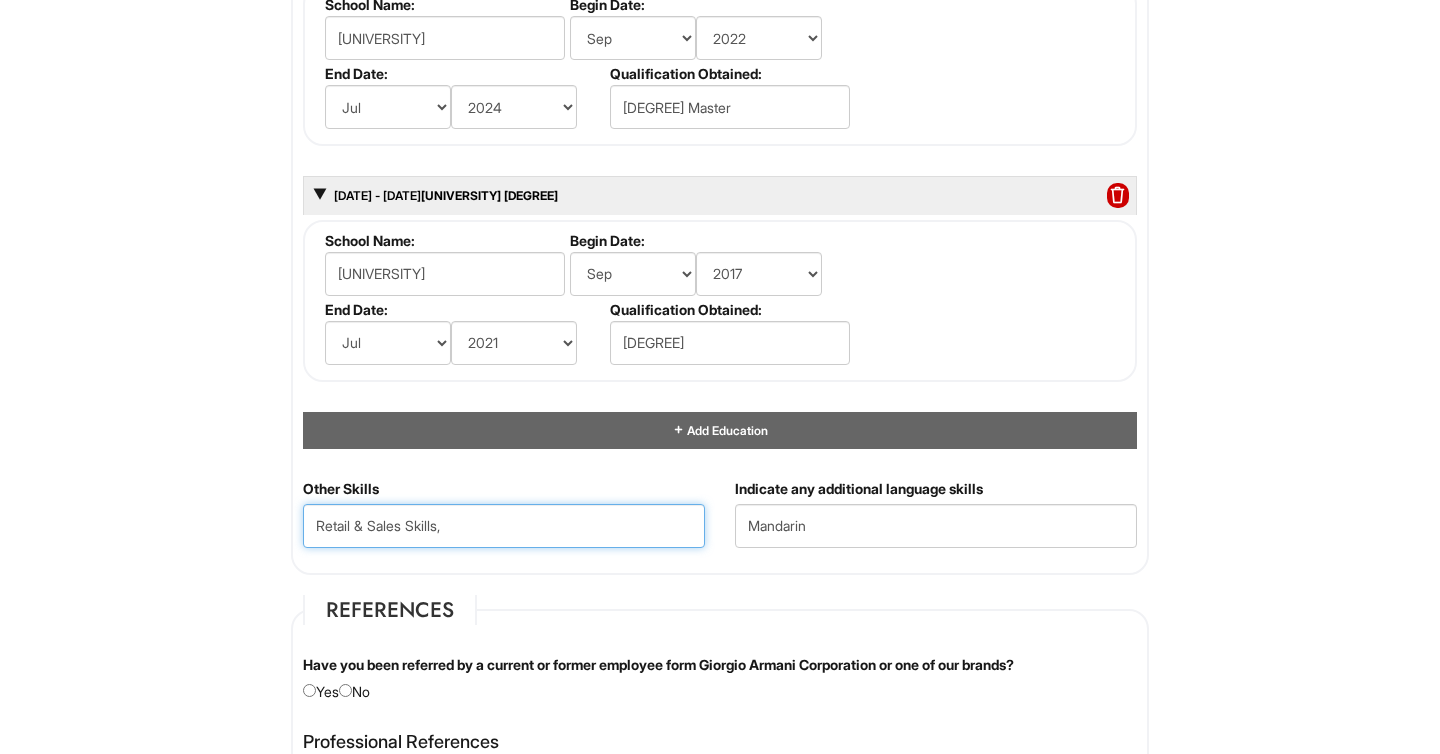 paste on "Soft Skills" 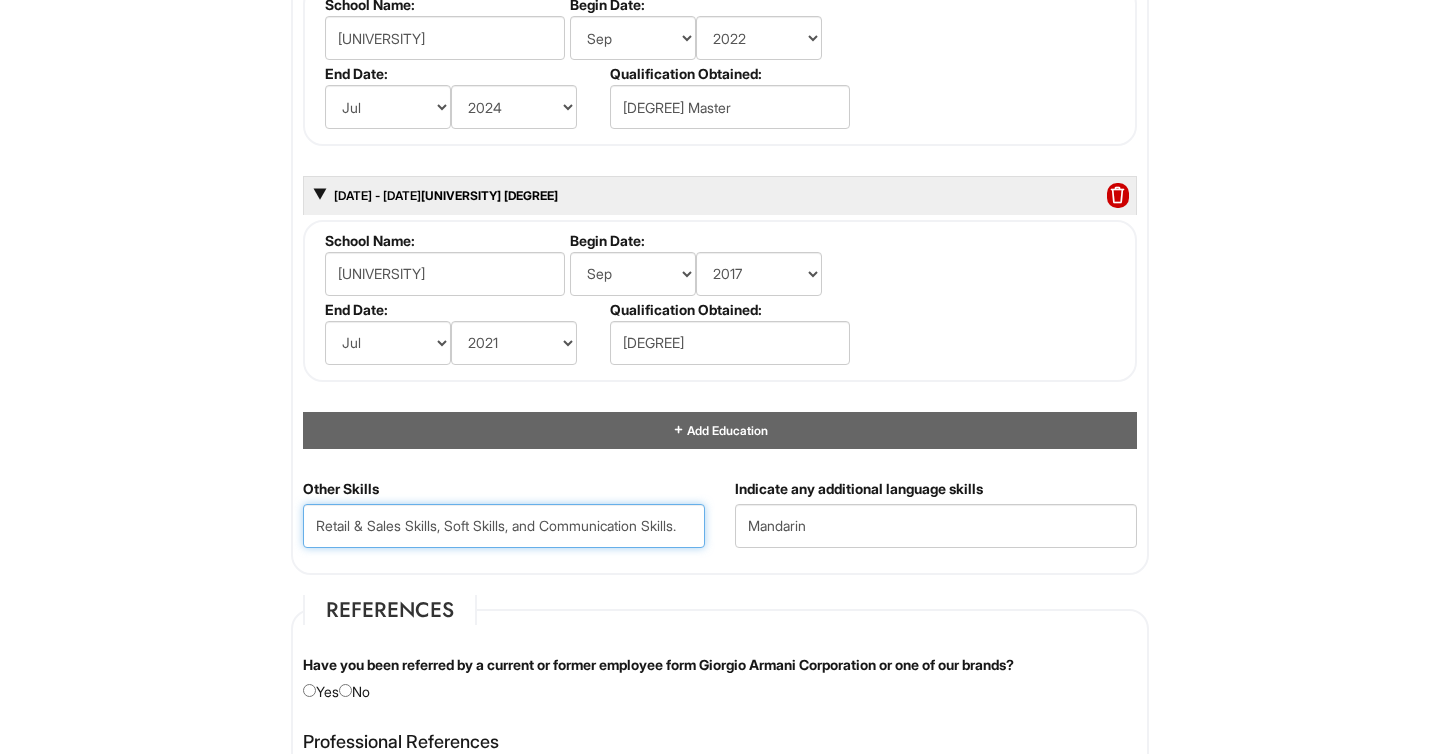 scroll, scrollTop: 0, scrollLeft: 2, axis: horizontal 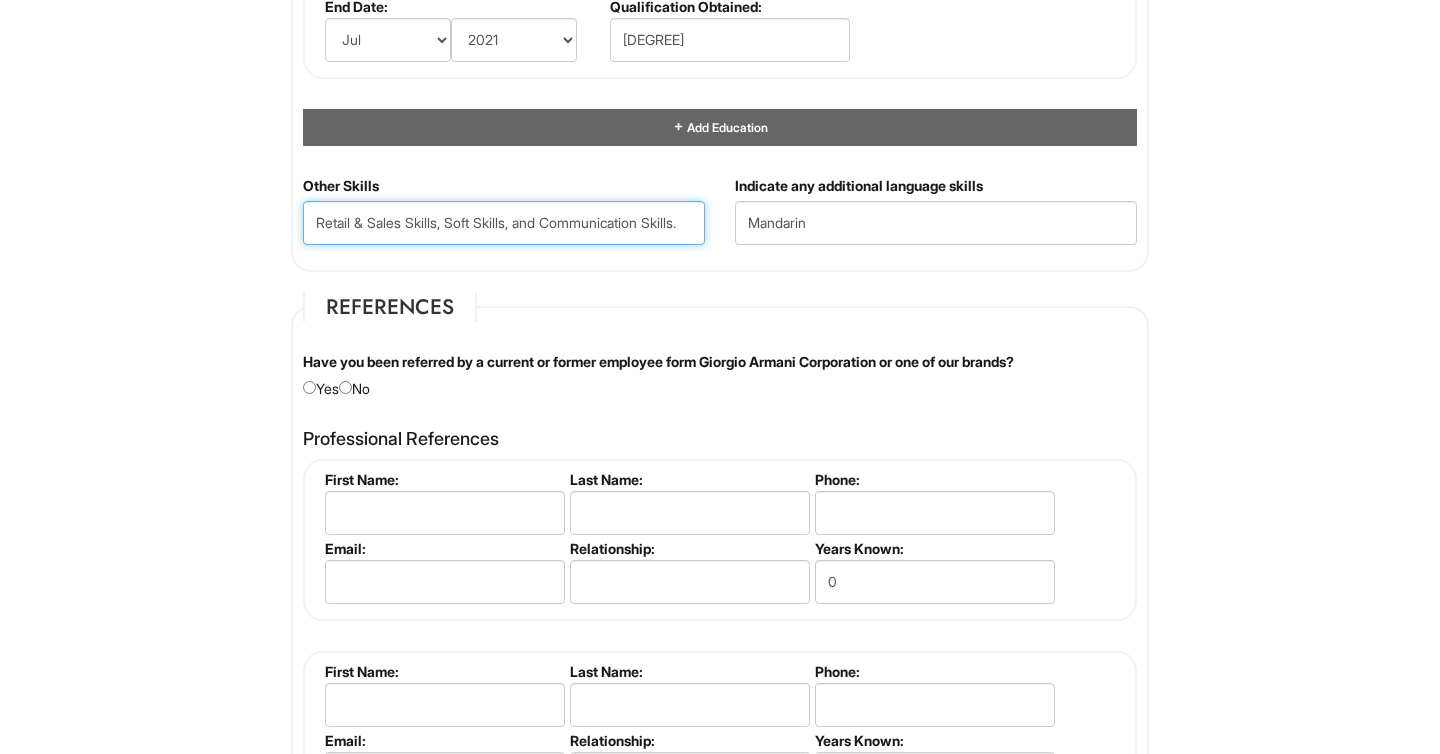 type on "Retail & Sales Skills, Soft Skills, and Communication Skills." 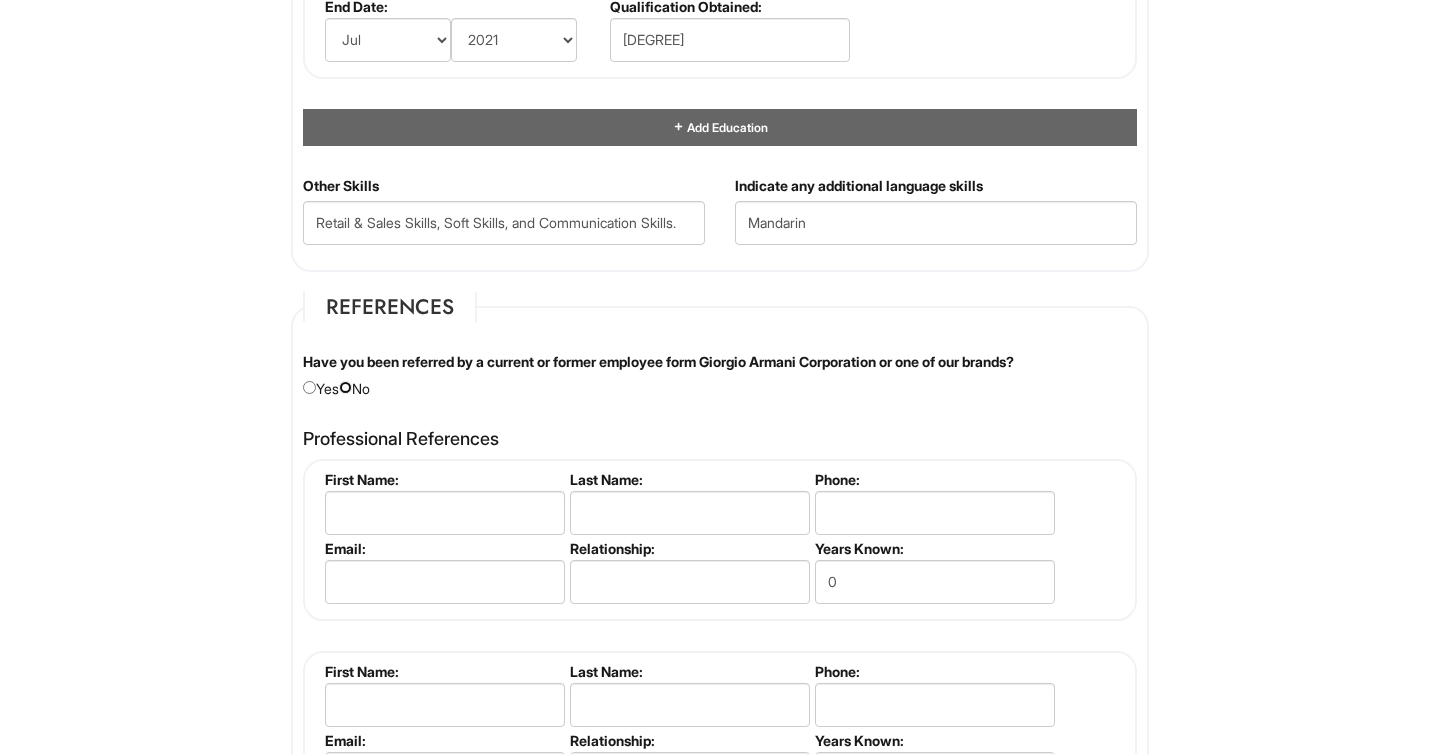 click at bounding box center (345, 387) 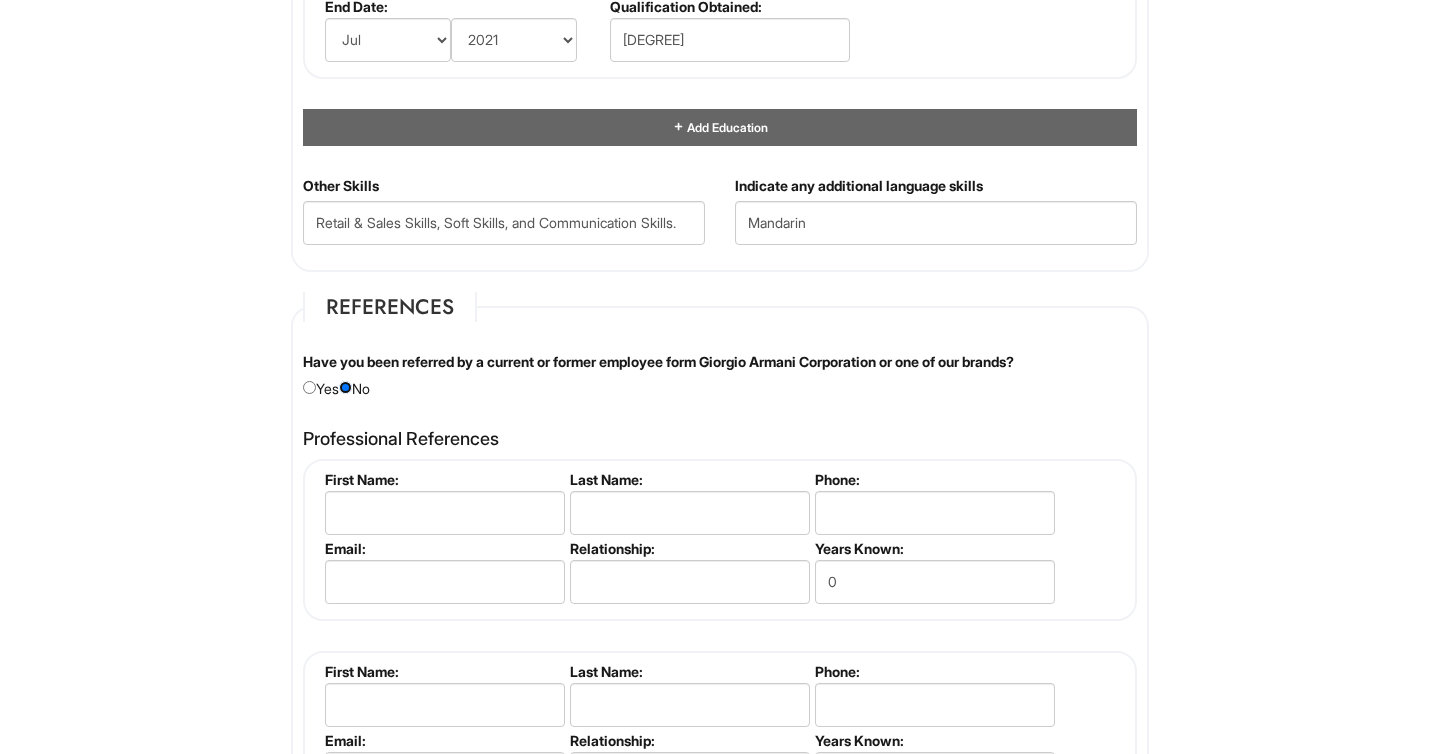 scroll, scrollTop: 0, scrollLeft: 0, axis: both 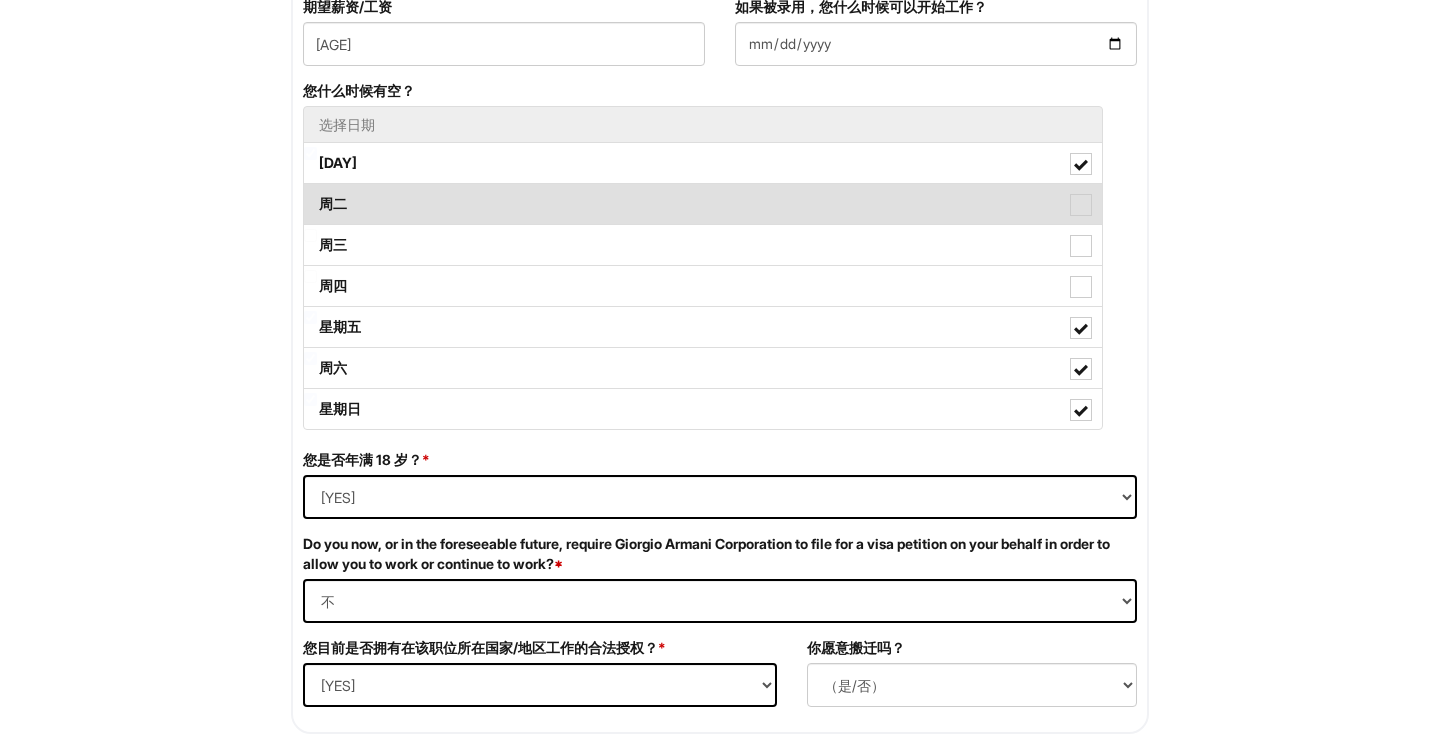 click at bounding box center [1081, 205] 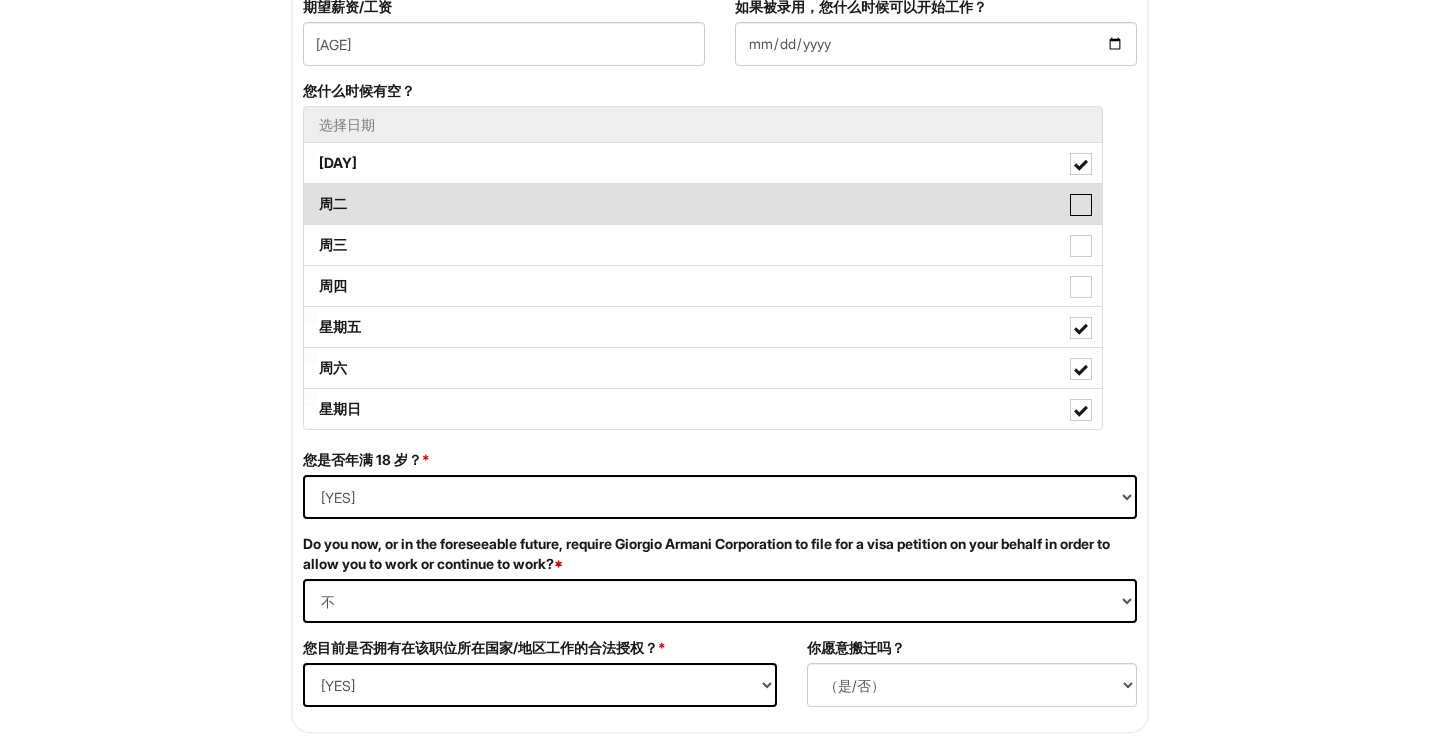 click on "周二" at bounding box center (310, 194) 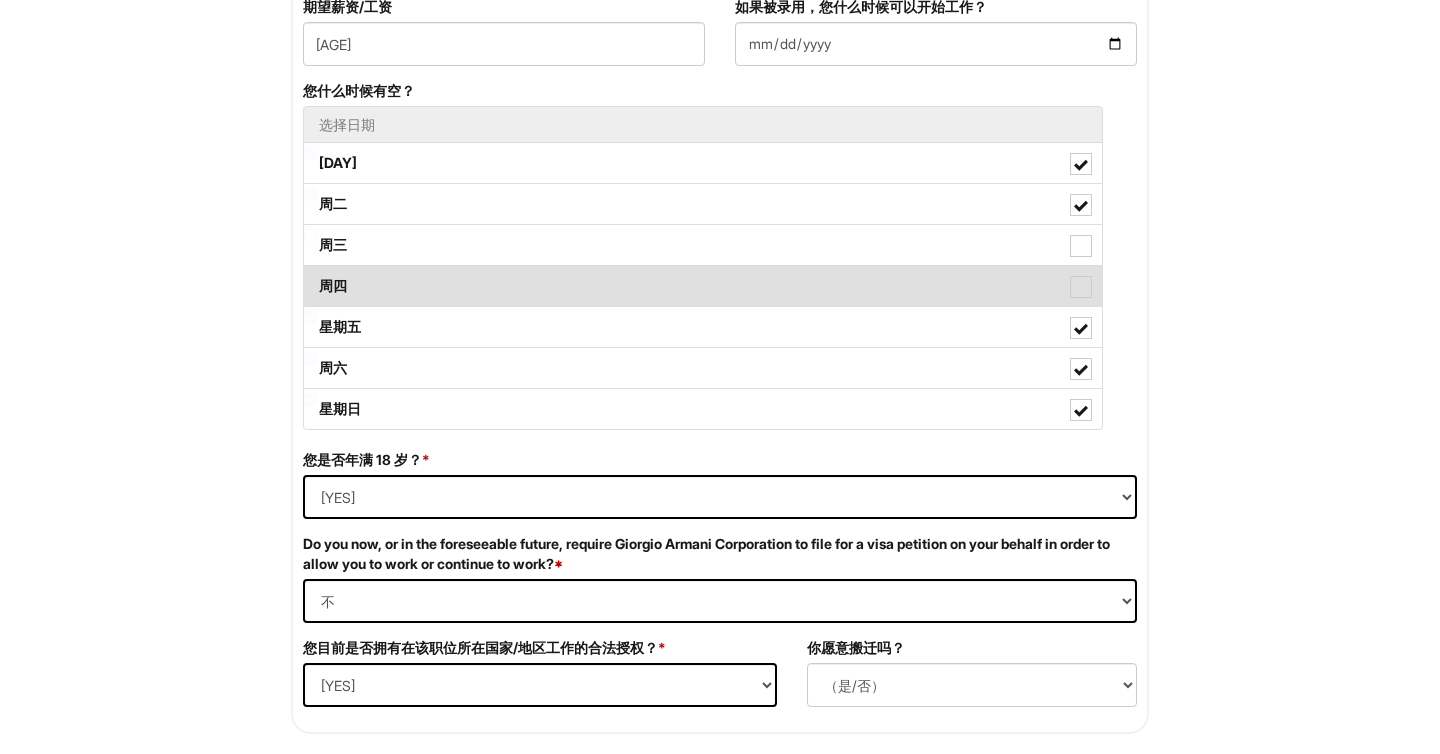 click at bounding box center (1081, 287) 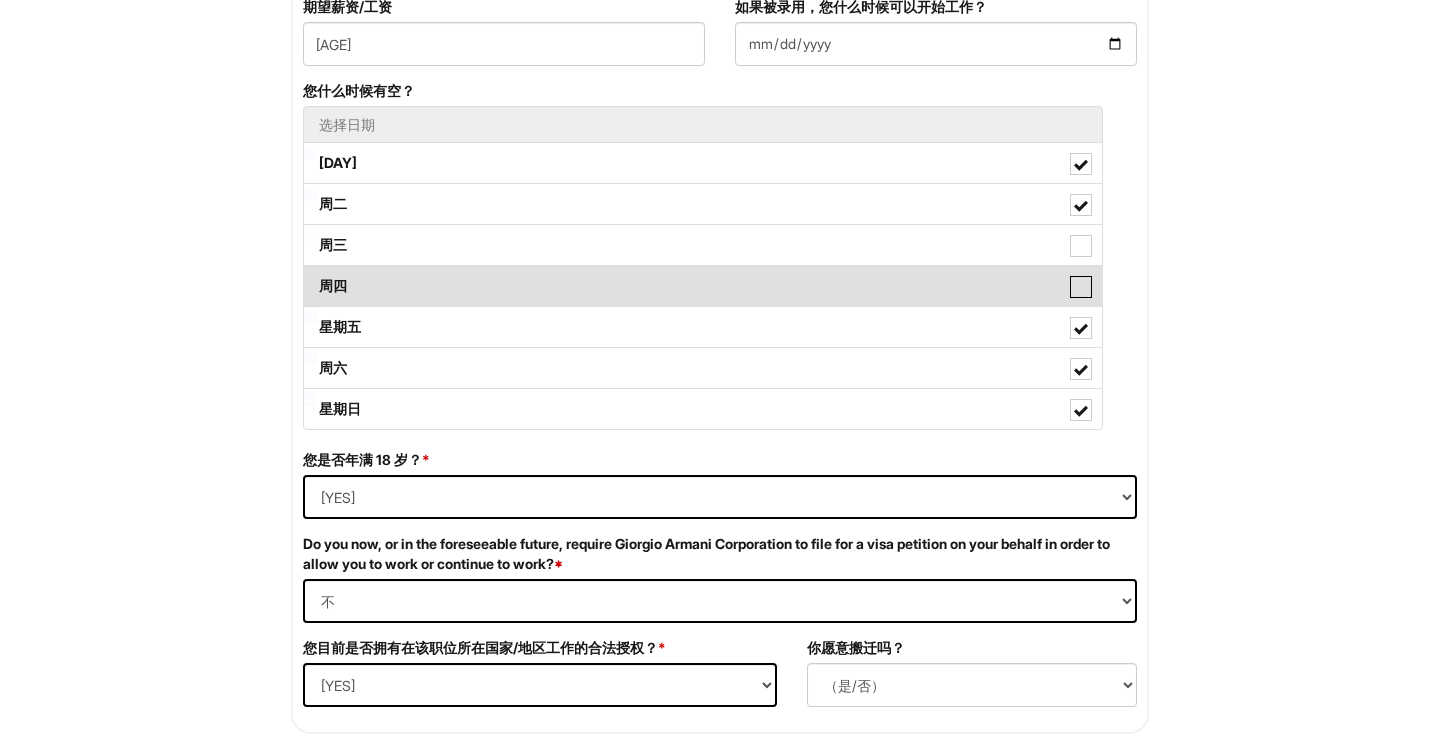 click on "周四" at bounding box center (310, 276) 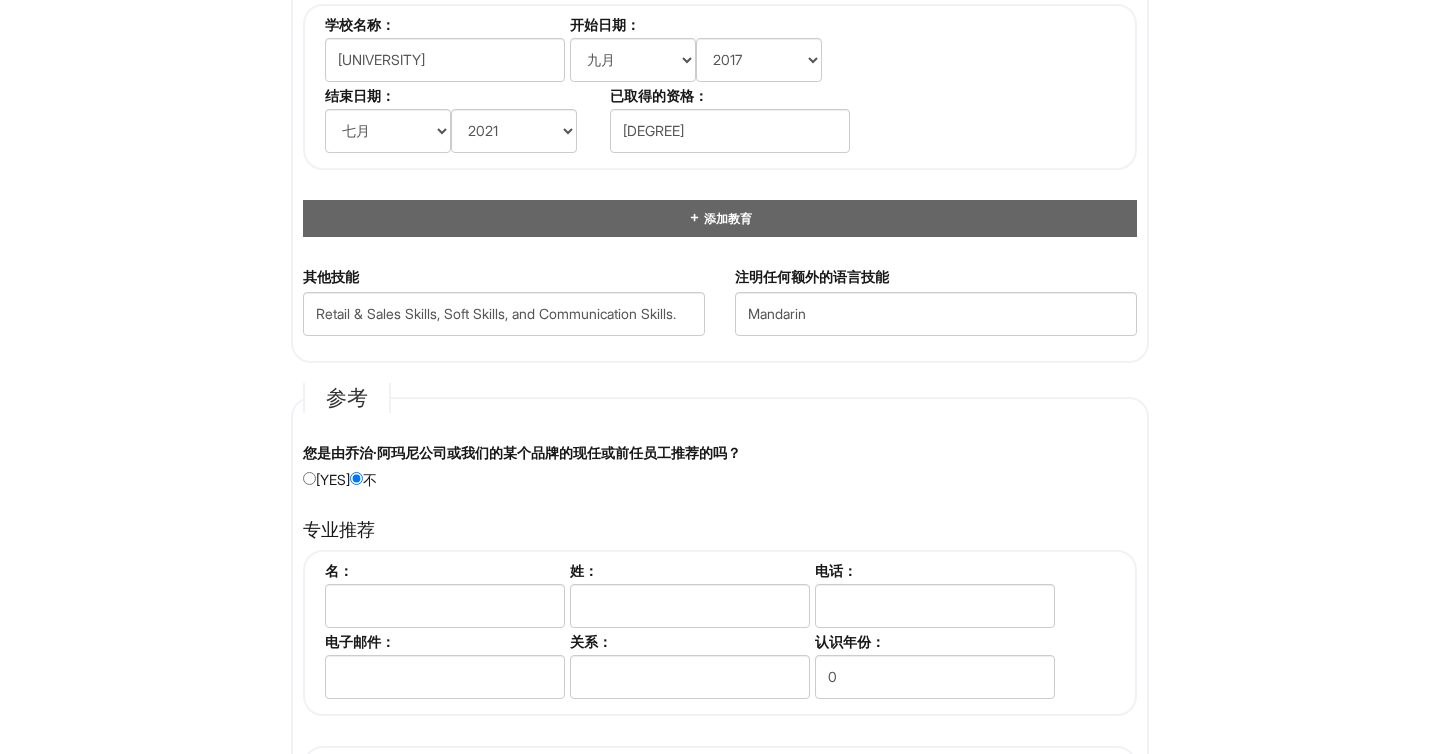 scroll, scrollTop: 2426, scrollLeft: 0, axis: vertical 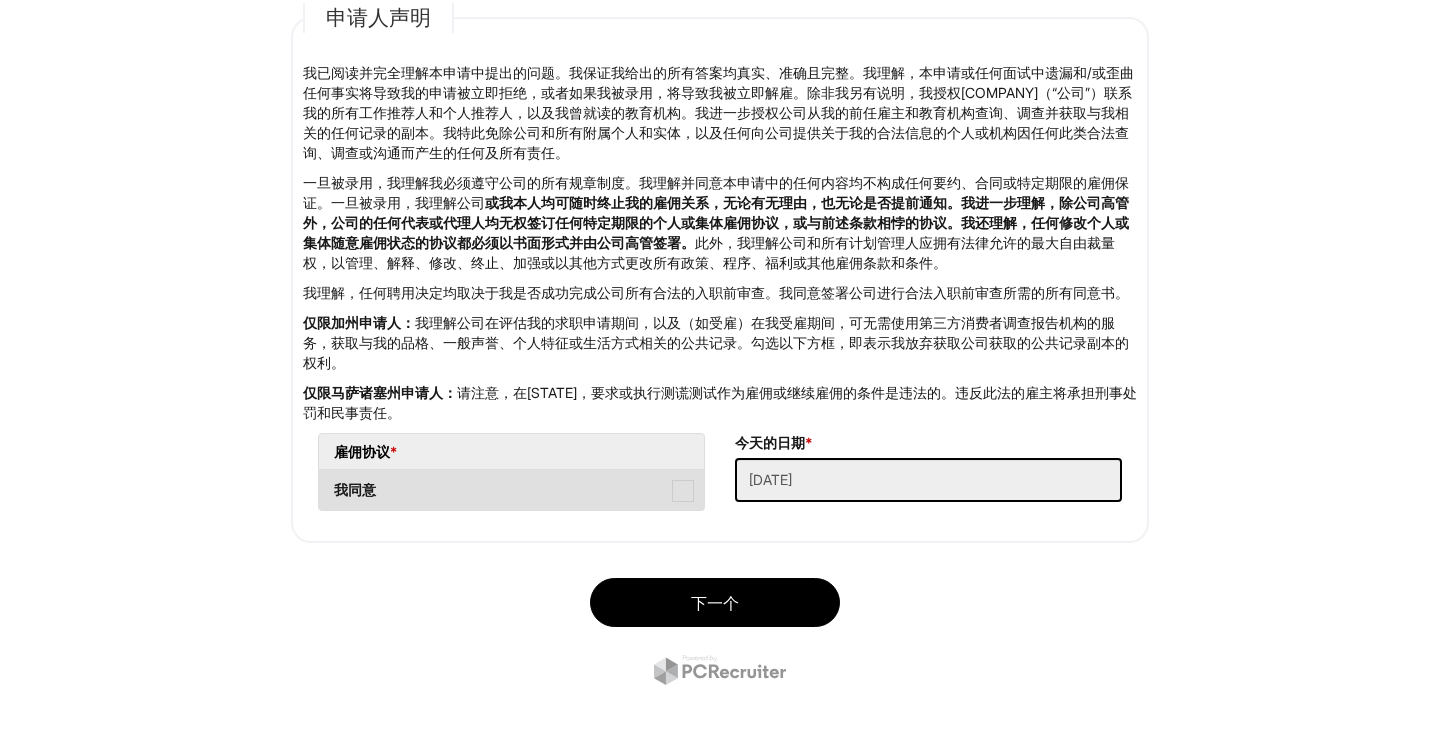 click at bounding box center [683, 491] 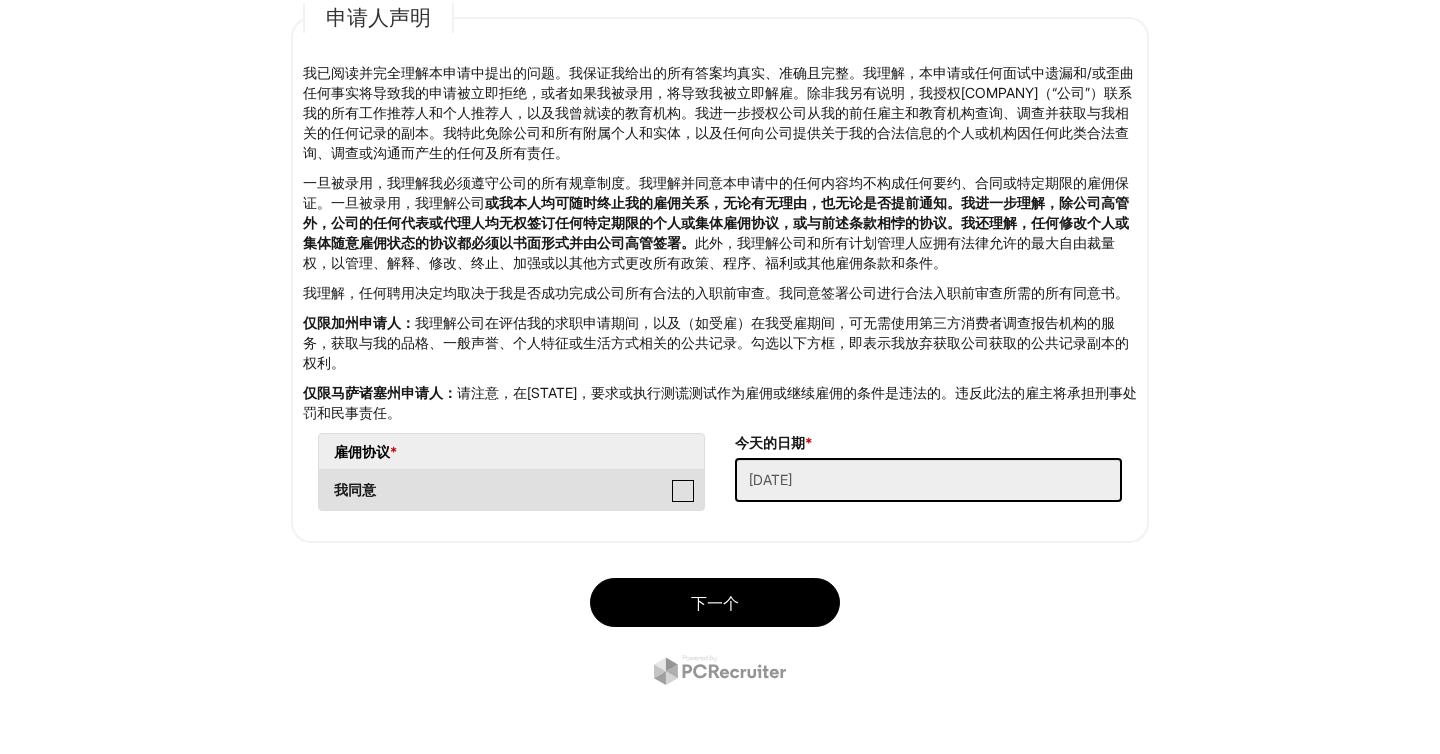 click on "我同意" at bounding box center (325, 480) 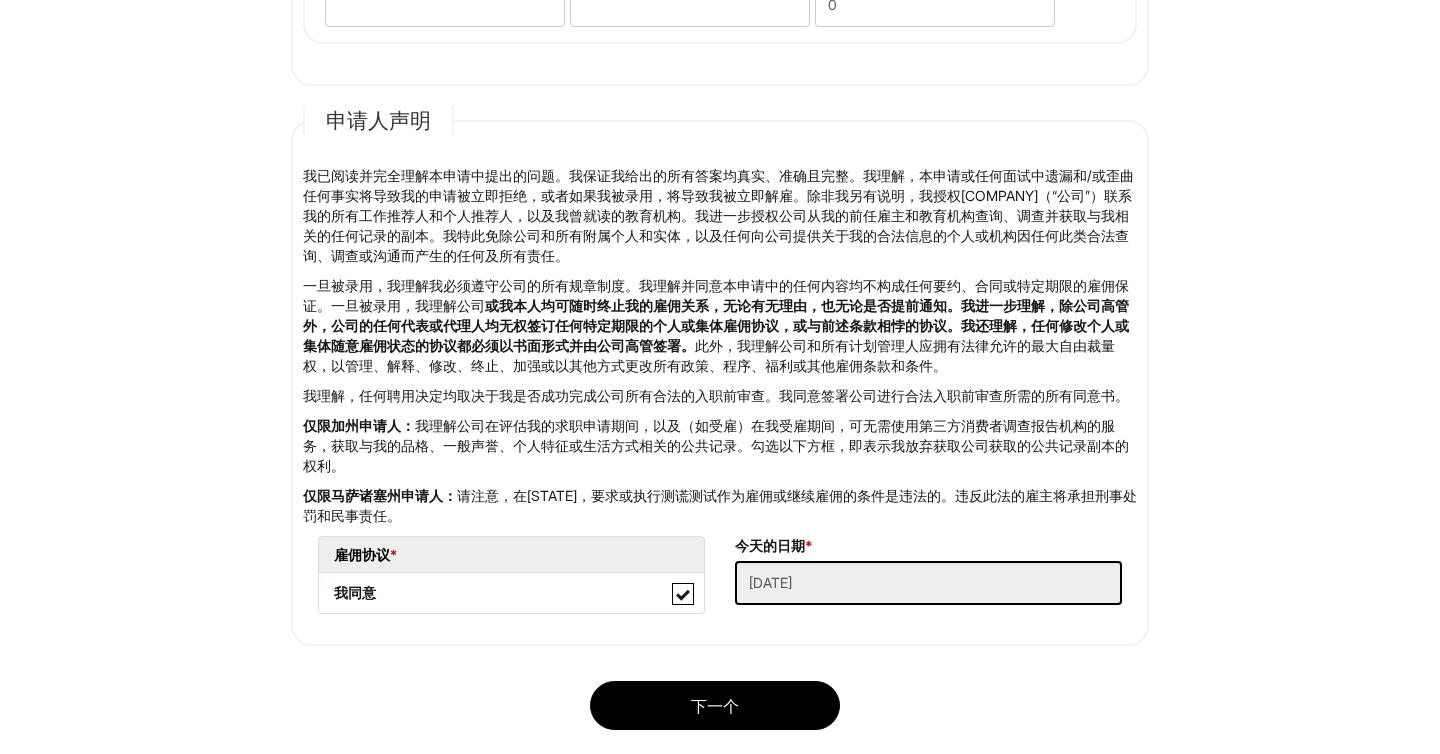 scroll, scrollTop: 3294, scrollLeft: 0, axis: vertical 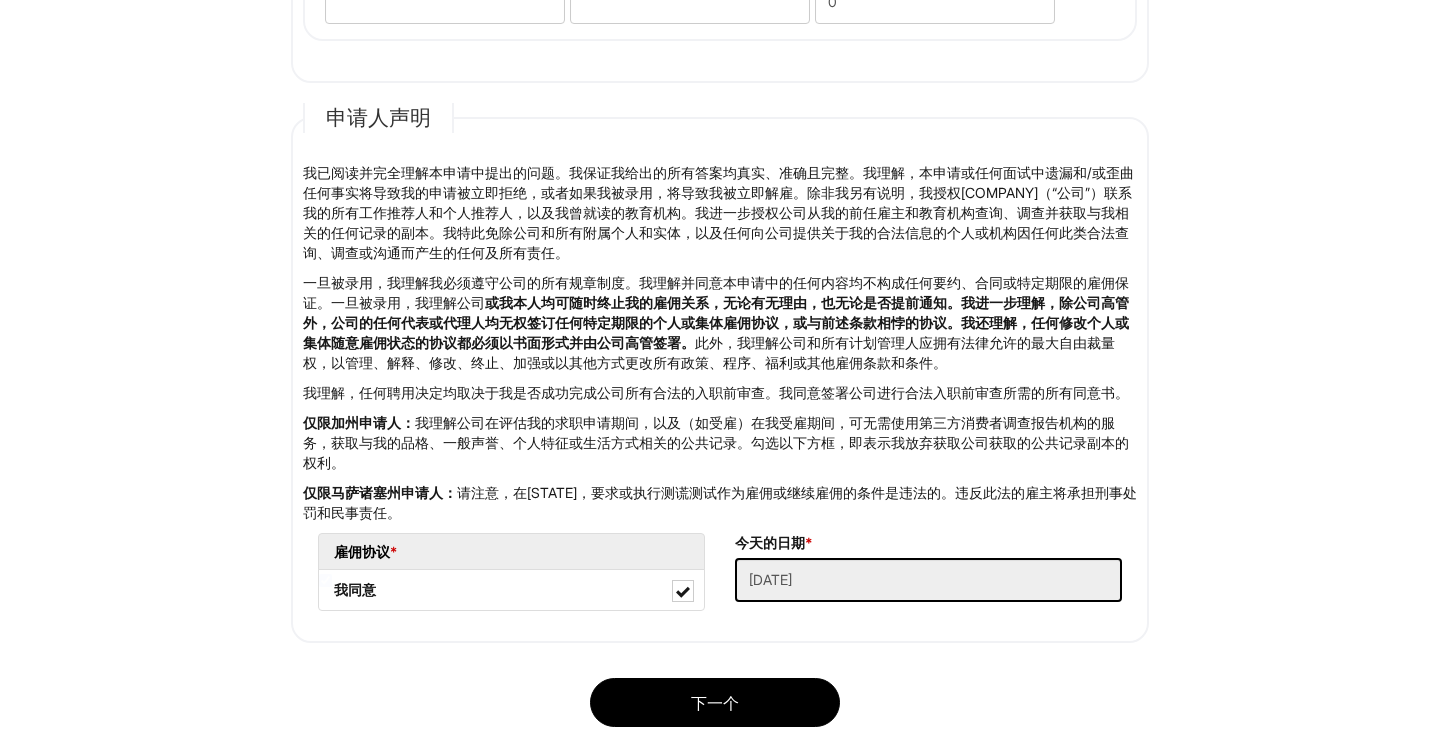 click on "申请人声明" at bounding box center (378, 118) 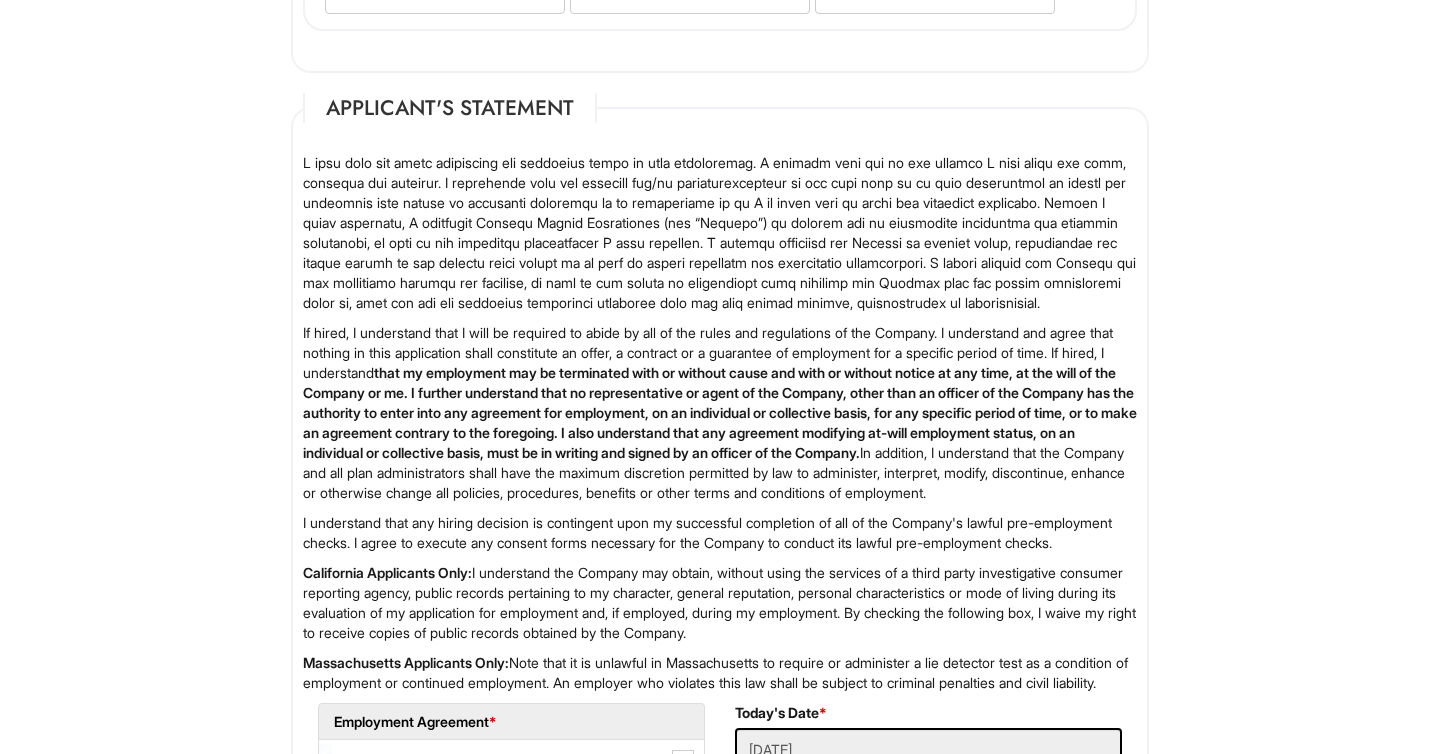 click at bounding box center [720, 233] 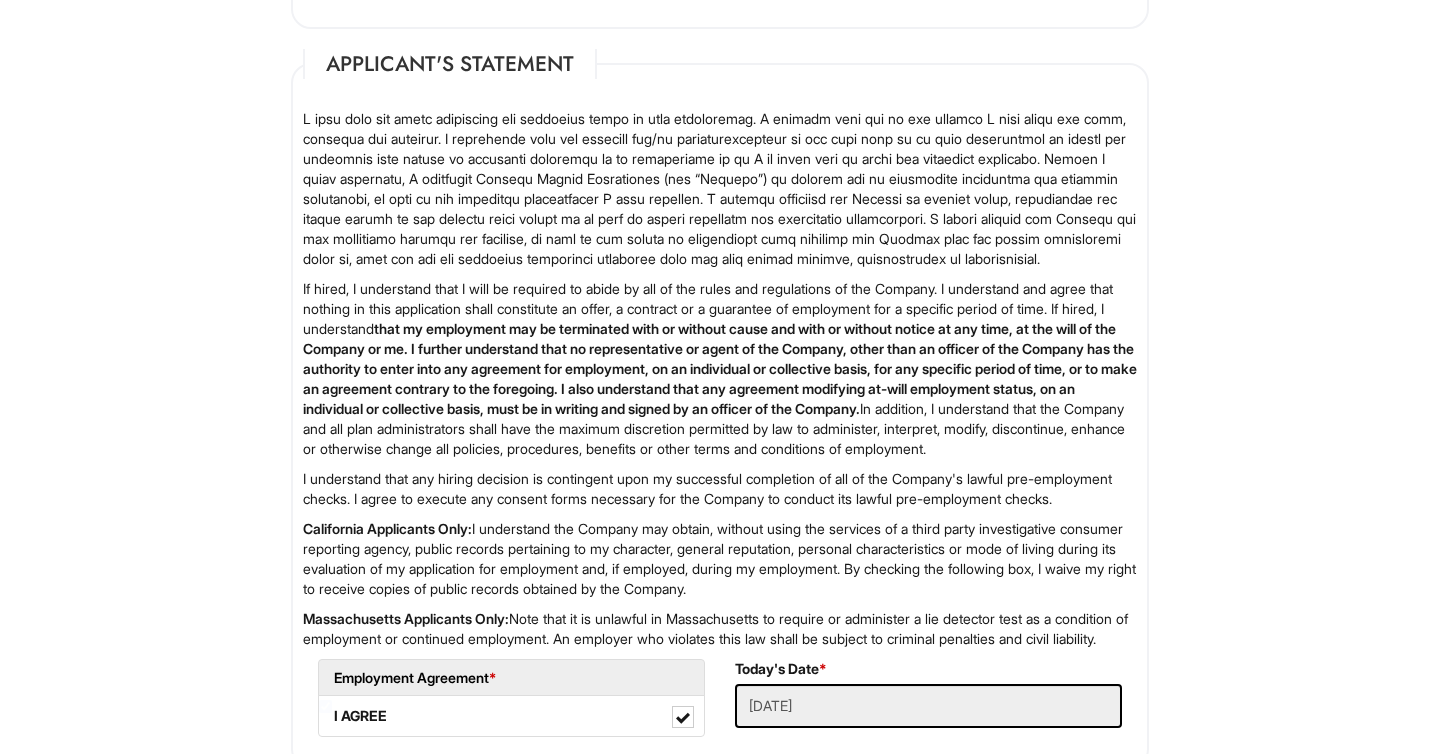 scroll, scrollTop: 3426, scrollLeft: 0, axis: vertical 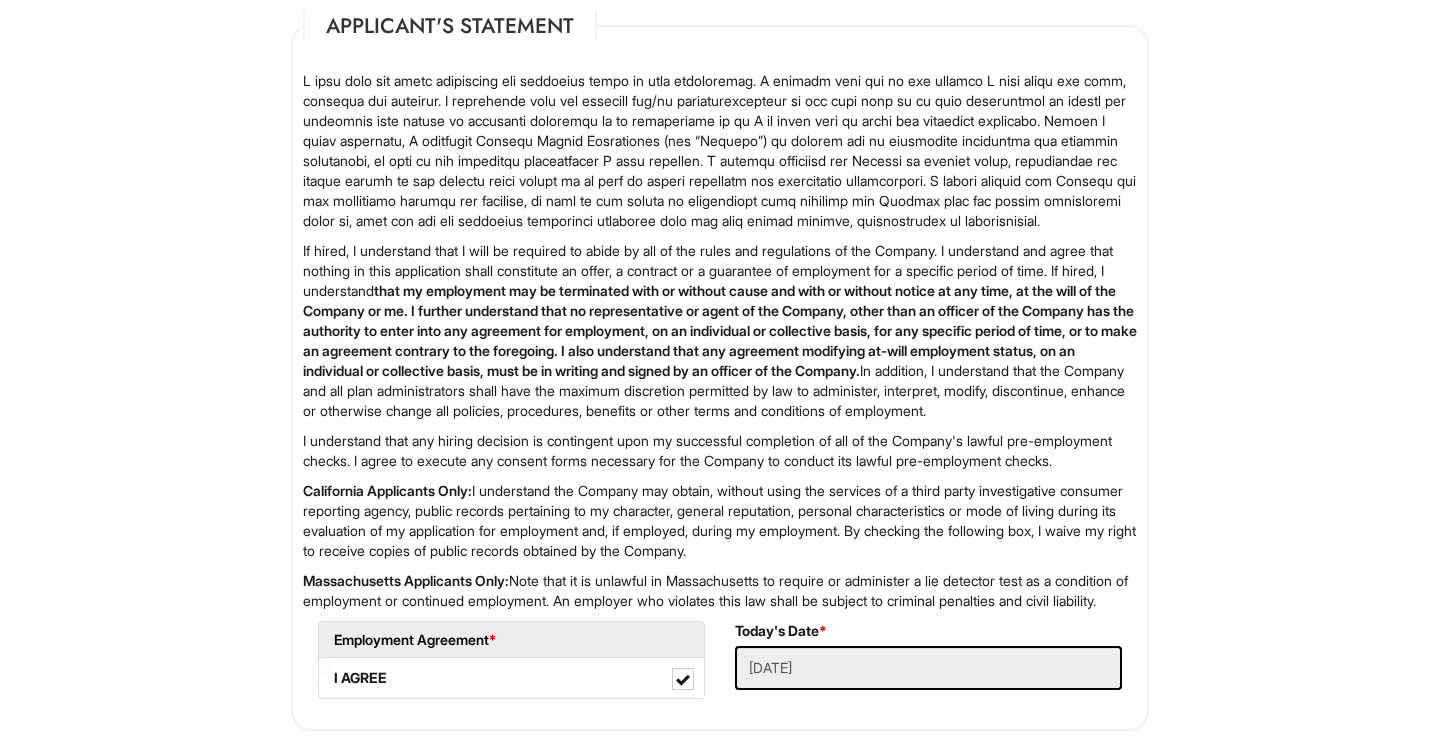 drag, startPoint x: 327, startPoint y: 23, endPoint x: 641, endPoint y: 699, distance: 745.367 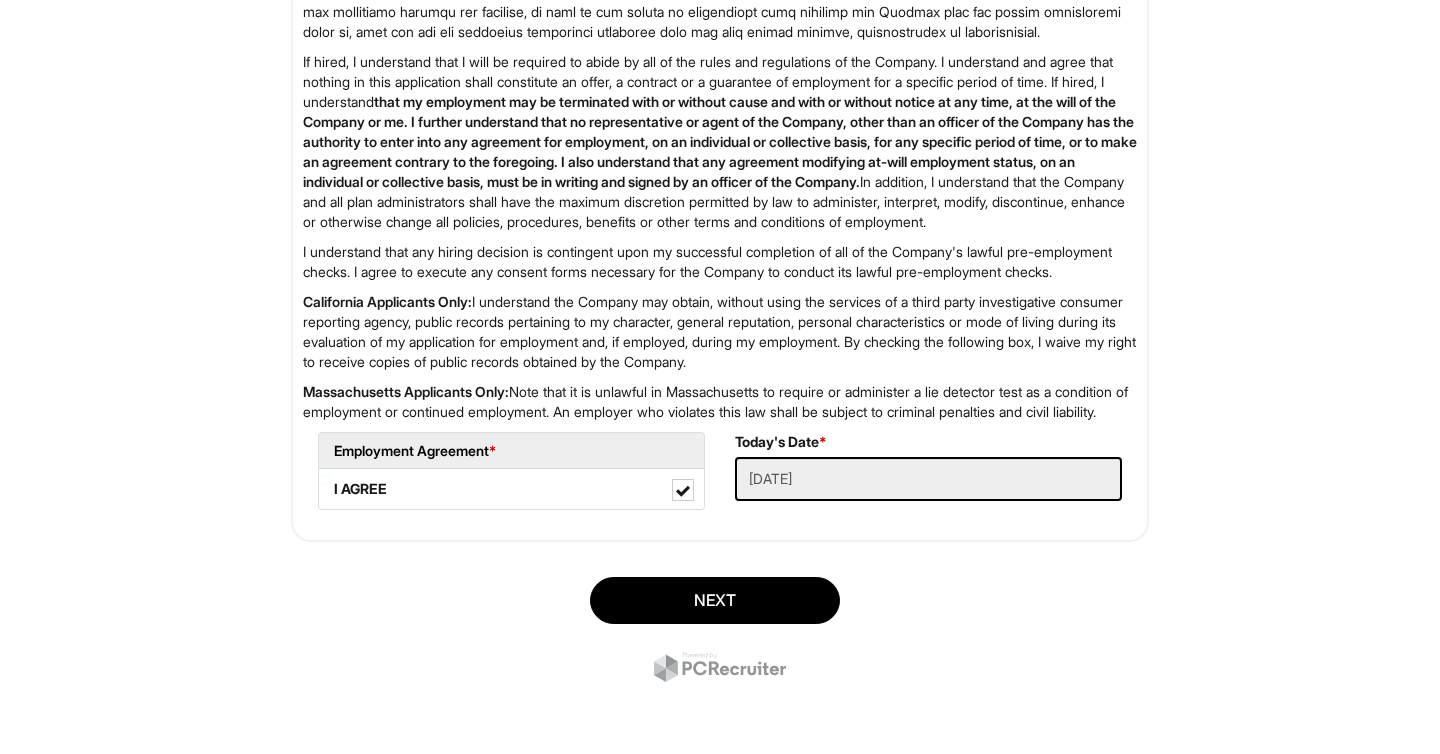 scroll, scrollTop: 3629, scrollLeft: 0, axis: vertical 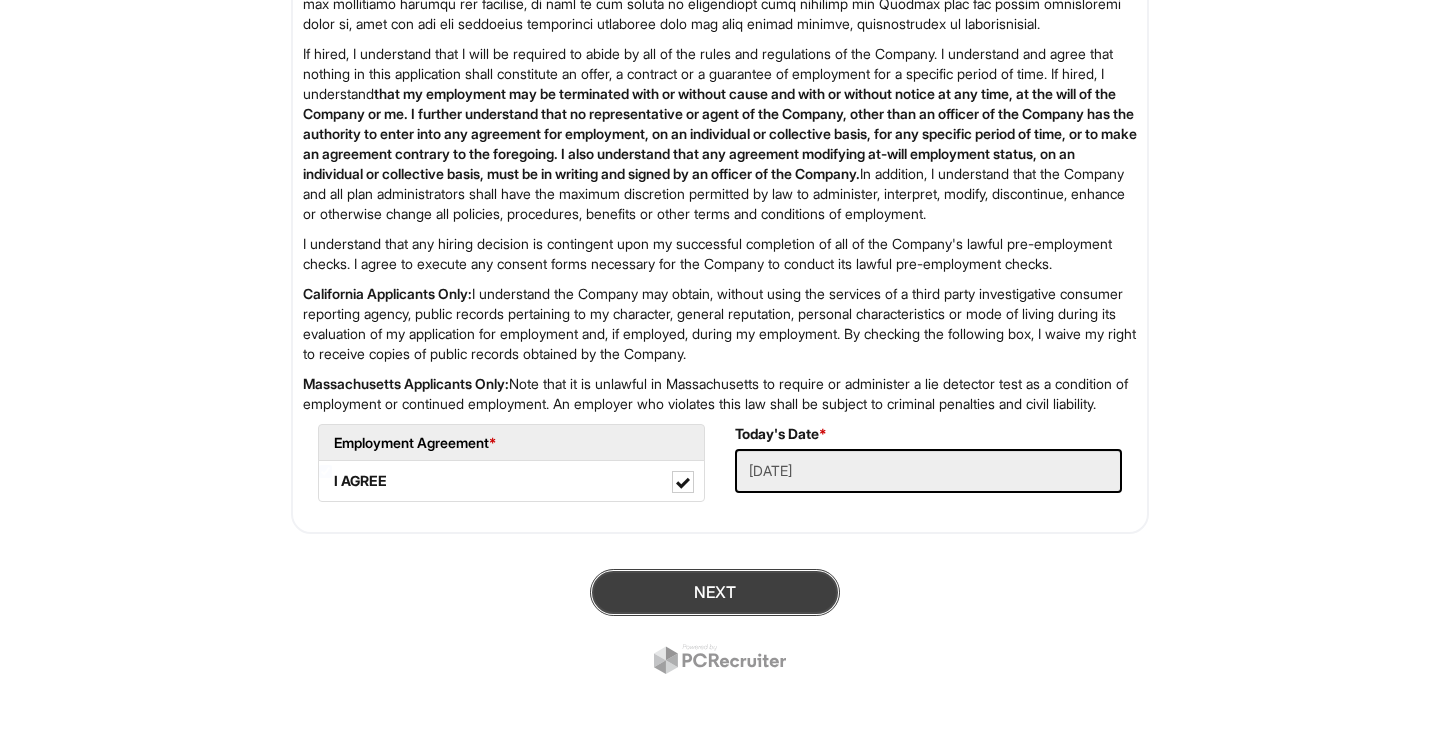 click on "Next" at bounding box center (715, 592) 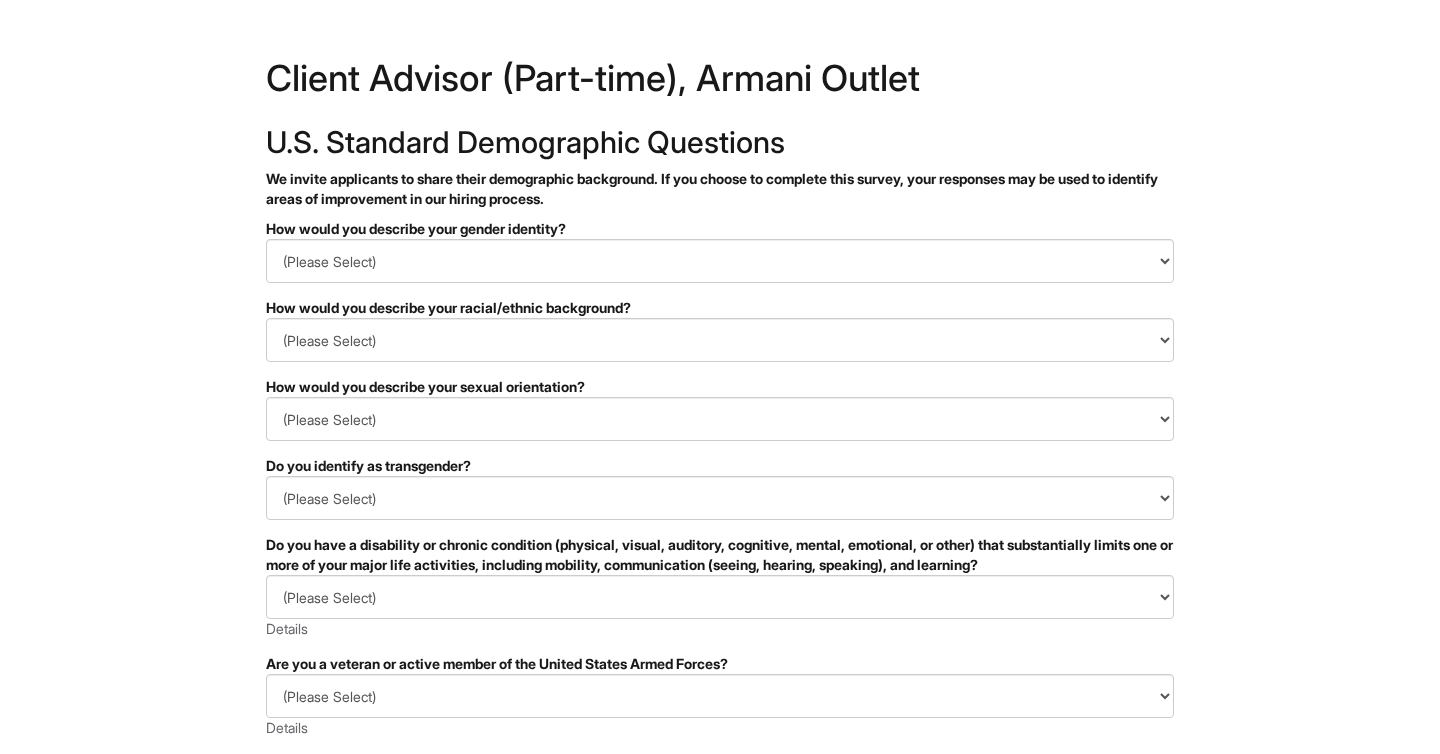 scroll, scrollTop: 0, scrollLeft: 0, axis: both 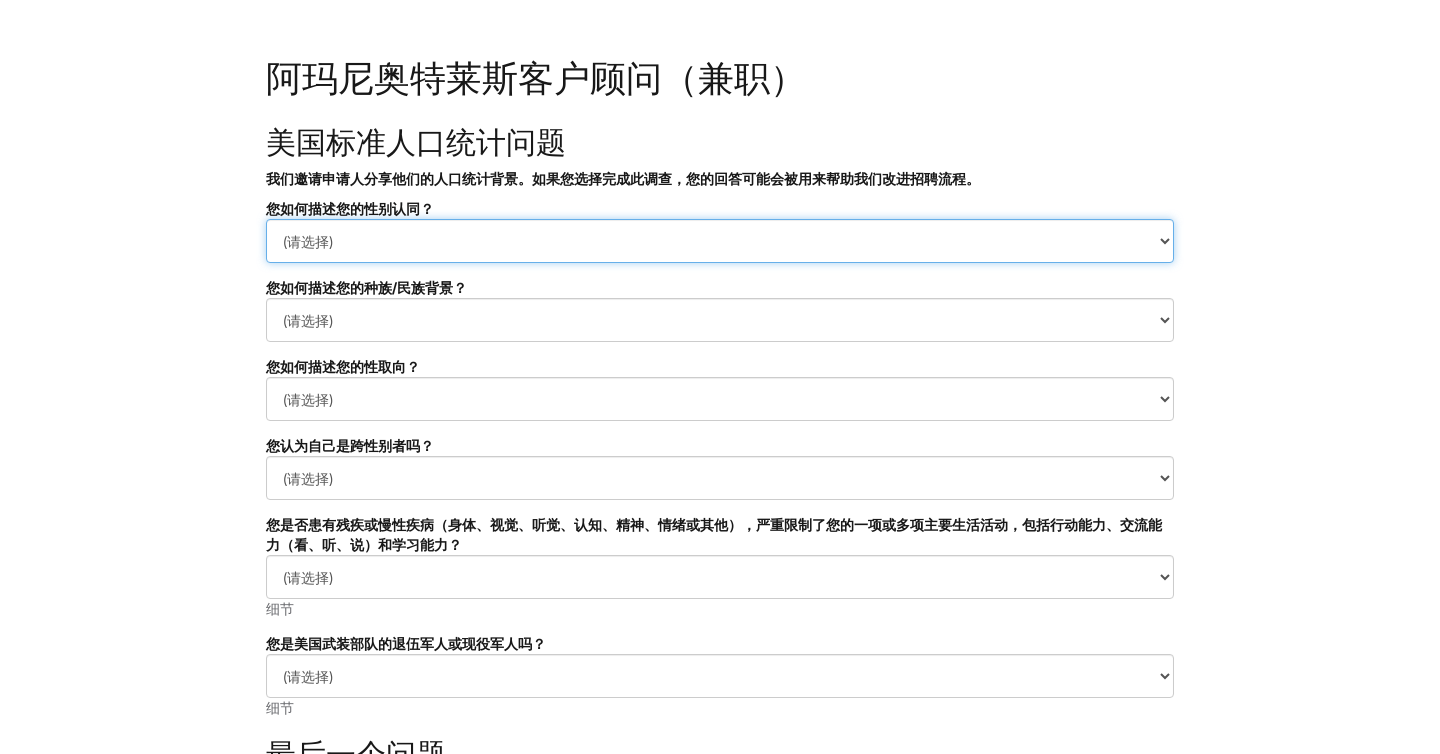 click on "(请选择) 男人 女士 非二元性别 我更喜欢自我描述 我不想回答" at bounding box center [720, 241] 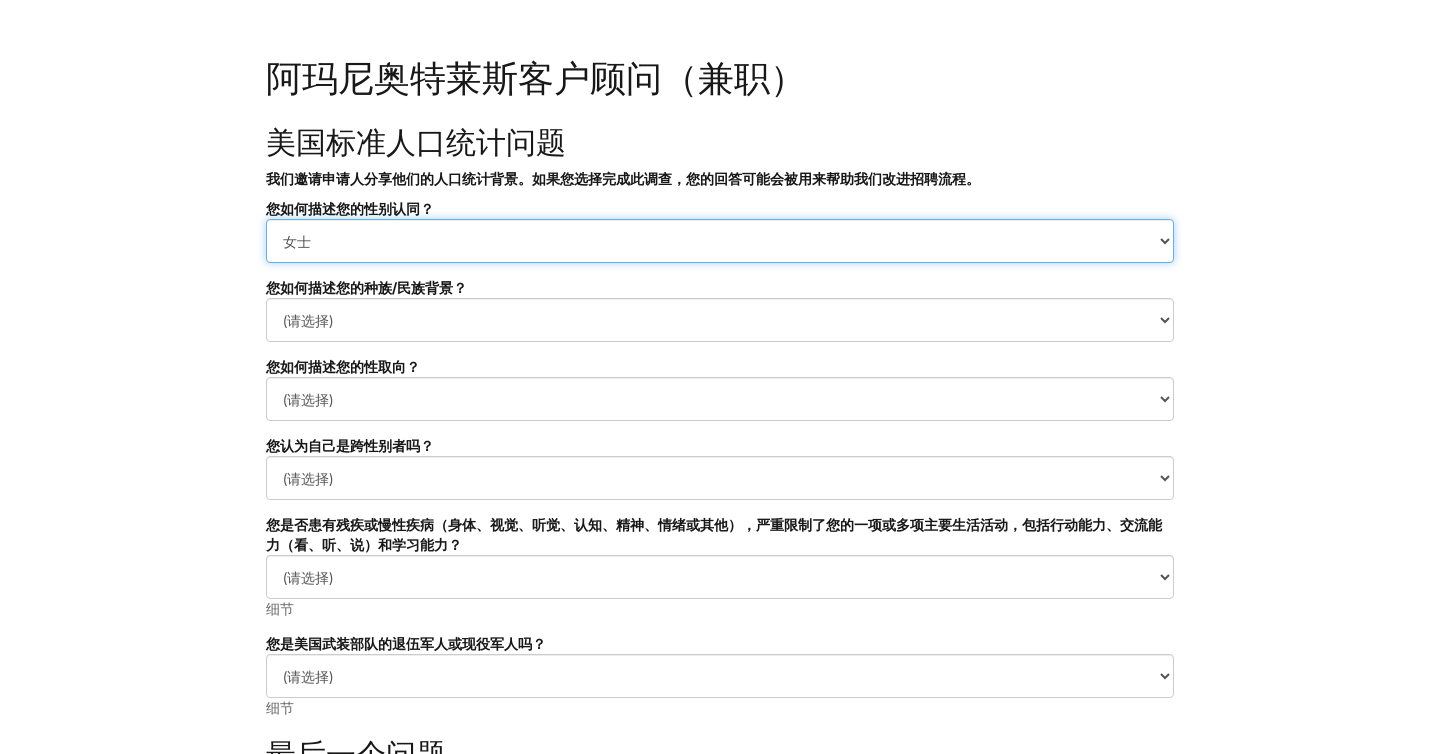 scroll, scrollTop: 36, scrollLeft: 0, axis: vertical 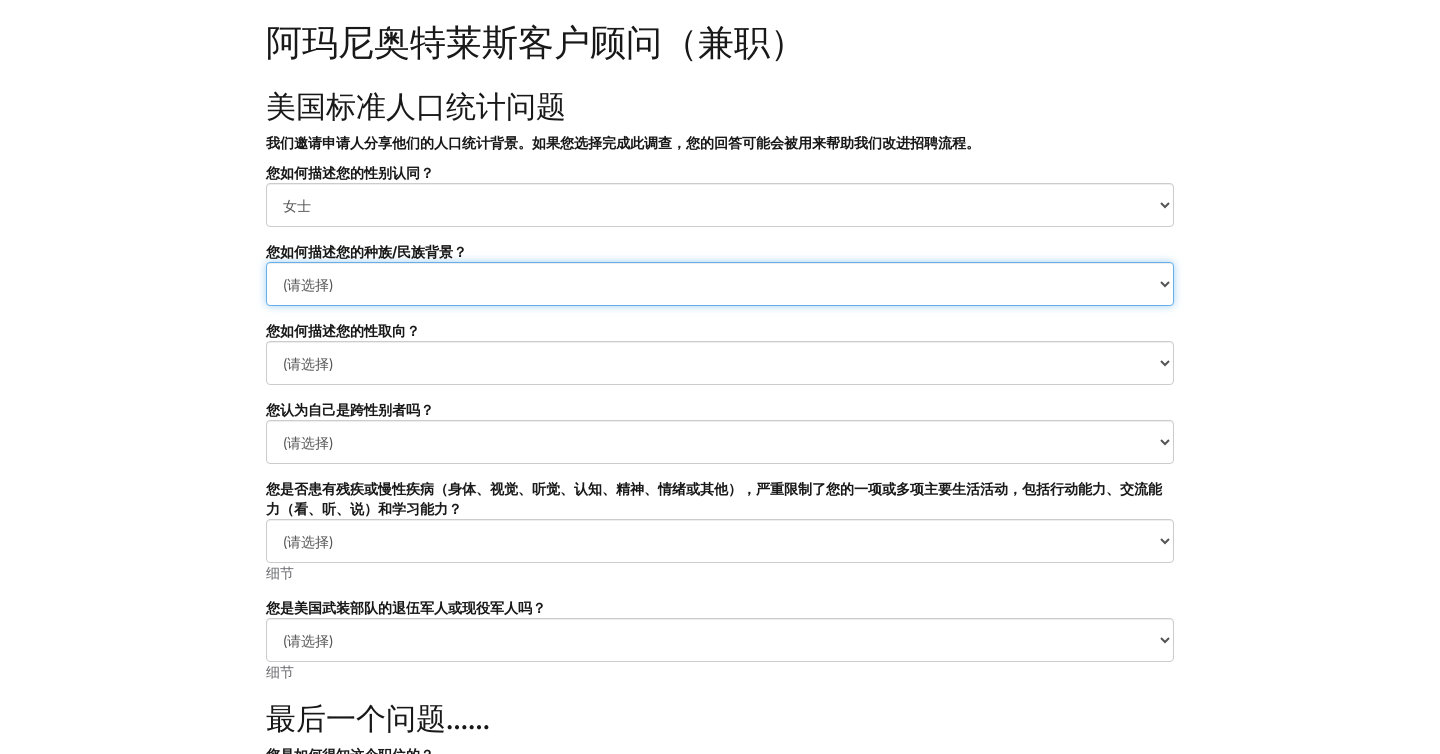click on "(请选择) 黑人或非洲裔    东亚    西班牙裔、拉丁裔或西班牙血统    土著、美洲印第安人或阿拉斯加原住民    中东或北非    夏威夷原住民或太平洋岛民    南亚    东南亚    白人或欧洲人    我更喜欢自我描述    我不想回答" at bounding box center [720, 284] 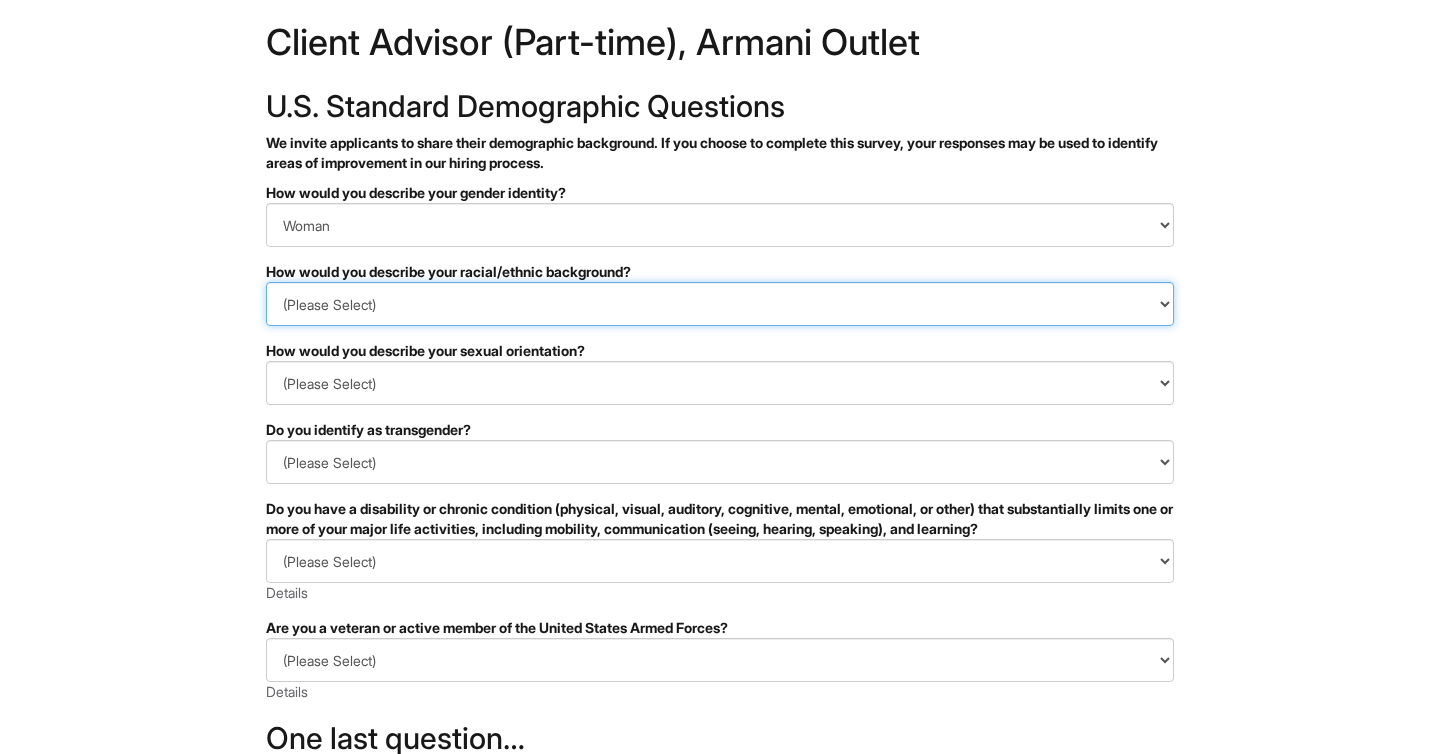 click on "(Please Select) Black or of African descent    East Asian    Hispanic, Latinx or of Spanish Origin    Indigenous, American Indian or Alaska Native    Middle Eastern or North African    Native Hawaiian or Pacific Islander    South Asian    Southeast Asian    White or European    I prefer to self-describe    I don't wish to answer" at bounding box center (720, 304) 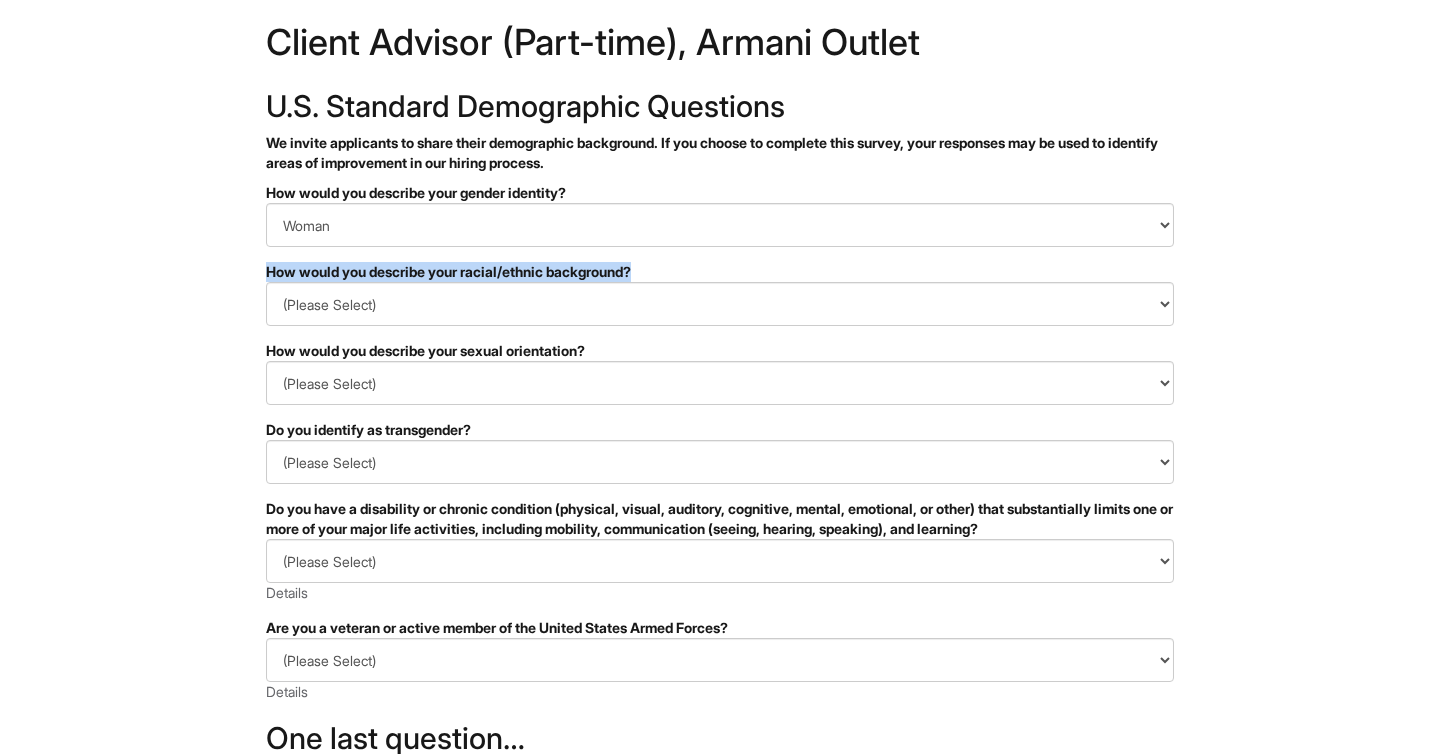 drag, startPoint x: 670, startPoint y: 270, endPoint x: 243, endPoint y: 267, distance: 427.01053 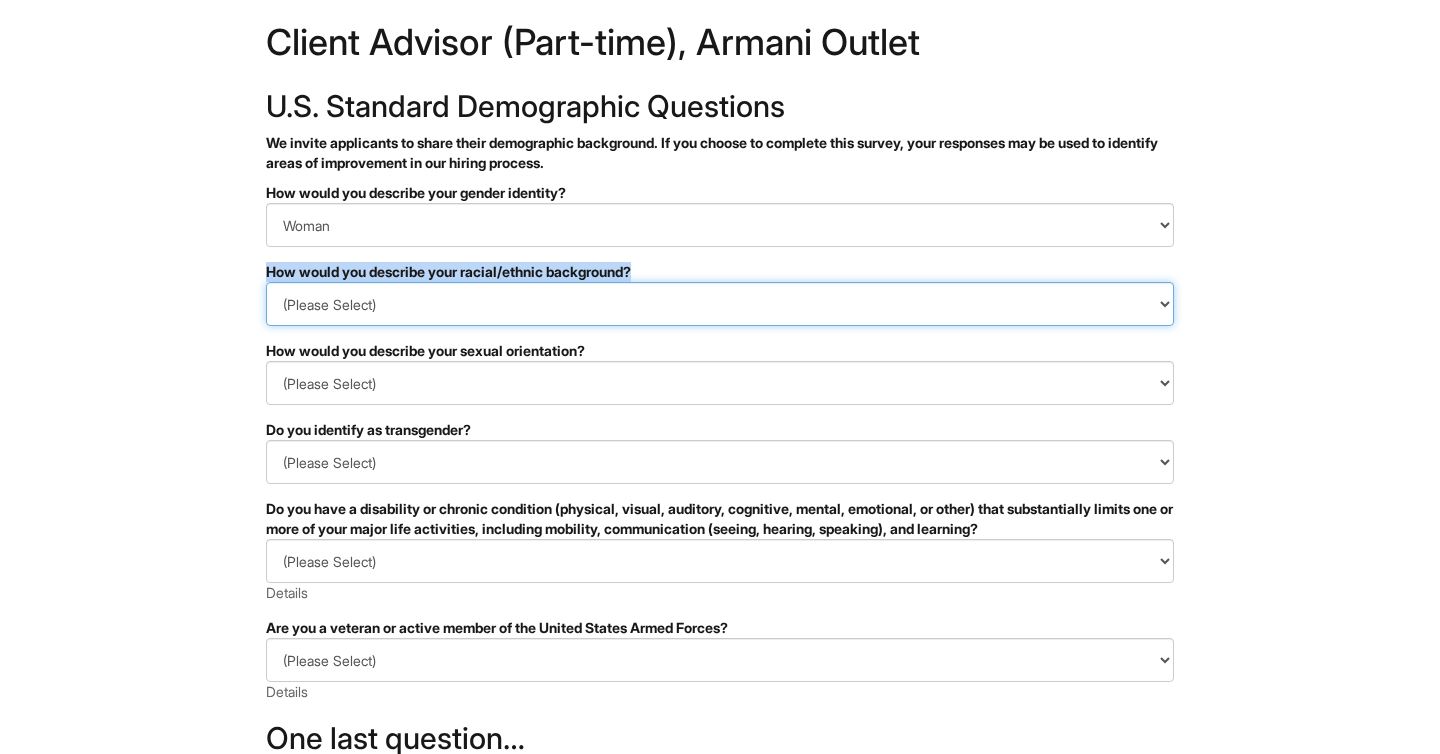 click on "(Please Select) Black or of African descent    East Asian    Hispanic, Latinx or of Spanish Origin    Indigenous, American Indian or Alaska Native    Middle Eastern or North African    Native Hawaiian or Pacific Islander    South Asian    Southeast Asian    White or European    I prefer to self-describe    I don't wish to answer" at bounding box center [720, 304] 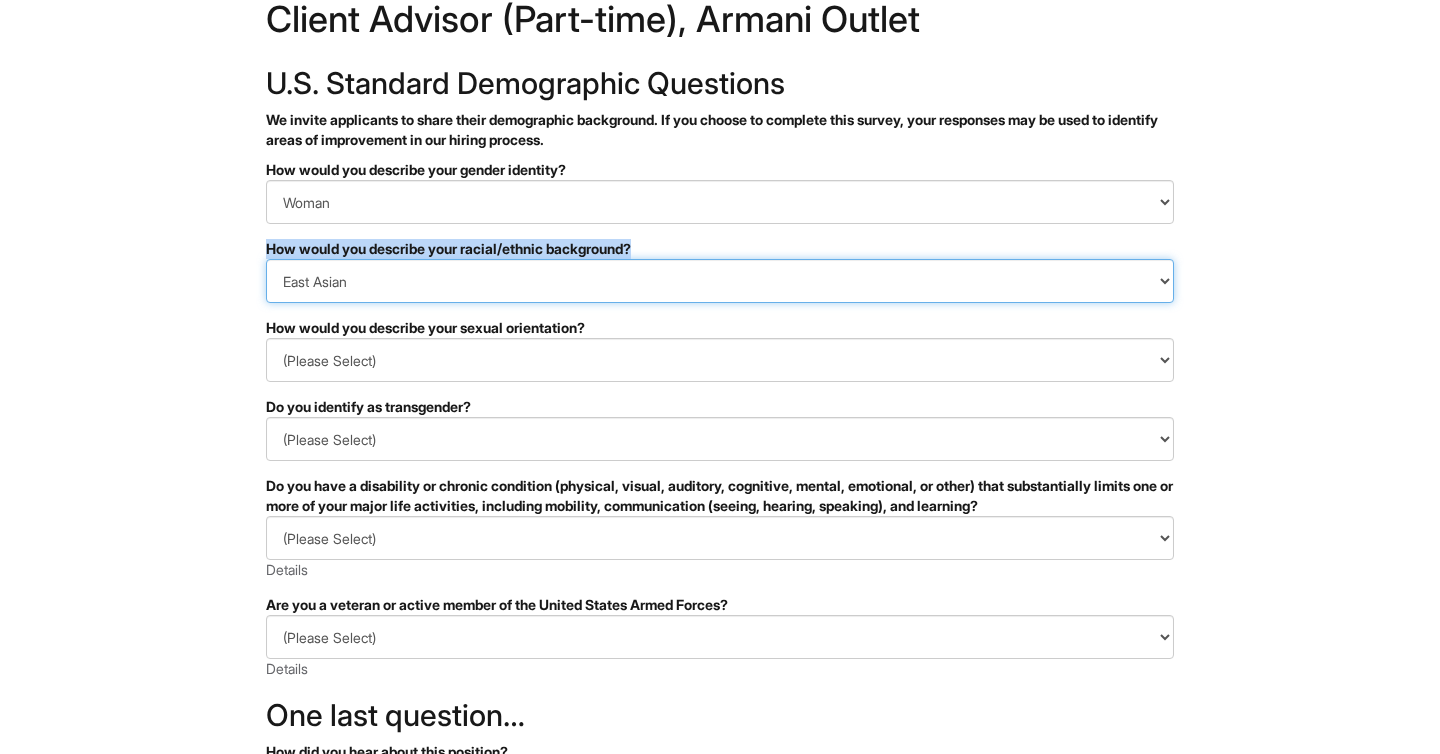 scroll, scrollTop: 68, scrollLeft: 0, axis: vertical 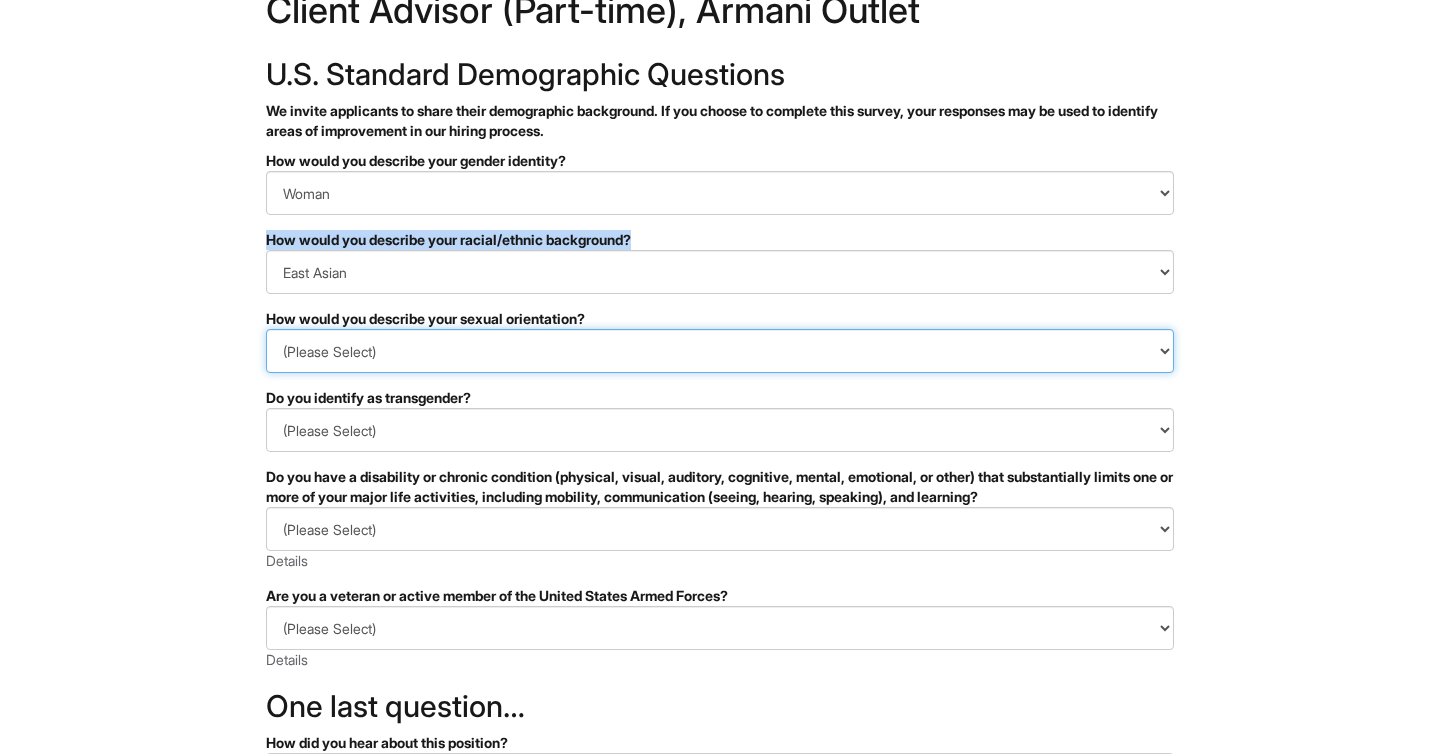click on "(Please Select) Asexual Bisexual and/or pansexual Gay Heterosexual Lesbian Queer I prefer to self-describe I don't wish to answer" at bounding box center [720, 351] 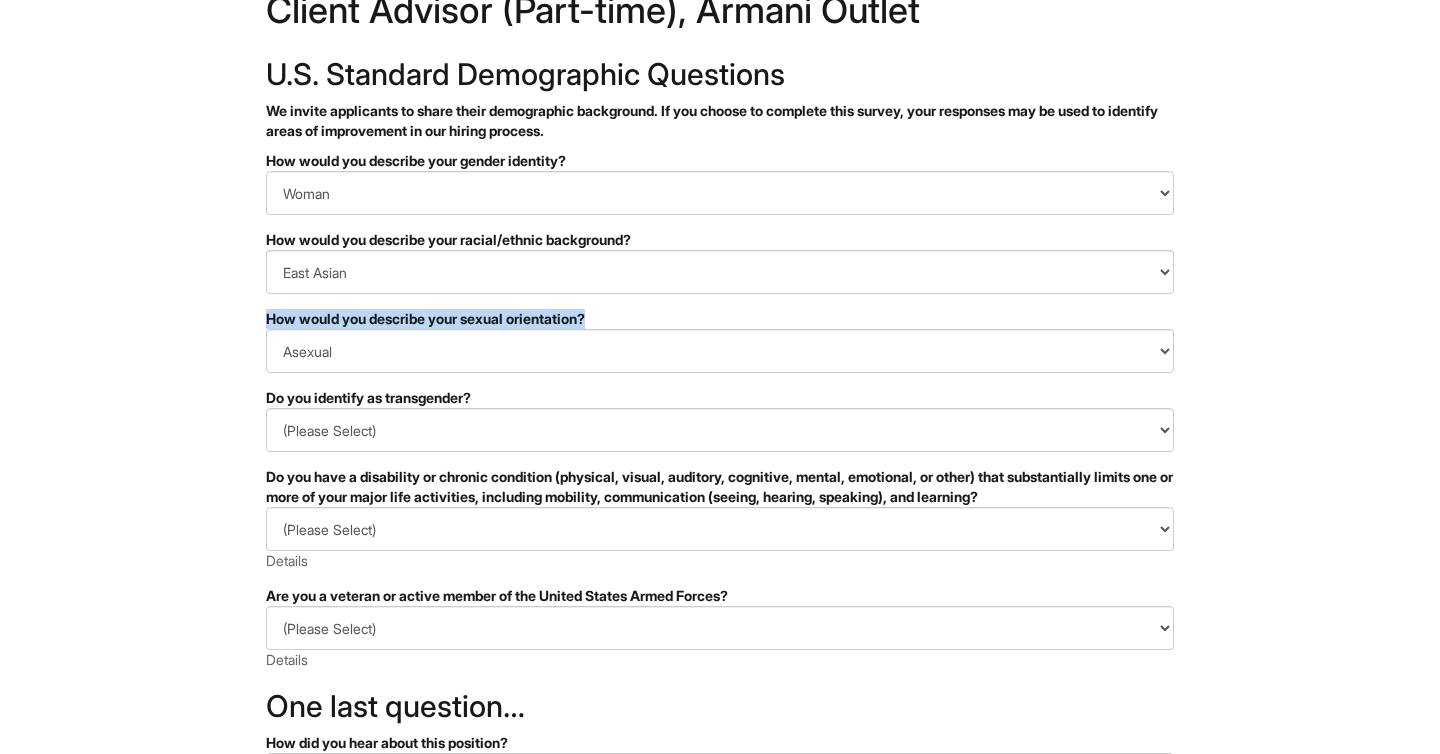 drag, startPoint x: 262, startPoint y: 318, endPoint x: 634, endPoint y: 319, distance: 372.00134 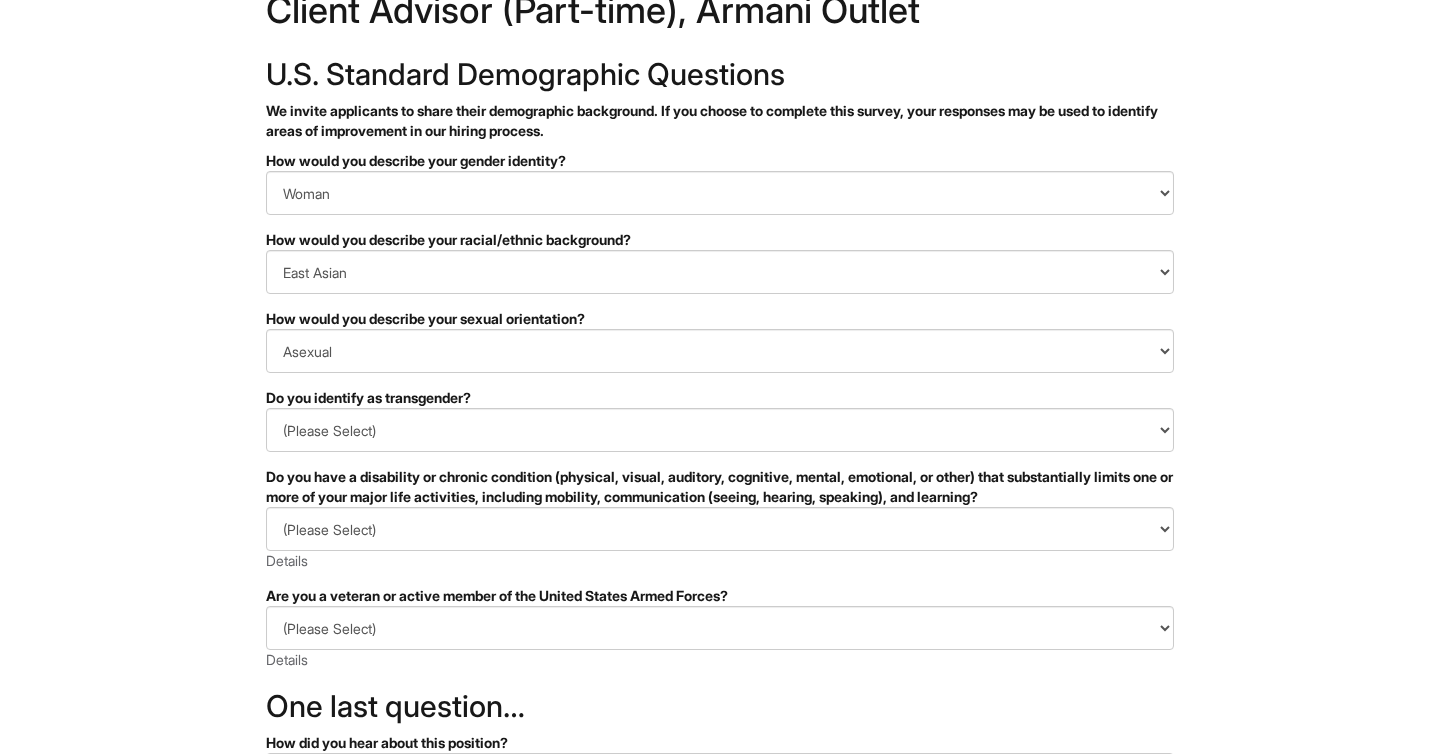 click on "✔ 2 3 Client Advisor (Part-time), Armani Outlet U.S. Standard Demographic Questions We invite applicants to share their demographic background. If you choose to complete this survey, your responses may be used to identify
areas of improvement in our hiring process. PLEASE COMPLETE ALL REQUIRED FIELDS How would you describe your gender identity? (Please Select) Man Woman Non-binary I prefer to self-describe I don't wish to answer How would you describe your racial/ethnic background? (Please Select) Black or of African descent    East Asian    Hispanic, Latinx or of Spanish Origin    Indigenous, American Indian or Alaska Native    Middle Eastern or North African    Native Hawaiian or Pacific Islander    South Asian    Southeast Asian    White or European    I prefer to self-describe    I don't wish to answer How would you describe your sexual orientation? (Please Select) Asexual Bisexual and/or pansexual Gay Heterosexual Lesbian Queer I prefer to self-describe I don't wish to answer Yes No ." at bounding box center [720, 495] 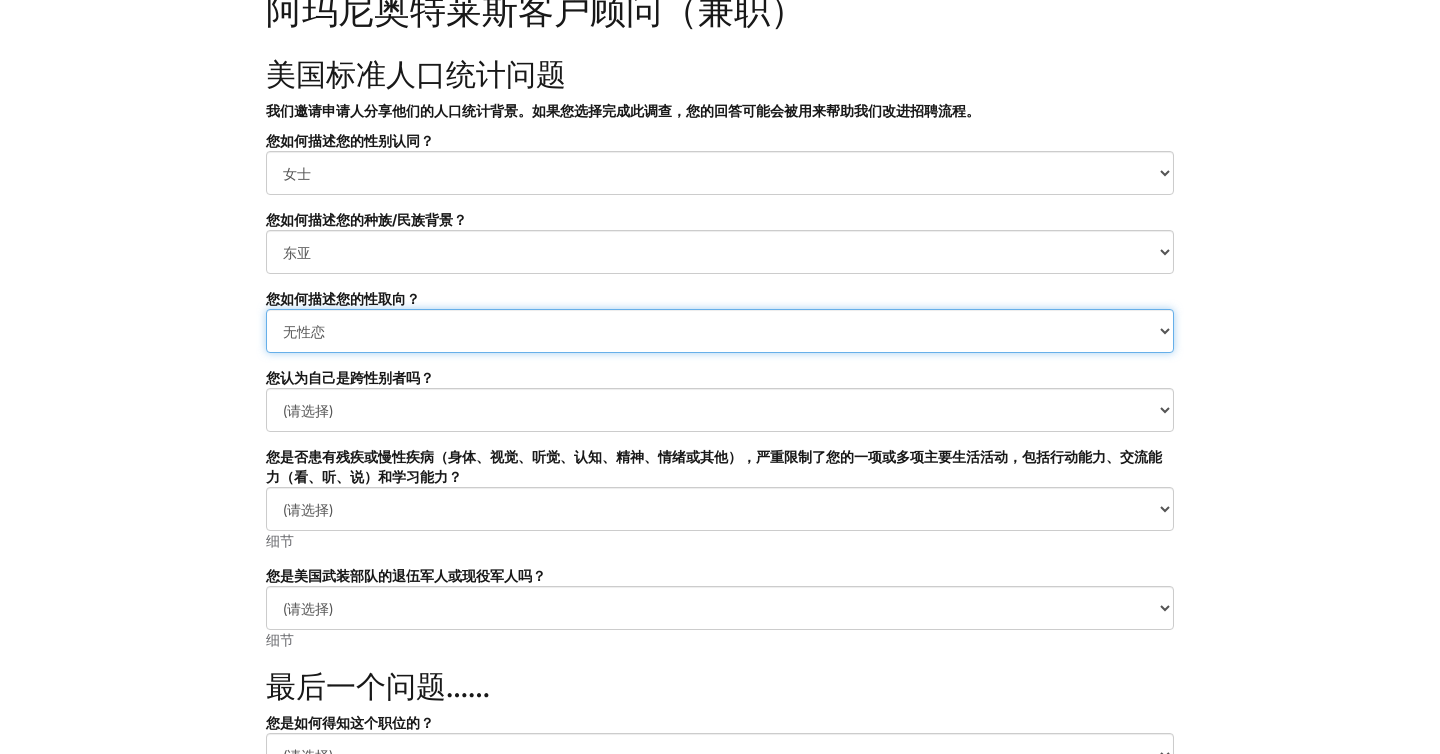 click on "(请选择) 无性恋 双性恋和/或泛性恋 同性恋 异性 女同性恋 酷儿 我更喜欢自我描述 我不想回答" at bounding box center [720, 331] 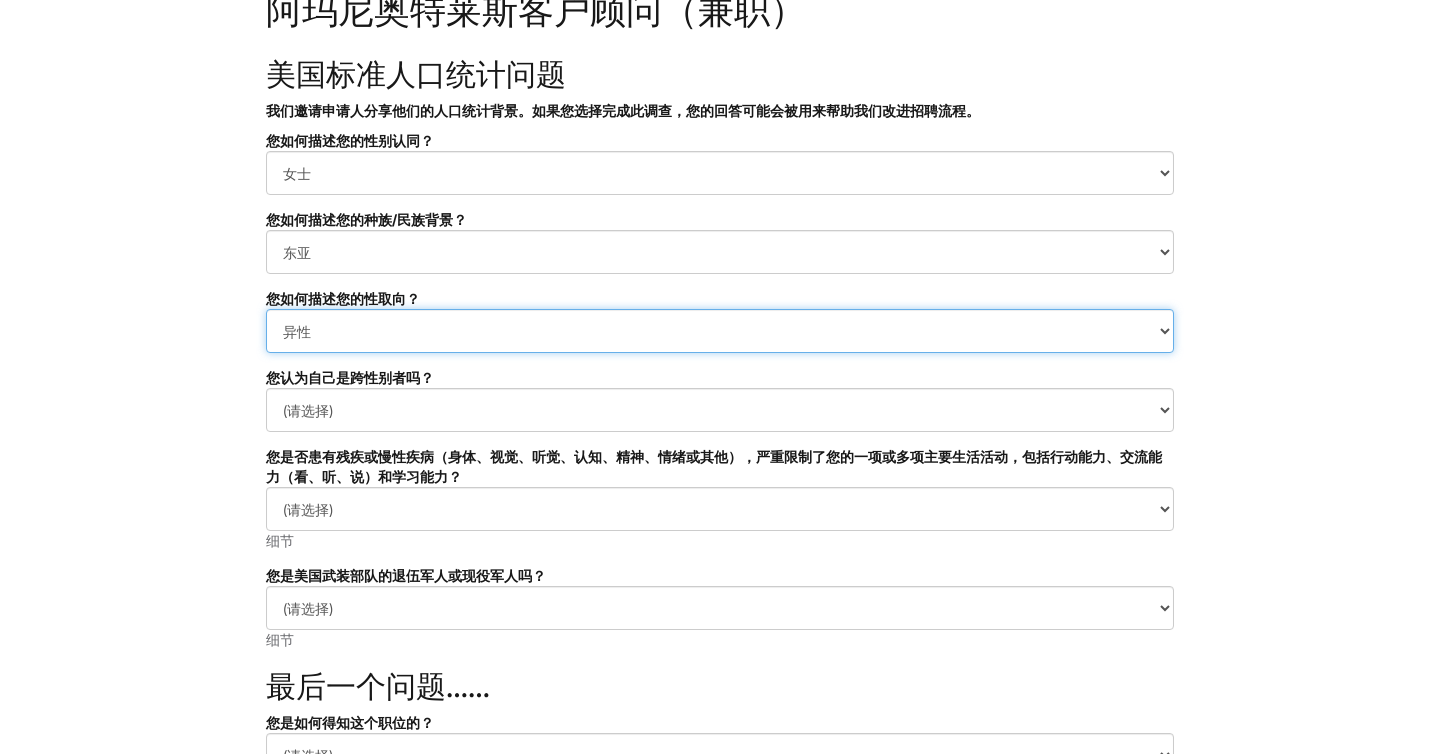 click on "(请选择) 无性恋 双性恋和/或泛性恋 同性恋 异性 女同性恋 酷儿 我更喜欢自我描述 我不想回答" at bounding box center [720, 331] 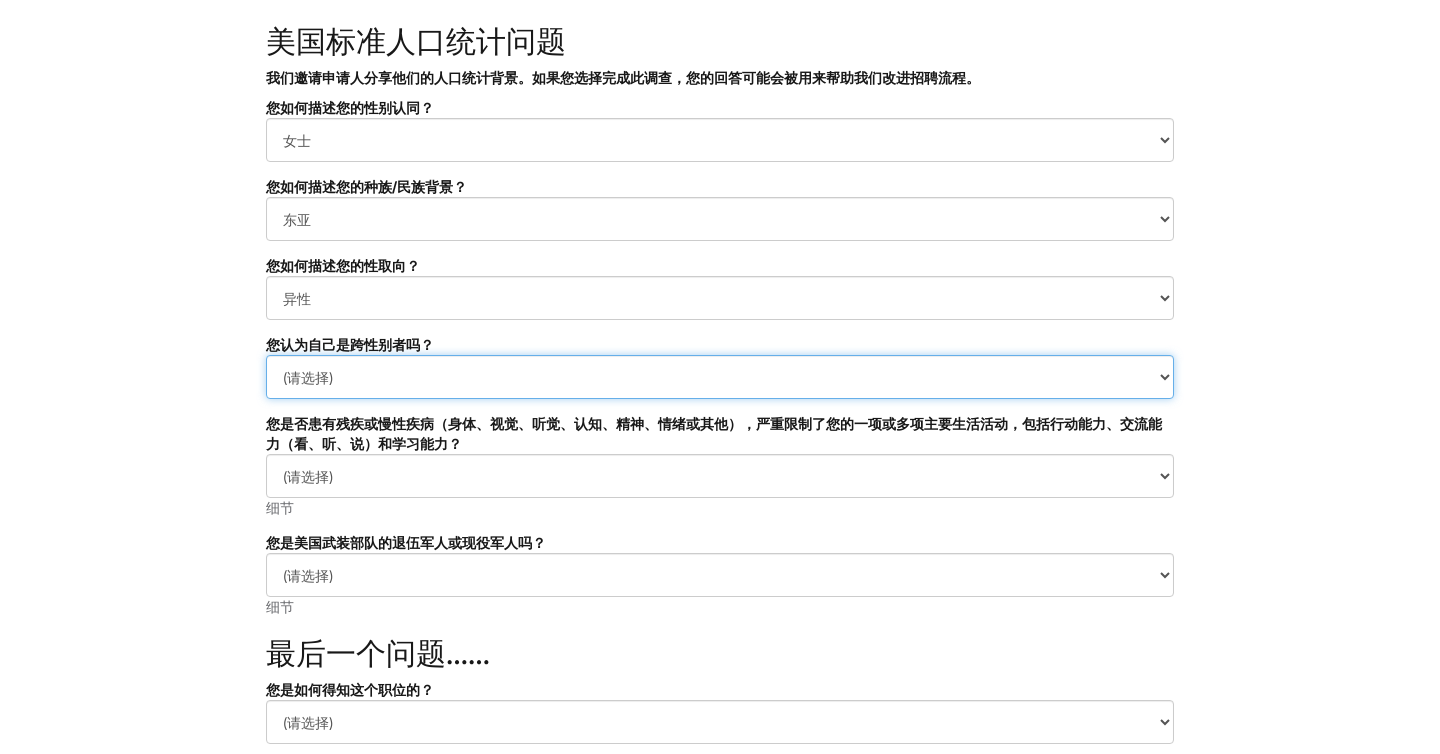 click on "(请选择) 是的 不 我更喜欢自我描述 我不想回答" at bounding box center [720, 377] 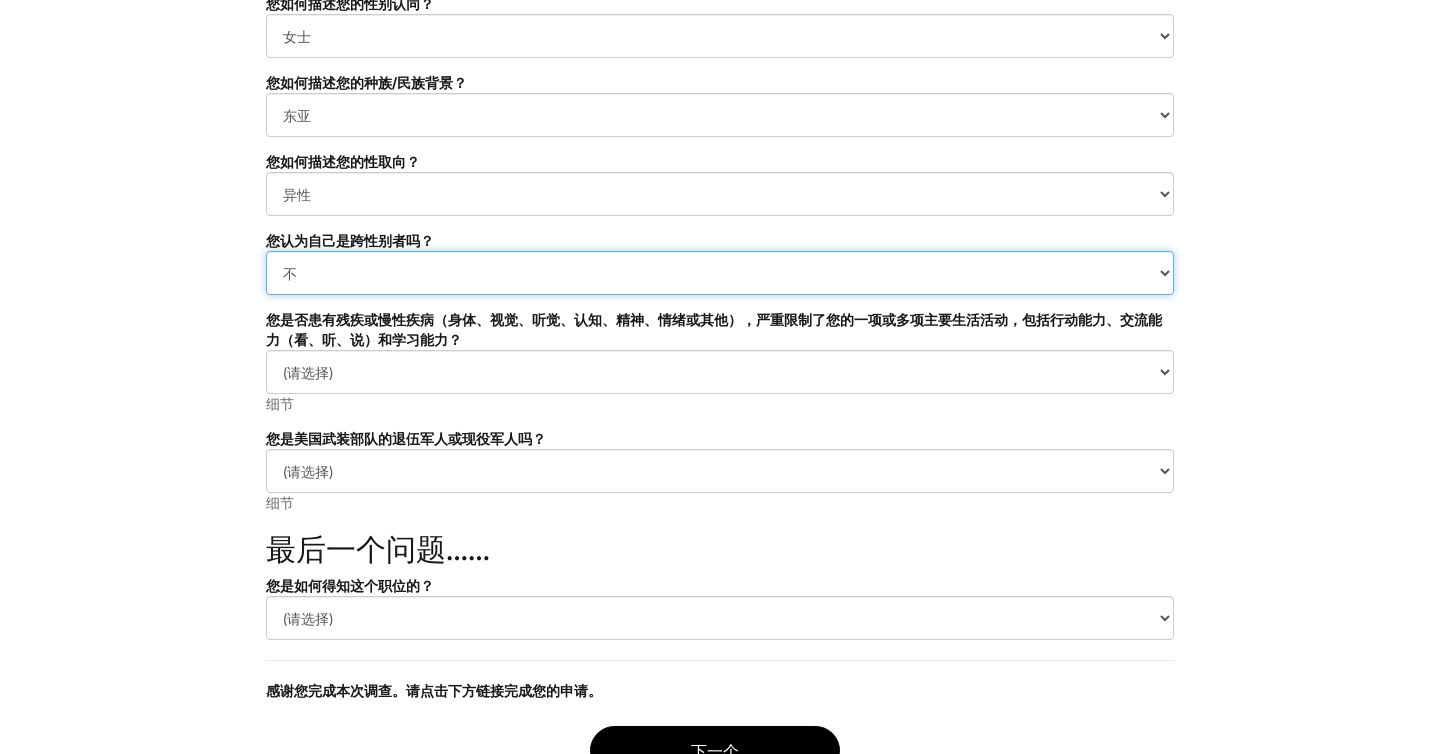 scroll, scrollTop: 209, scrollLeft: 0, axis: vertical 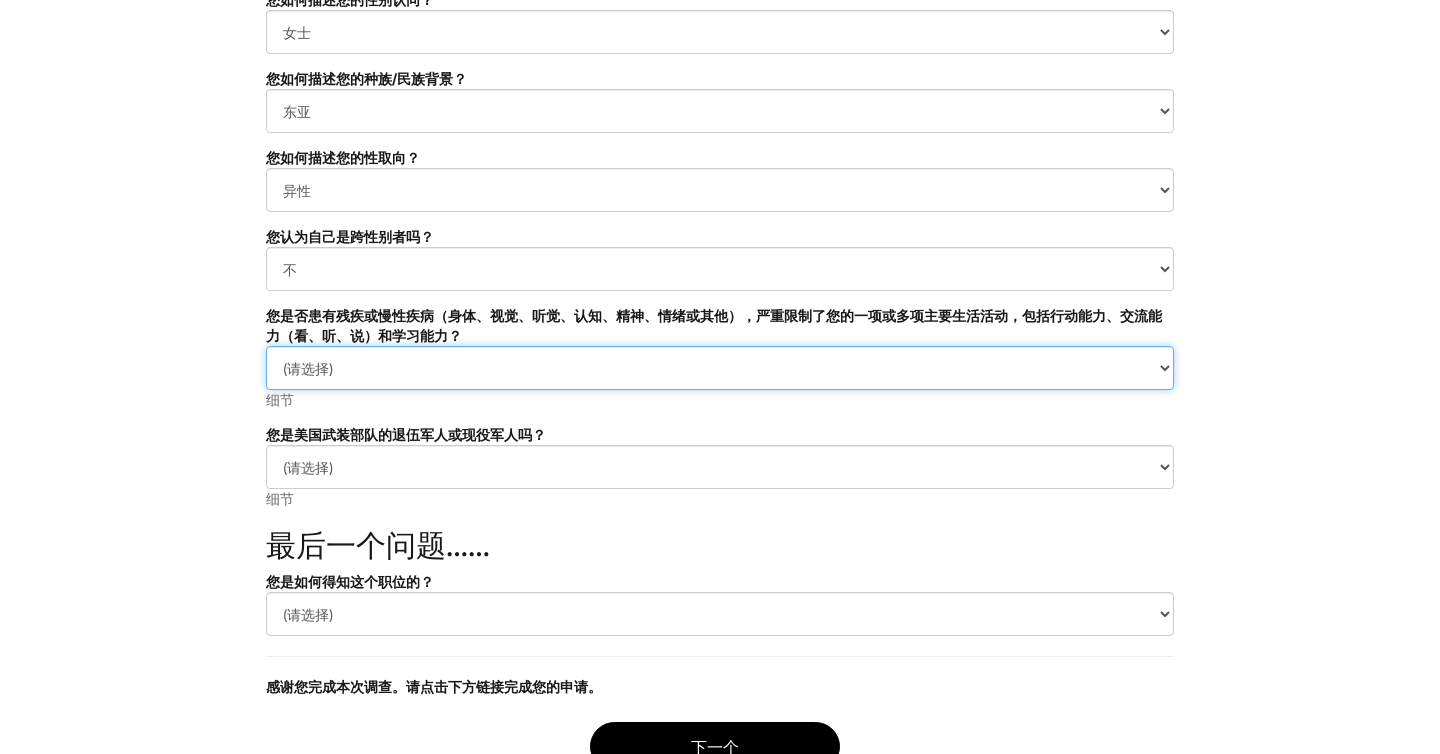 click on "(请选择) 是的，我有残疾（或以前有残疾） 不，我没有残疾 我不想回答" at bounding box center [720, 368] 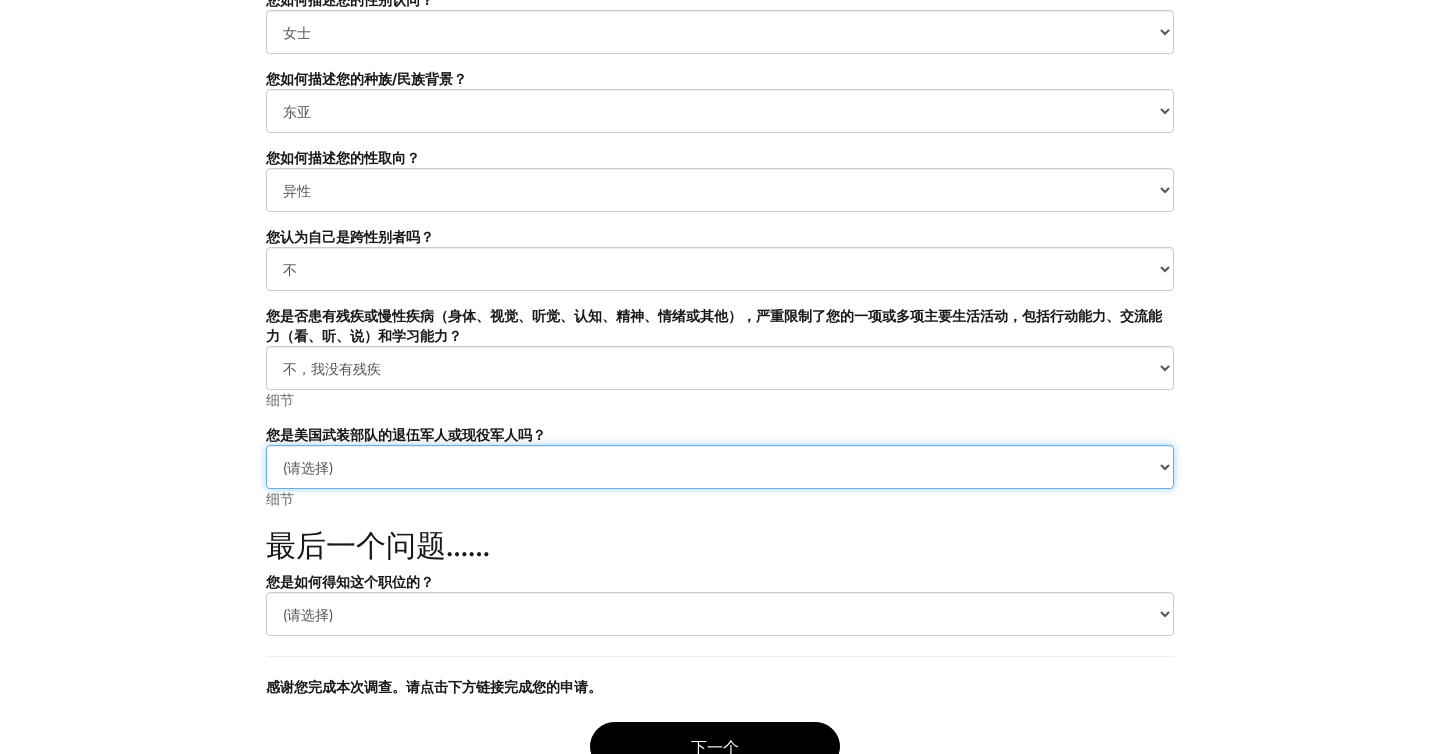 click on "(请选择) 我确定自己属于以下受保护退伍军人类别中的一种或多种 我不是受保护的退伍军人 我不想回答" at bounding box center [720, 467] 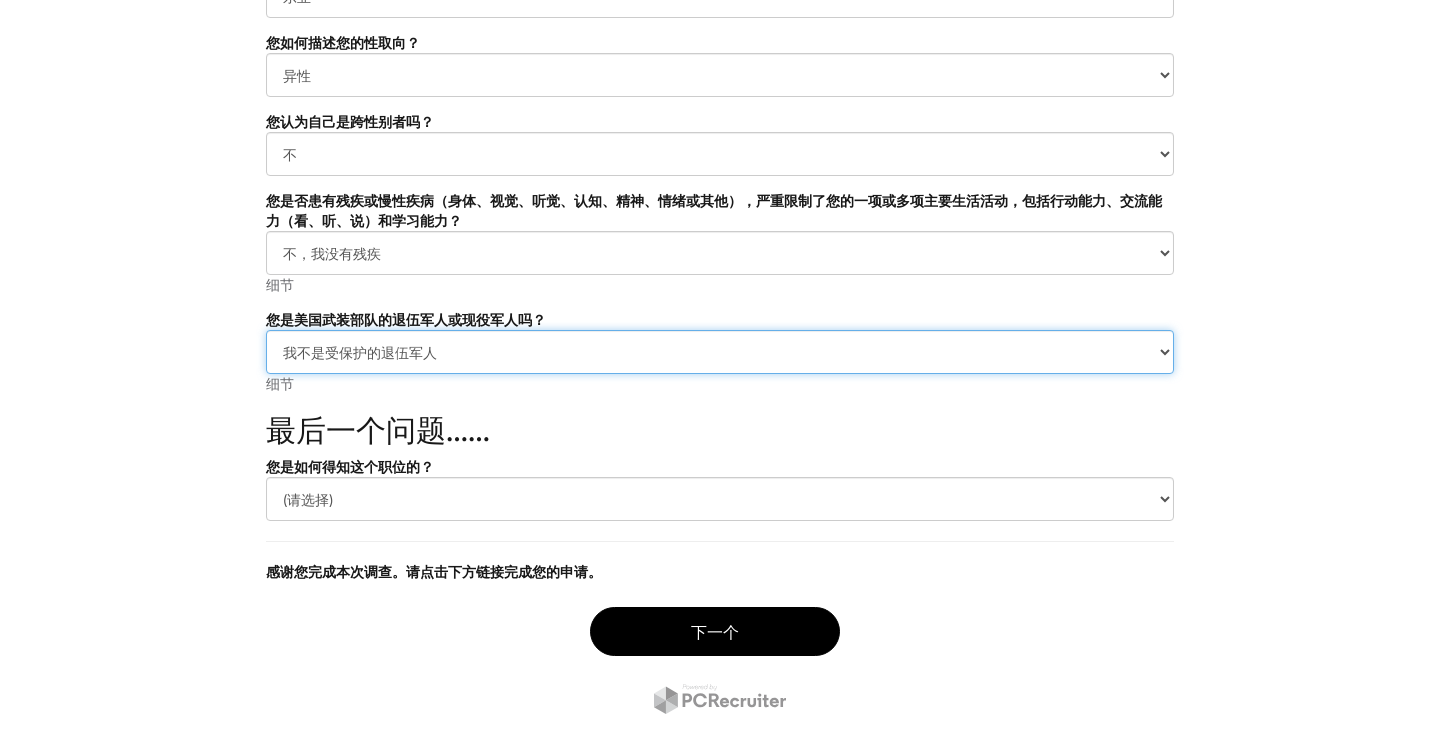 scroll, scrollTop: 330, scrollLeft: 0, axis: vertical 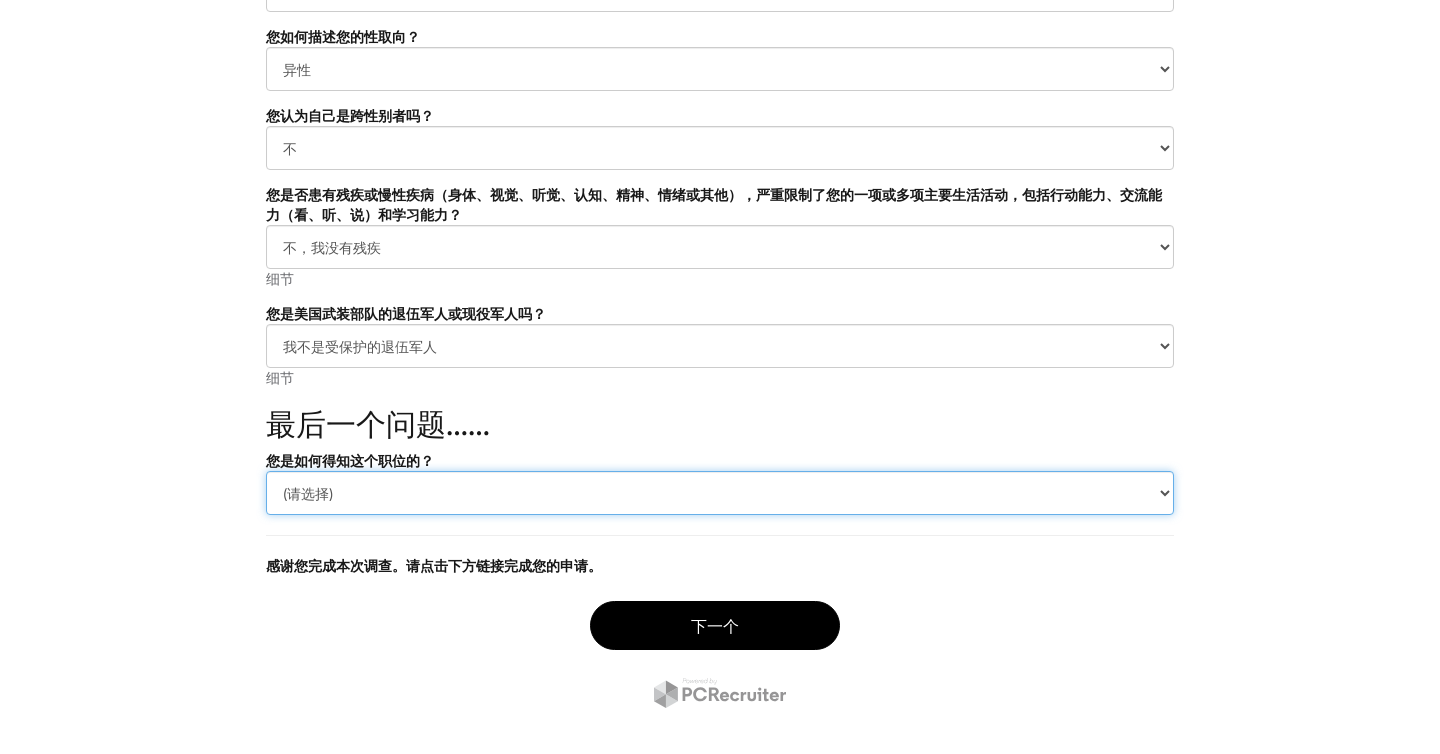 click on "(请选择) 职业建设者 的确 LinkedIn 怪物 推荐 其他" at bounding box center [720, 493] 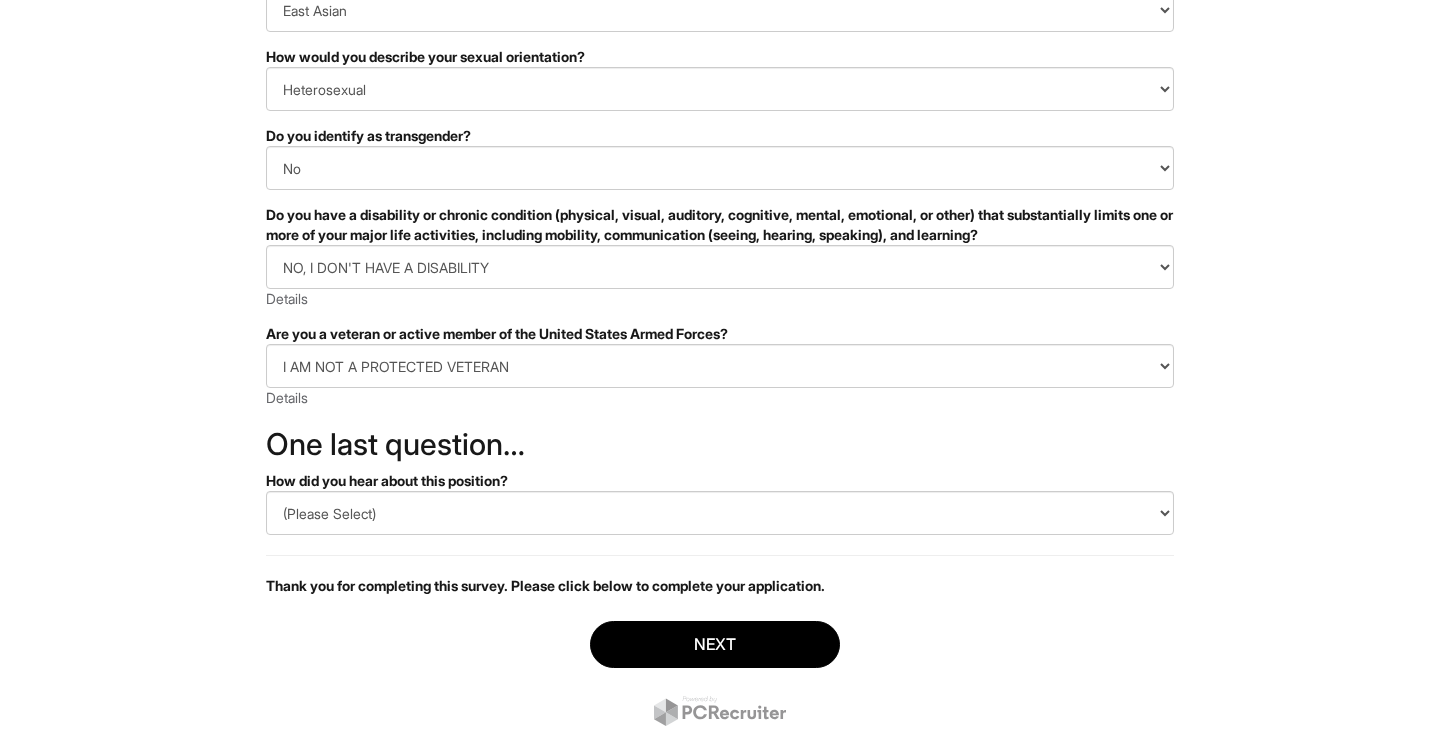 scroll, scrollTop: 350, scrollLeft: 0, axis: vertical 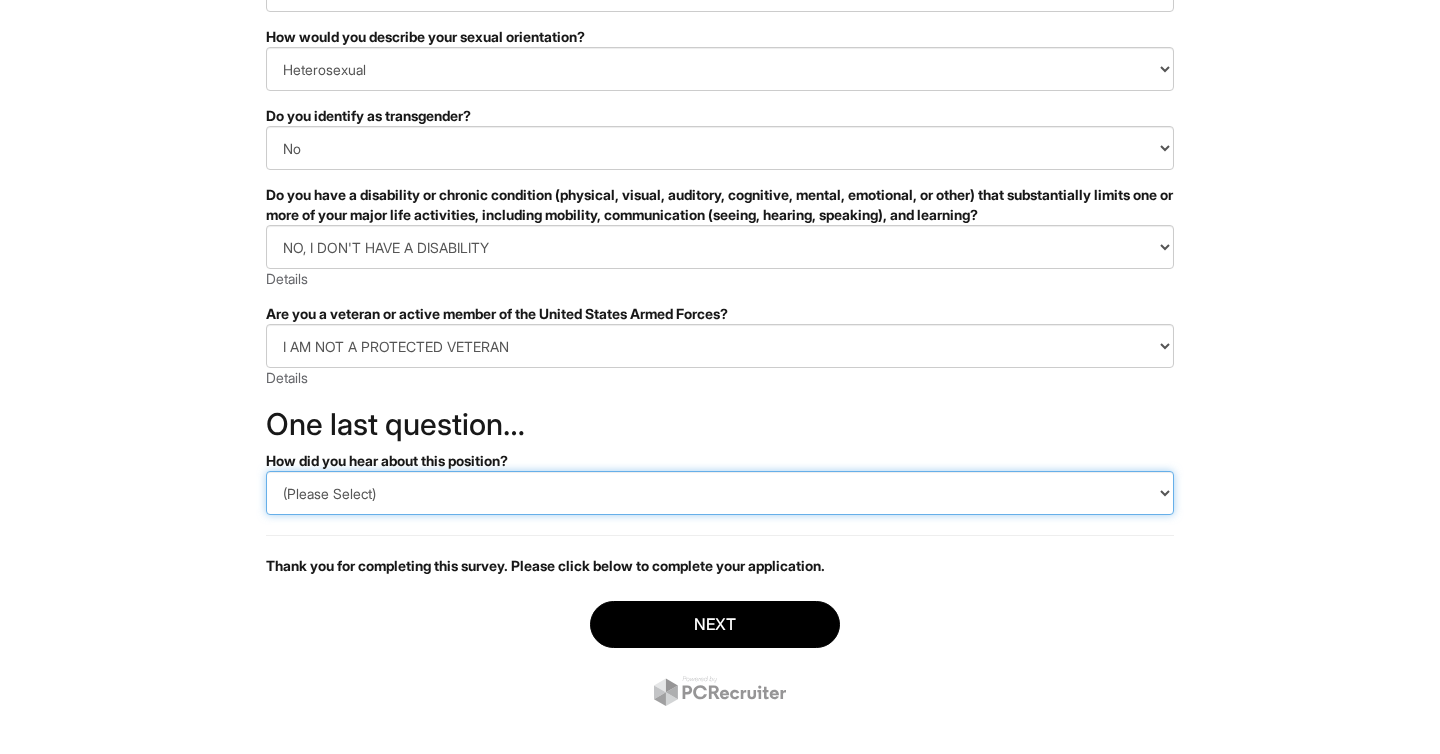 click on "(Please Select) CareerBuilder Indeed LinkedIn Monster Referral Other" at bounding box center (720, 493) 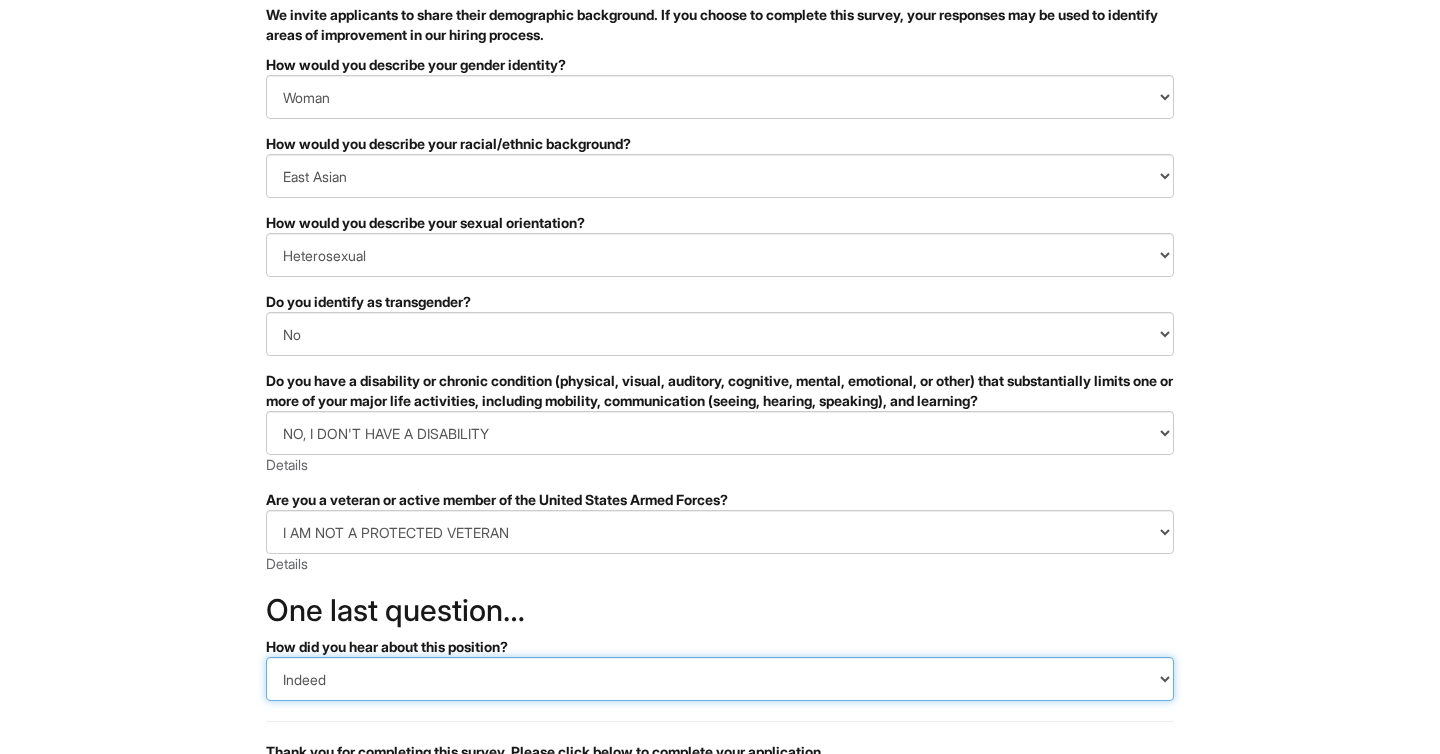 scroll, scrollTop: 152, scrollLeft: 0, axis: vertical 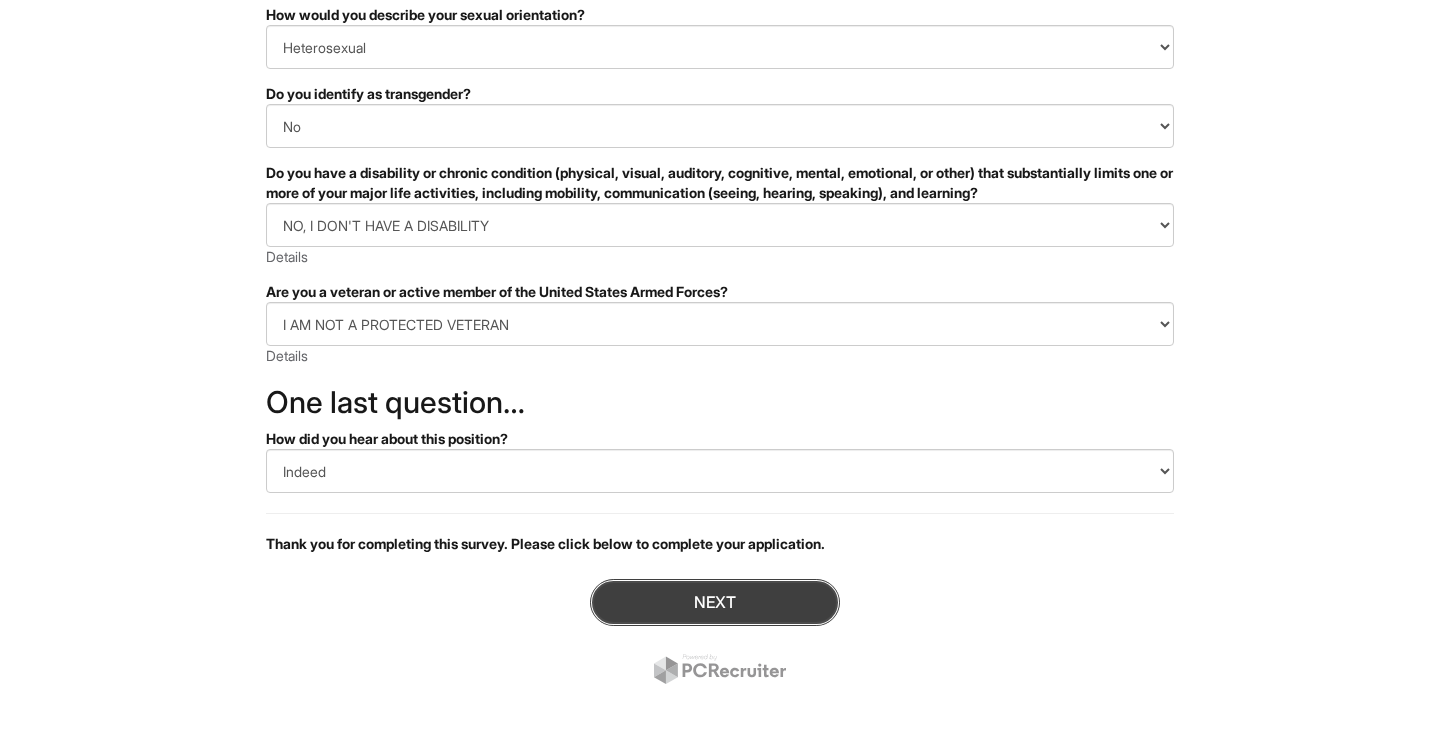 click on "Next" at bounding box center (715, 602) 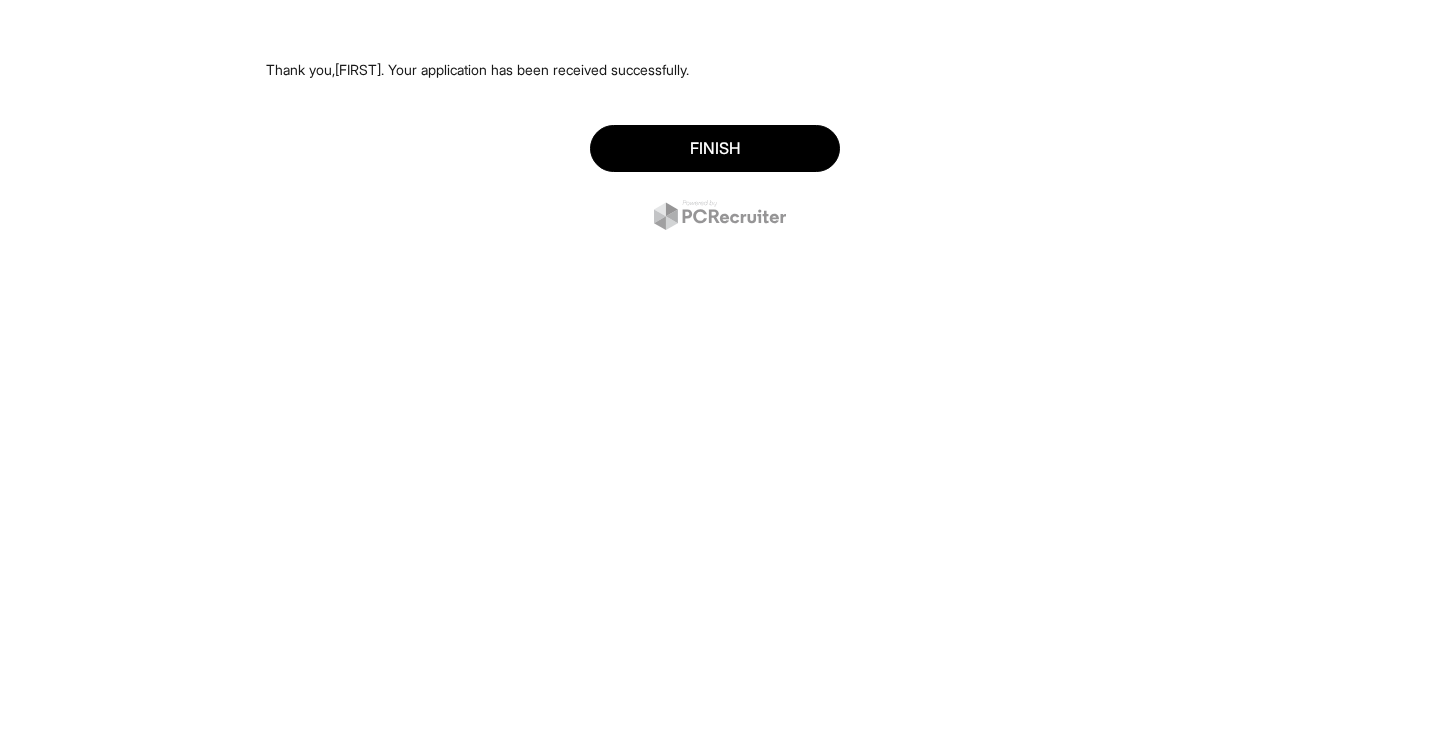 scroll, scrollTop: 0, scrollLeft: 0, axis: both 